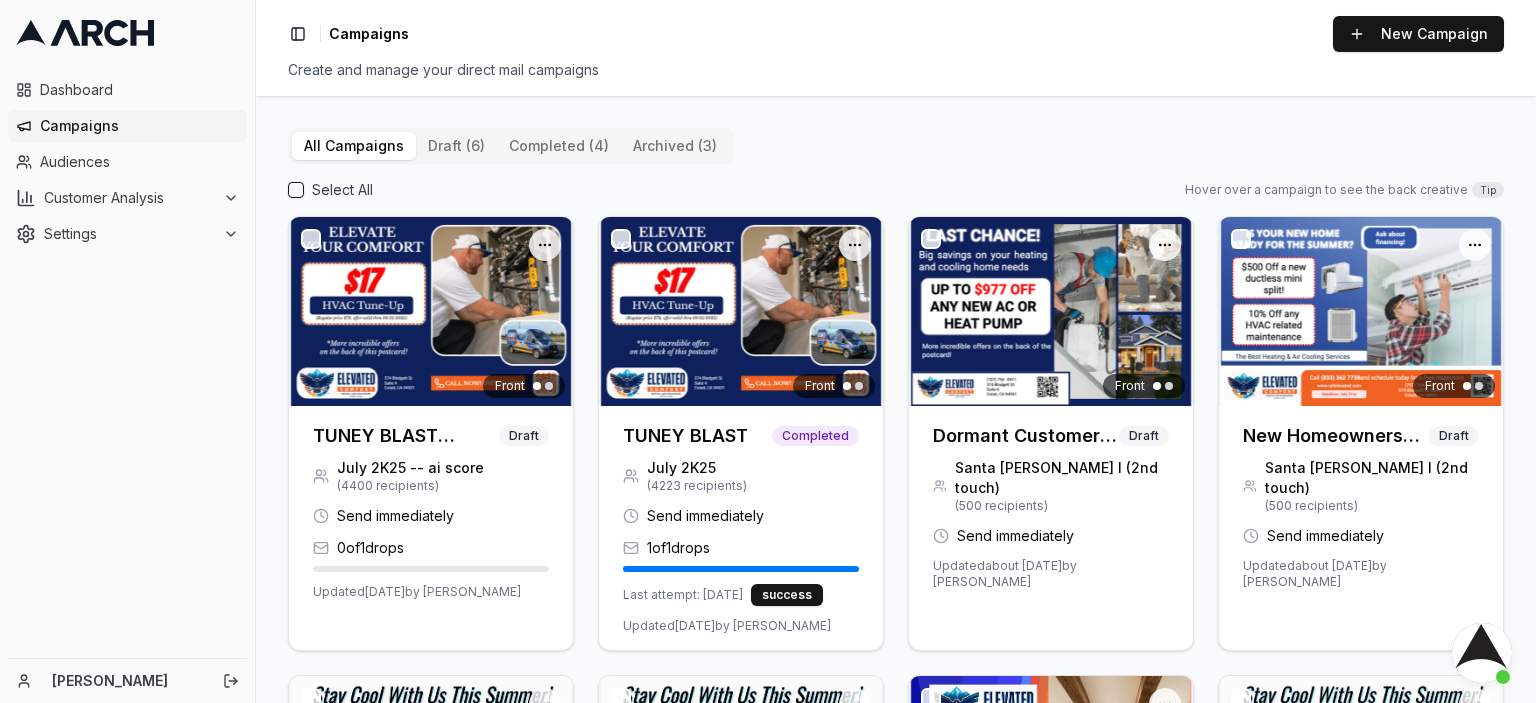 scroll, scrollTop: 0, scrollLeft: 0, axis: both 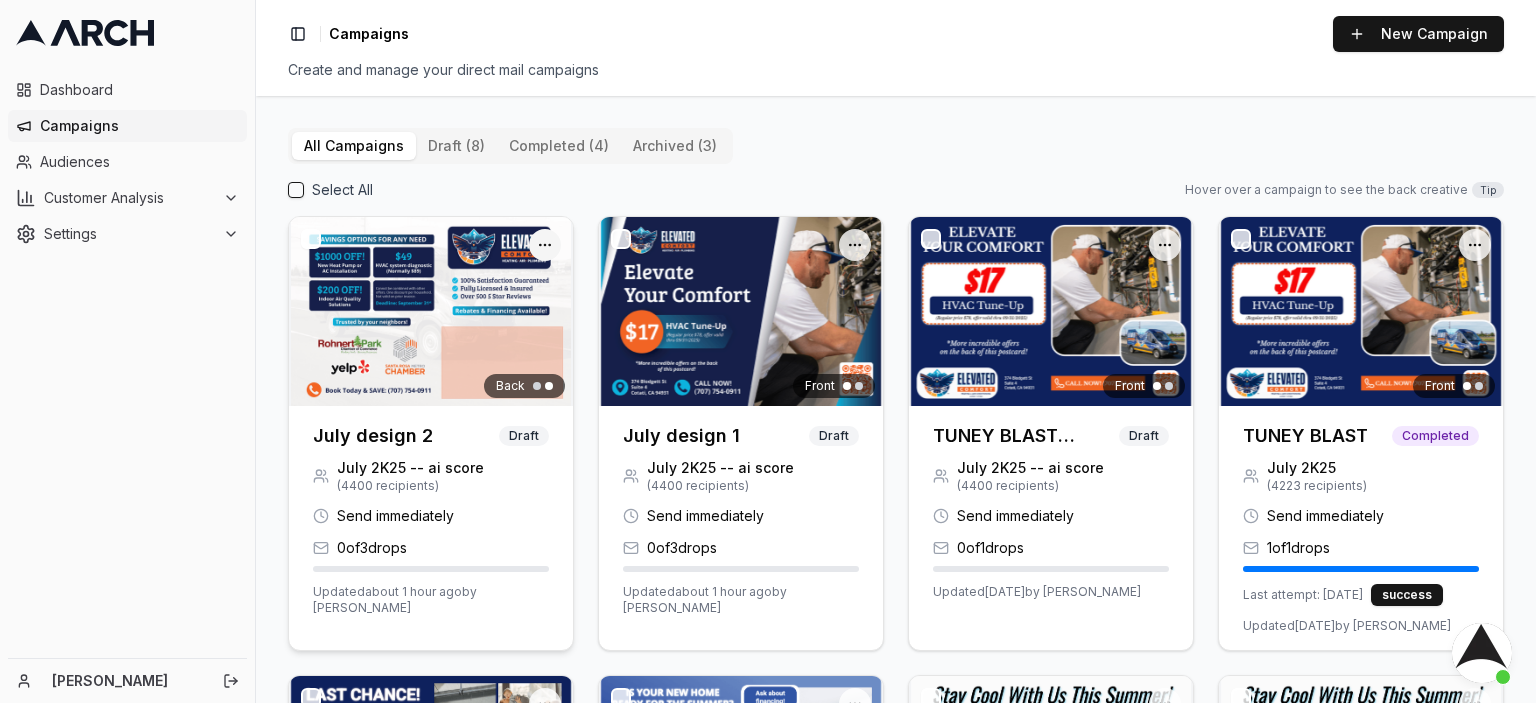 click on "Dashboard Campaigns Audiences Customer Analysis Settings Christophe Dimmitt Toggle Sidebar Campaigns   New Campaign Create and manage your direct mail campaigns All Campaigns   draft   (8) completed   (4) archived   (3) Select All Hover over a campaign to see the back creative Tip Open menu Back July design 2 Draft July 2K25 -- ai score ( 4400   recipients) Send immediately 0  of  3  drops Updated  about 1 hour ago  by   Jimmy DeLano Open menu Front July design 1 Draft July 2K25 -- ai score ( 4400   recipients) Send immediately 0  of  3  drops Updated  about 1 hour ago  by   Jimmy DeLano Open menu Front TUNEY BLAST (Copy) Draft July 2K25 -- ai score ( 4400   recipients) Send immediately 0  of  1  drops Updated  3 days ago  by   Christophe Dimmitt Open menu Front TUNEY BLAST Completed July 2K25 ( 4223   recipients) Send immediately 1  of  1  drops Last attempt:   3 days ago success Updated  3 days ago  by   Christophe Dimmitt Open menu Front Dormant Customers (recurring campaign) Draft Santa Rosa I (2nd touch)" at bounding box center [768, 351] 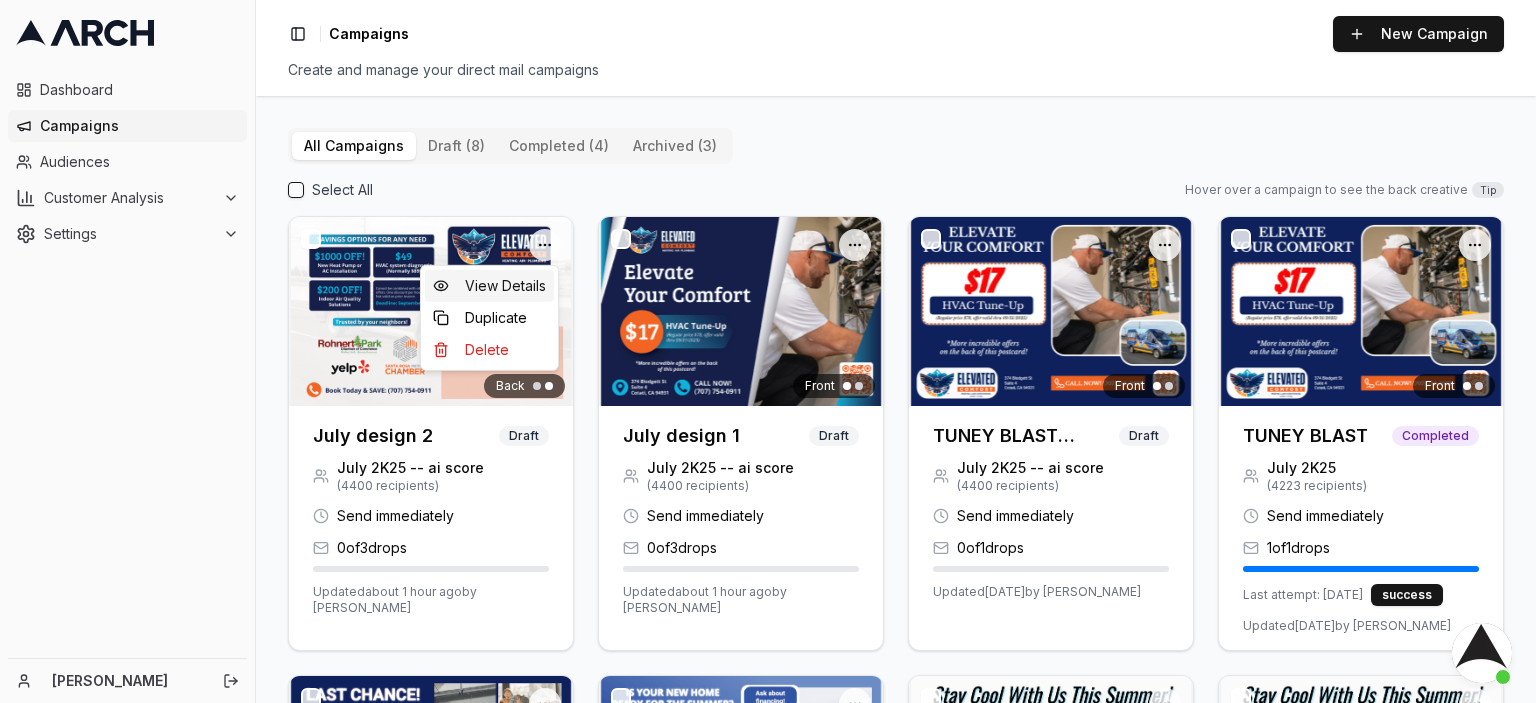 click on "View Details" at bounding box center (489, 286) 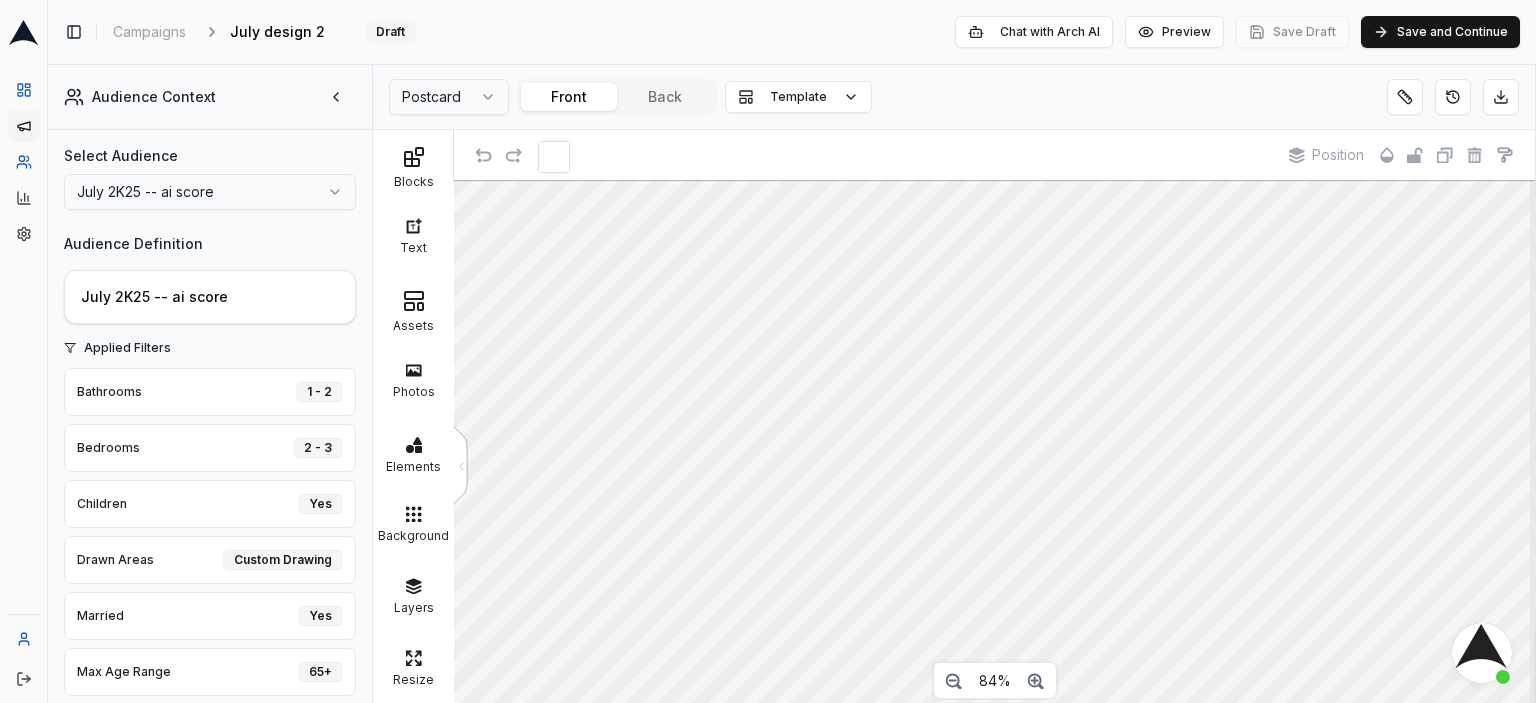 scroll, scrollTop: 44, scrollLeft: 0, axis: vertical 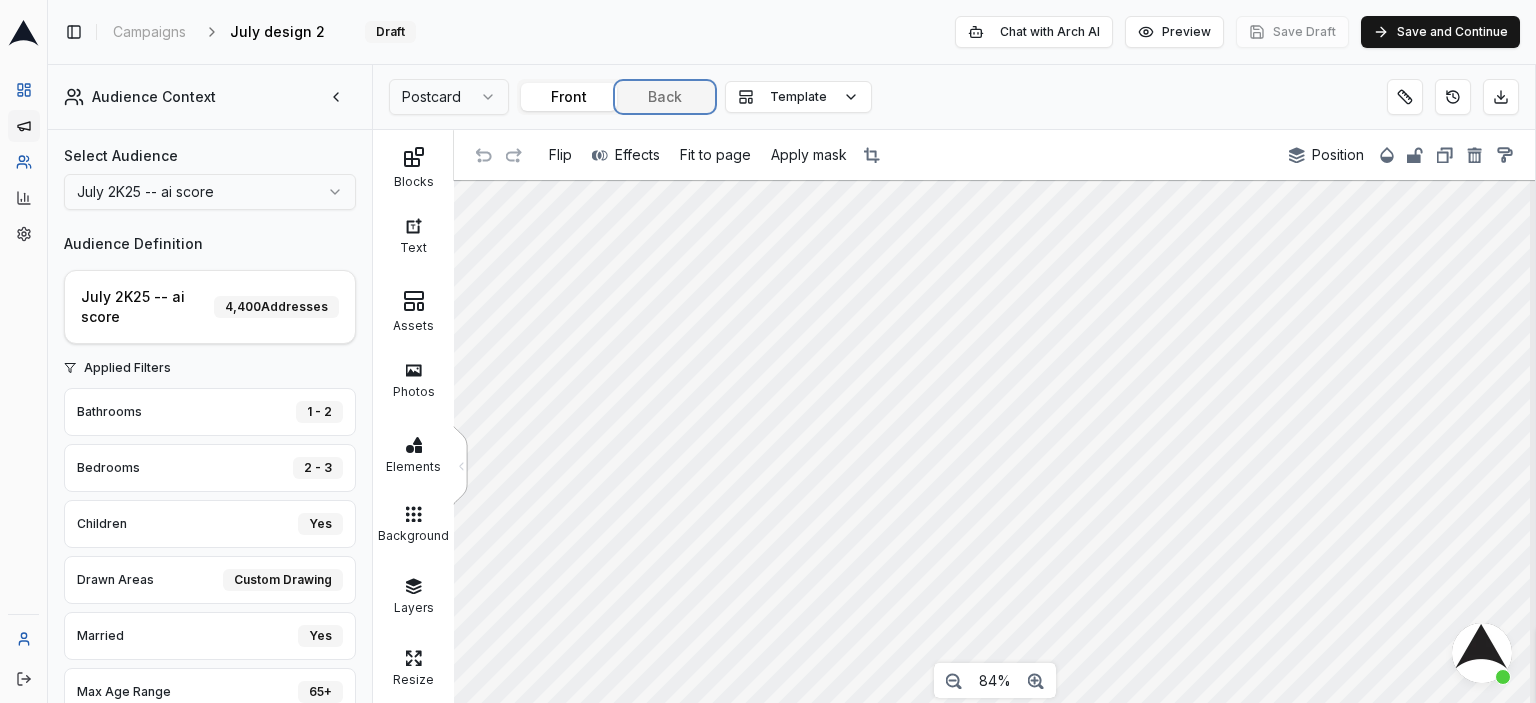 click on "Back" at bounding box center (665, 97) 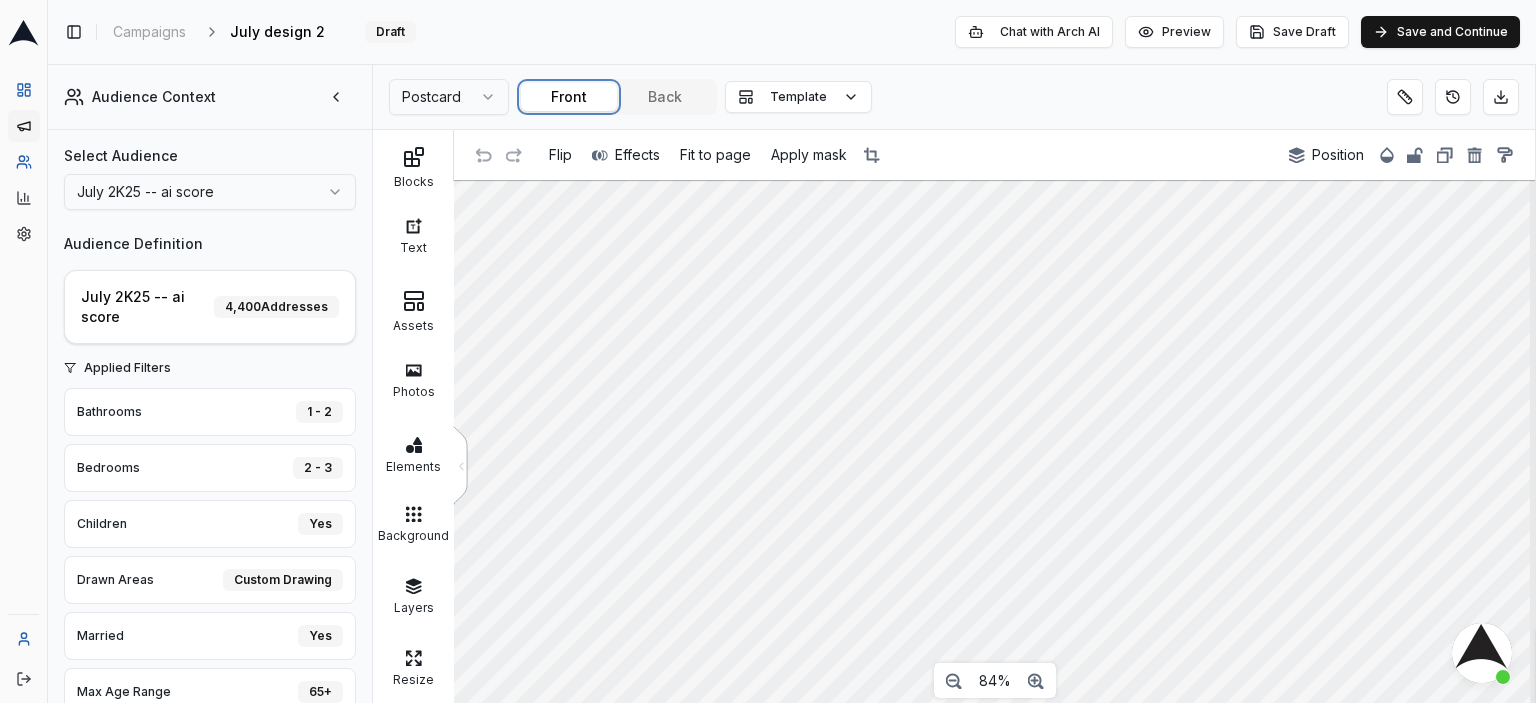 click on "Front" at bounding box center (569, 97) 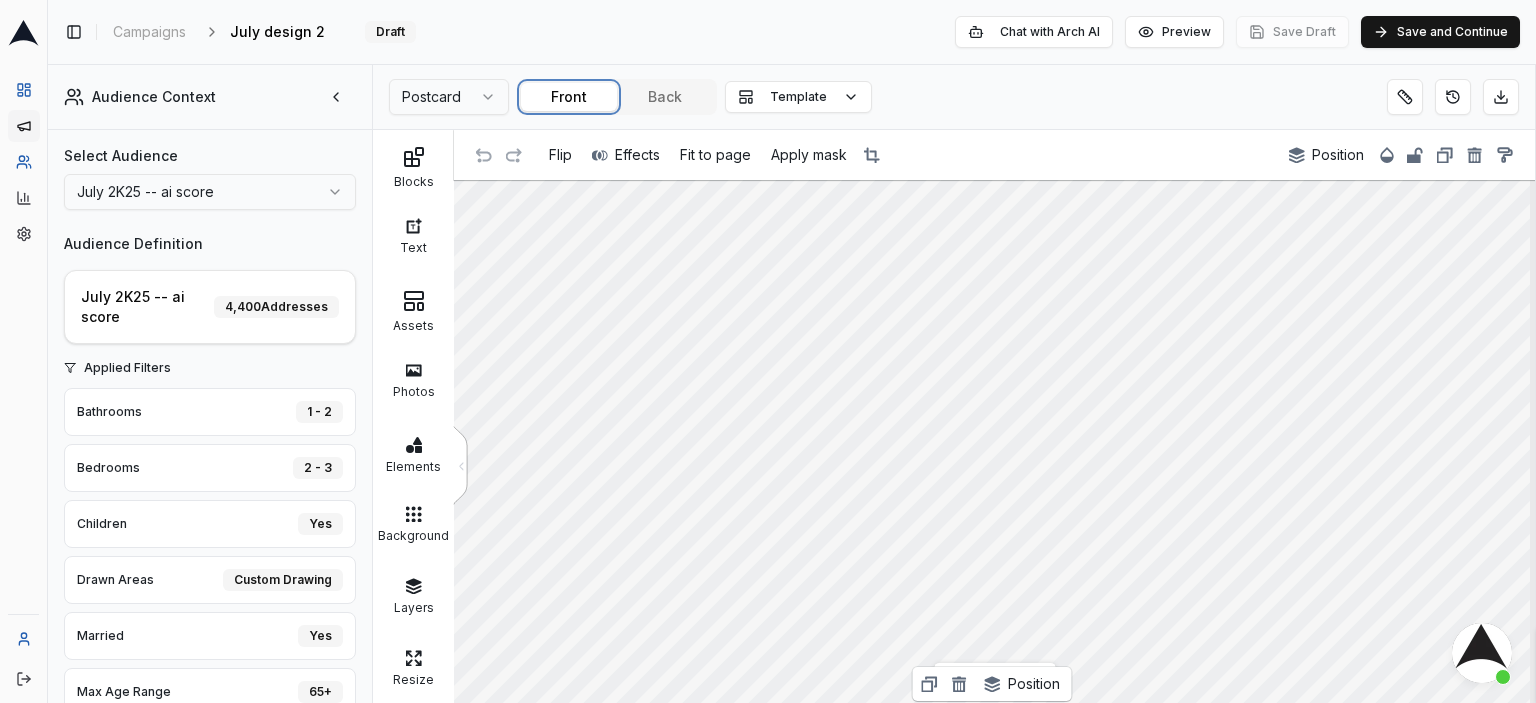 scroll, scrollTop: 89, scrollLeft: 0, axis: vertical 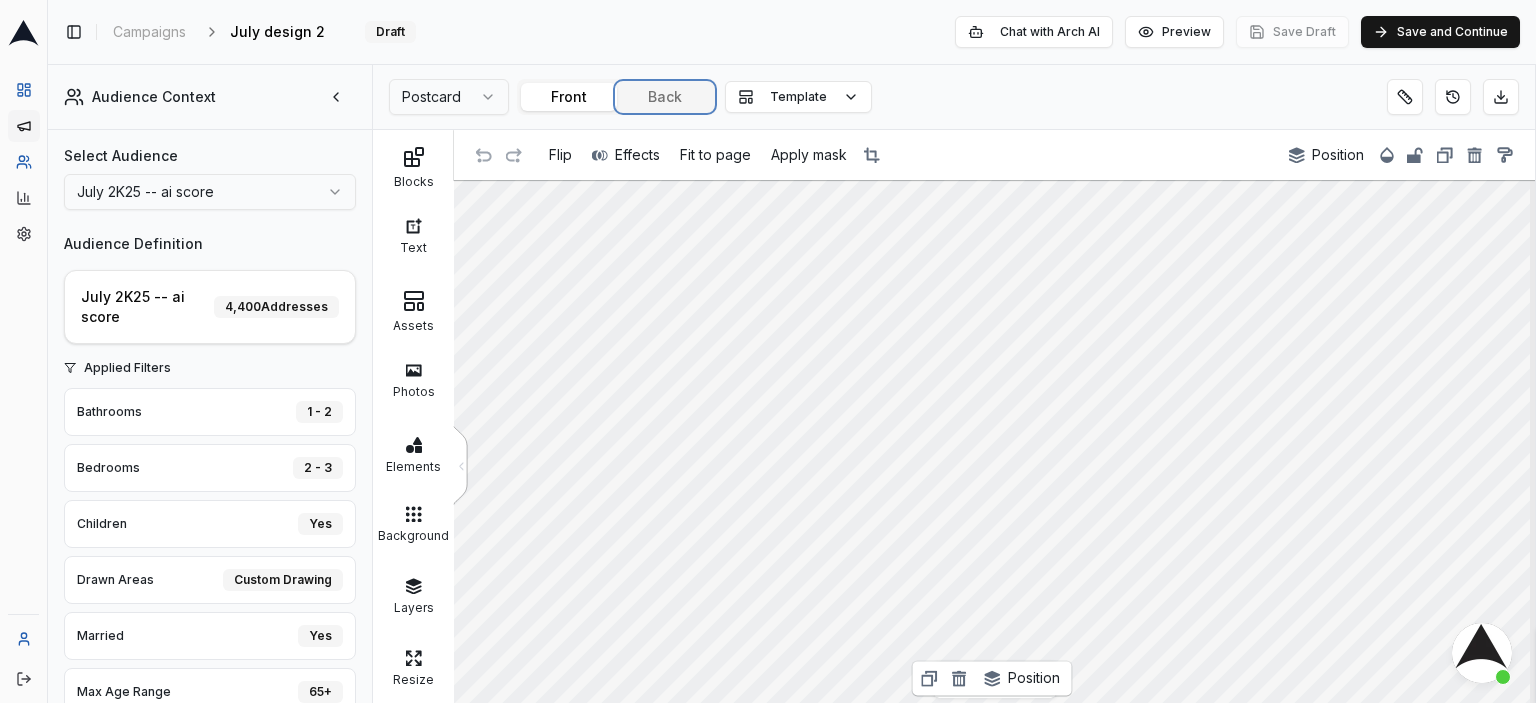 click on "Back" at bounding box center [665, 97] 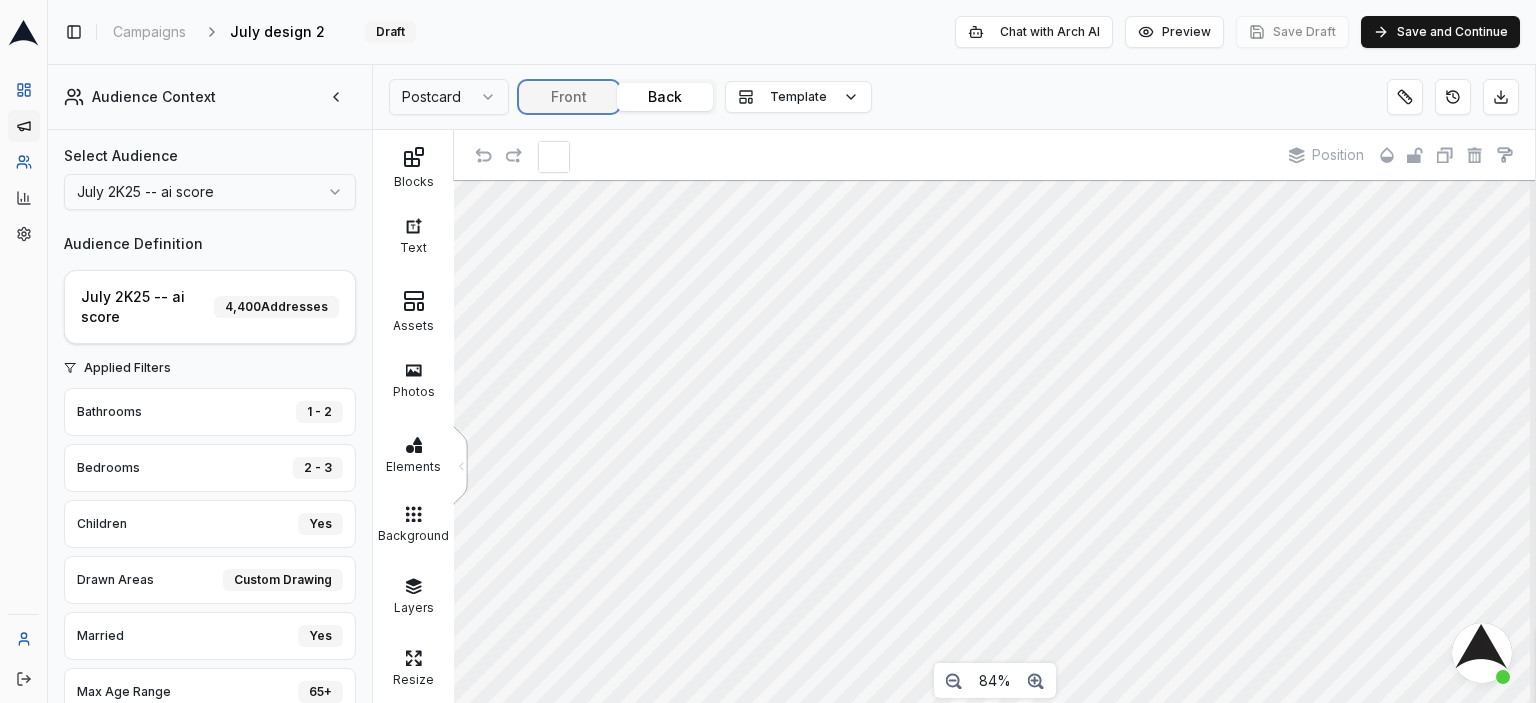 click on "Front" at bounding box center (569, 97) 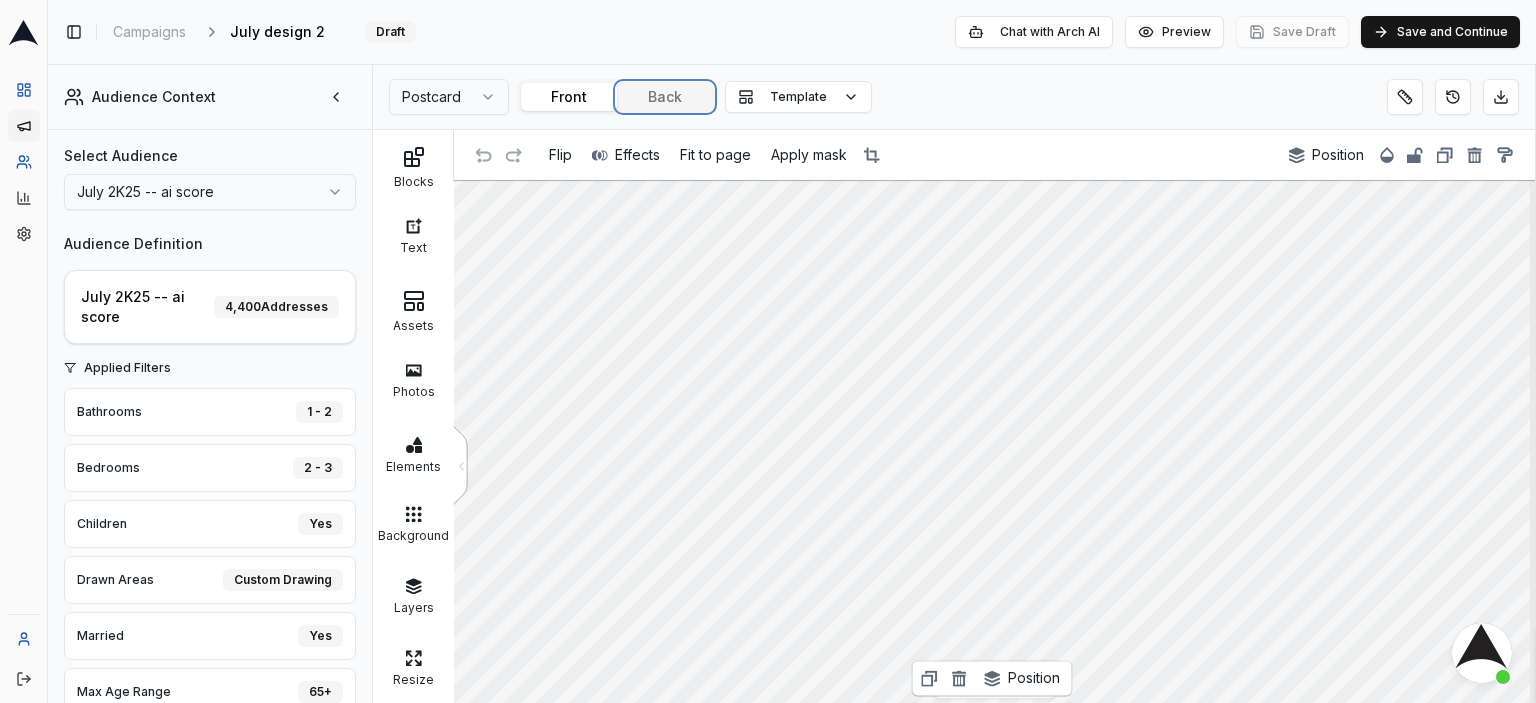 click on "Back" at bounding box center (665, 97) 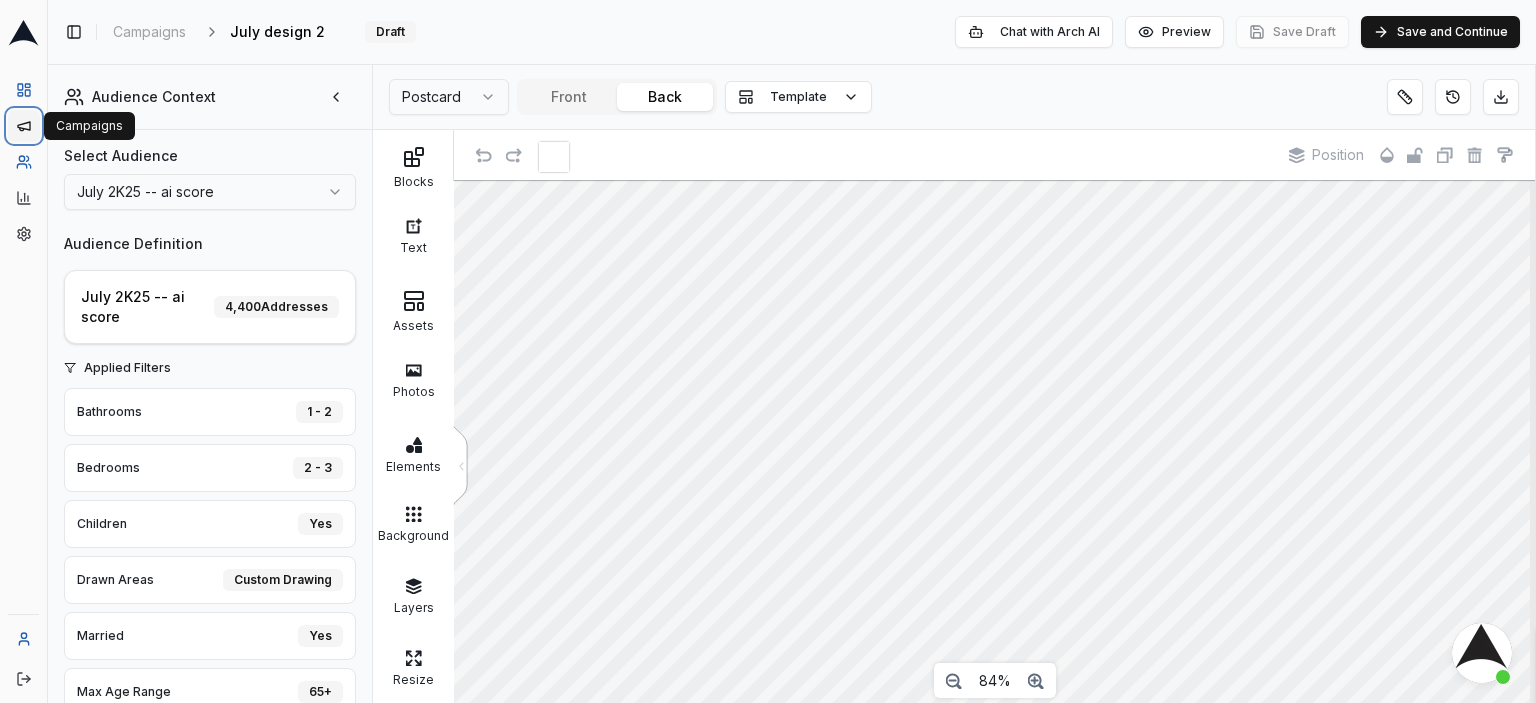 click 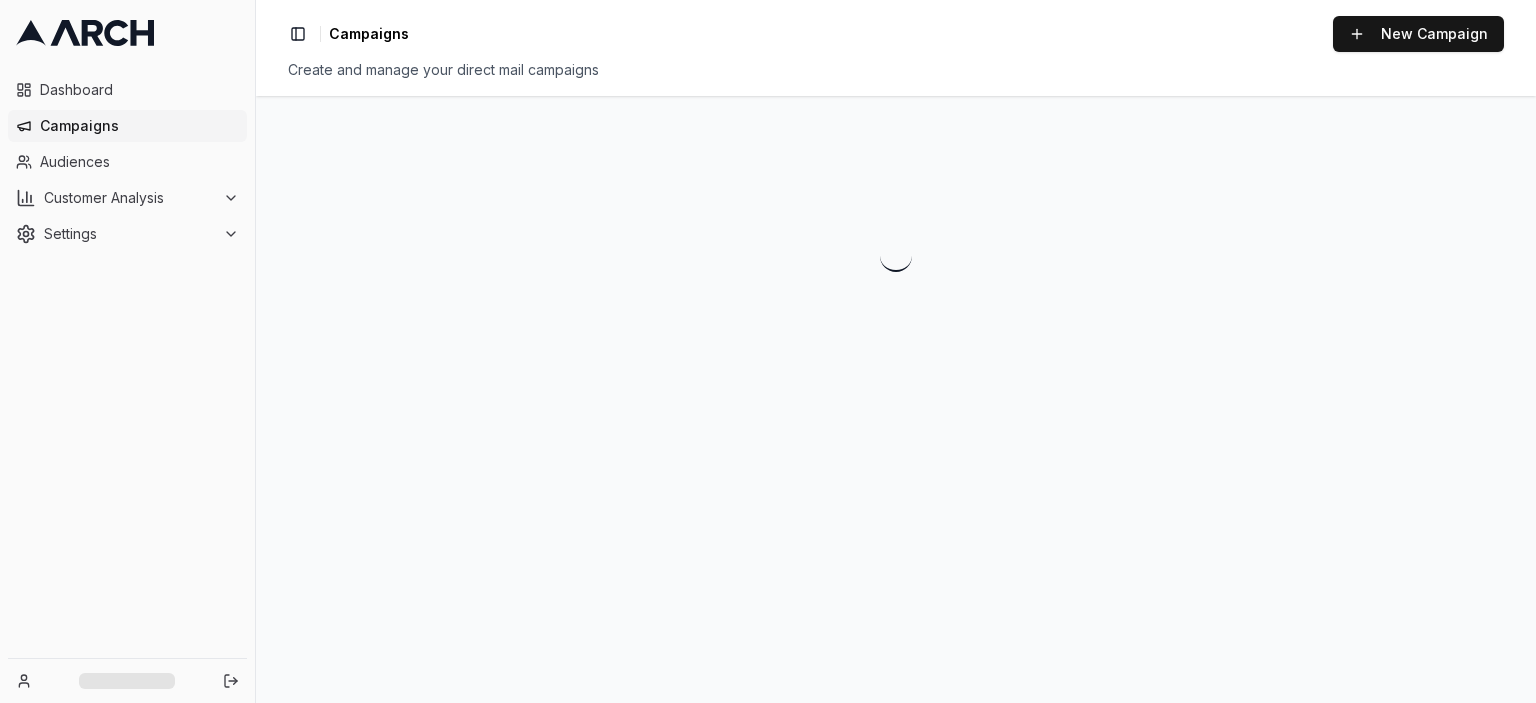 scroll, scrollTop: 0, scrollLeft: 0, axis: both 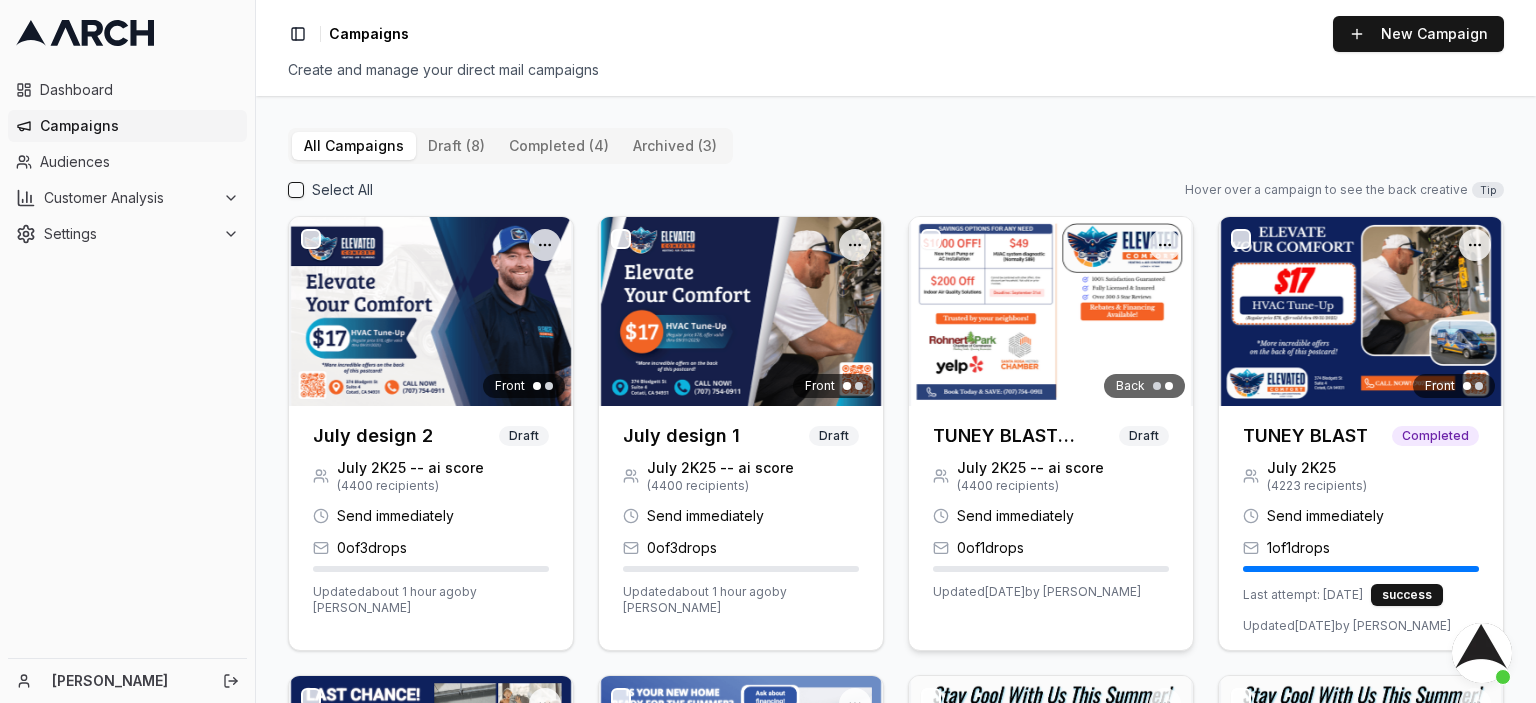 click at bounding box center [1051, 311] 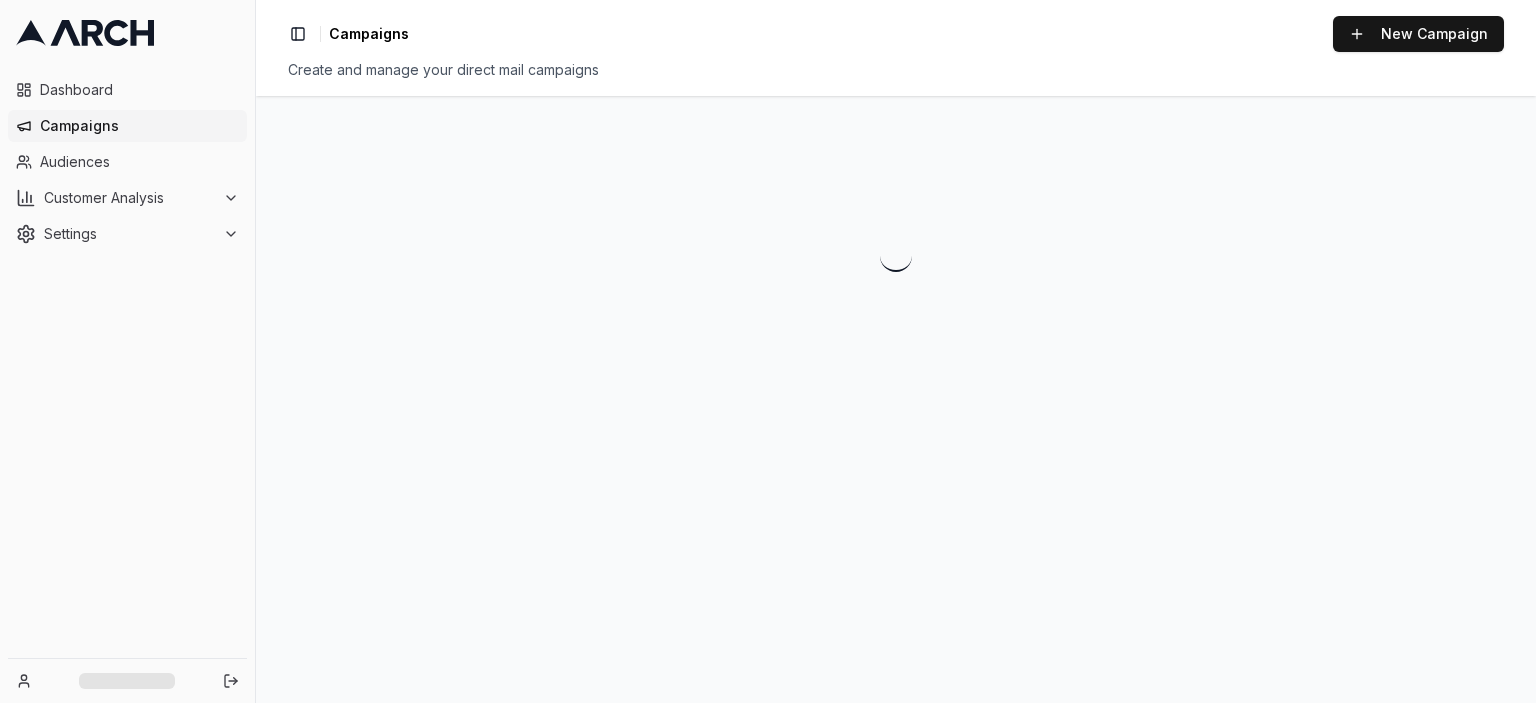 scroll, scrollTop: 0, scrollLeft: 0, axis: both 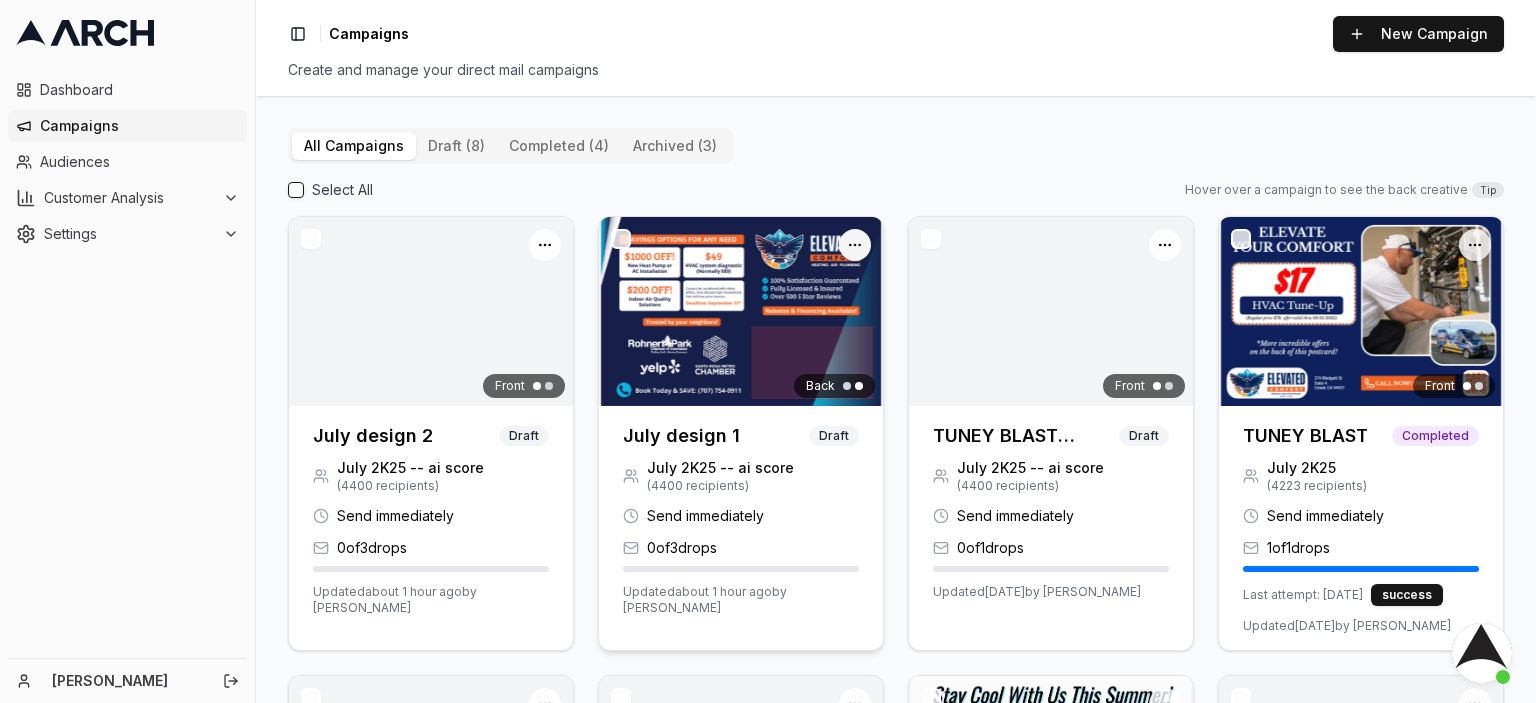 click on "Dashboard Campaigns Audiences Customer Analysis Settings Christophe Dimmitt Toggle Sidebar Campaigns   New Campaign Create and manage your direct mail campaigns All Campaigns   draft   (8) completed   (4) archived   (3) Select All Hover over a campaign to see the back creative Tip Open menu Front July design 2 Draft July 2K25 -- ai score ( 4400   recipients) Send immediately 0  of  3  drops Updated  about 1 hour ago  by   Jimmy DeLano Open menu Back July design 1 Draft July 2K25 -- ai score ( 4400   recipients) Send immediately 0  of  3  drops Updated  about 1 hour ago  by   Jimmy DeLano Open menu Front TUNEY BLAST (Copy) Draft July 2K25 -- ai score ( 4400   recipients) Send immediately 0  of  1  drops Updated  3 days ago  by   Christophe Dimmitt Open menu Front TUNEY BLAST Completed July 2K25 ( 4223   recipients) Send immediately 1  of  1  drops Last attempt:   3 days ago success Updated  3 days ago  by   Christophe Dimmitt Open menu Front Dormant Customers (recurring campaign) Draft Santa Rosa I (2nd touch)" at bounding box center (768, 351) 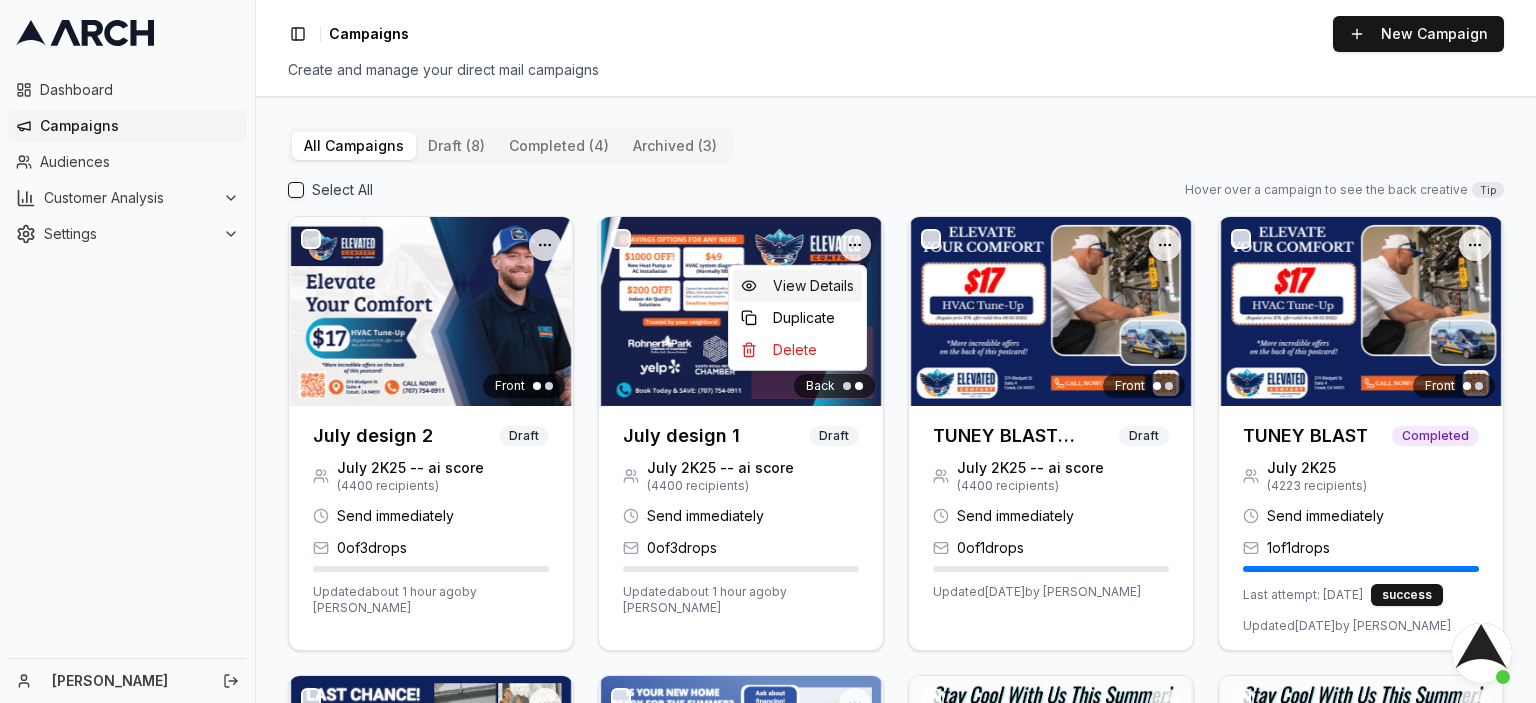 click on "View Details" at bounding box center [797, 286] 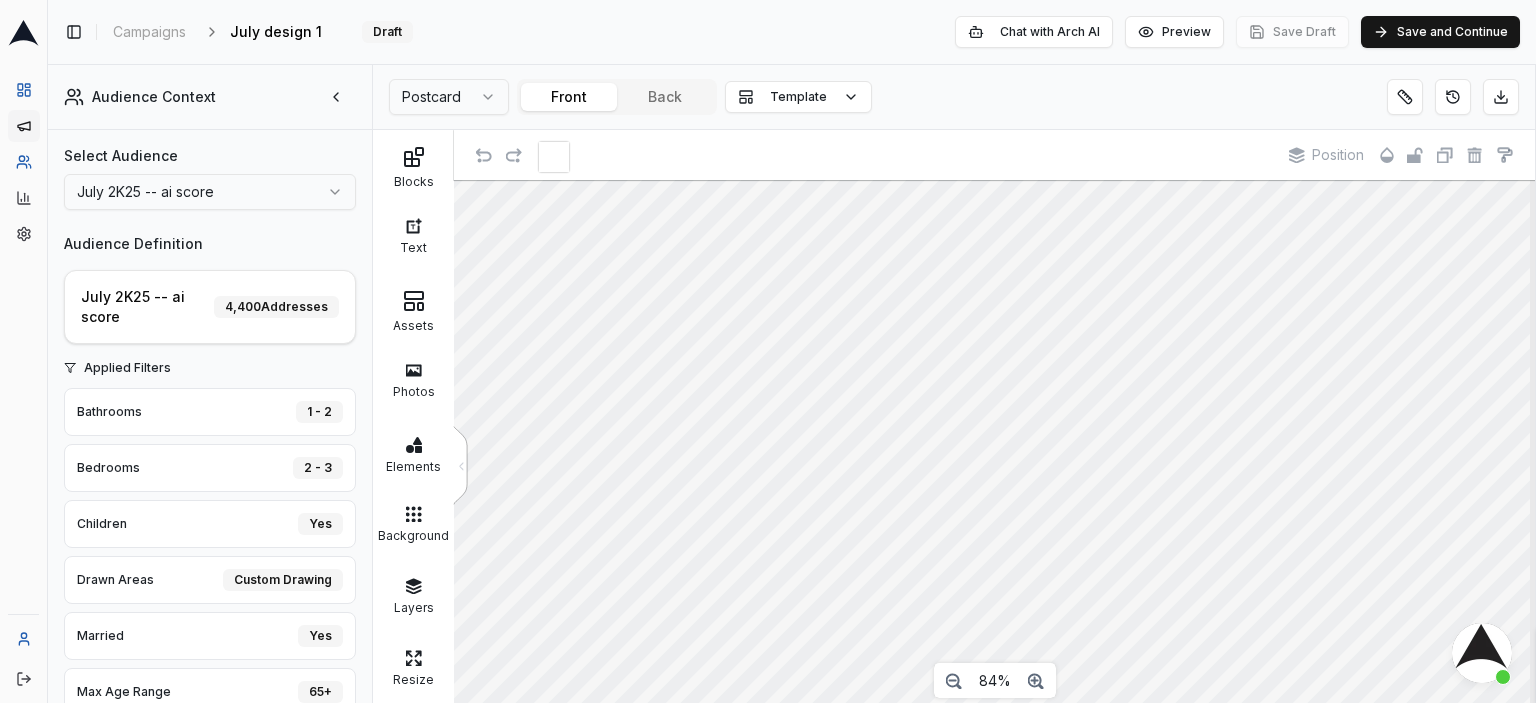 scroll, scrollTop: 89, scrollLeft: 0, axis: vertical 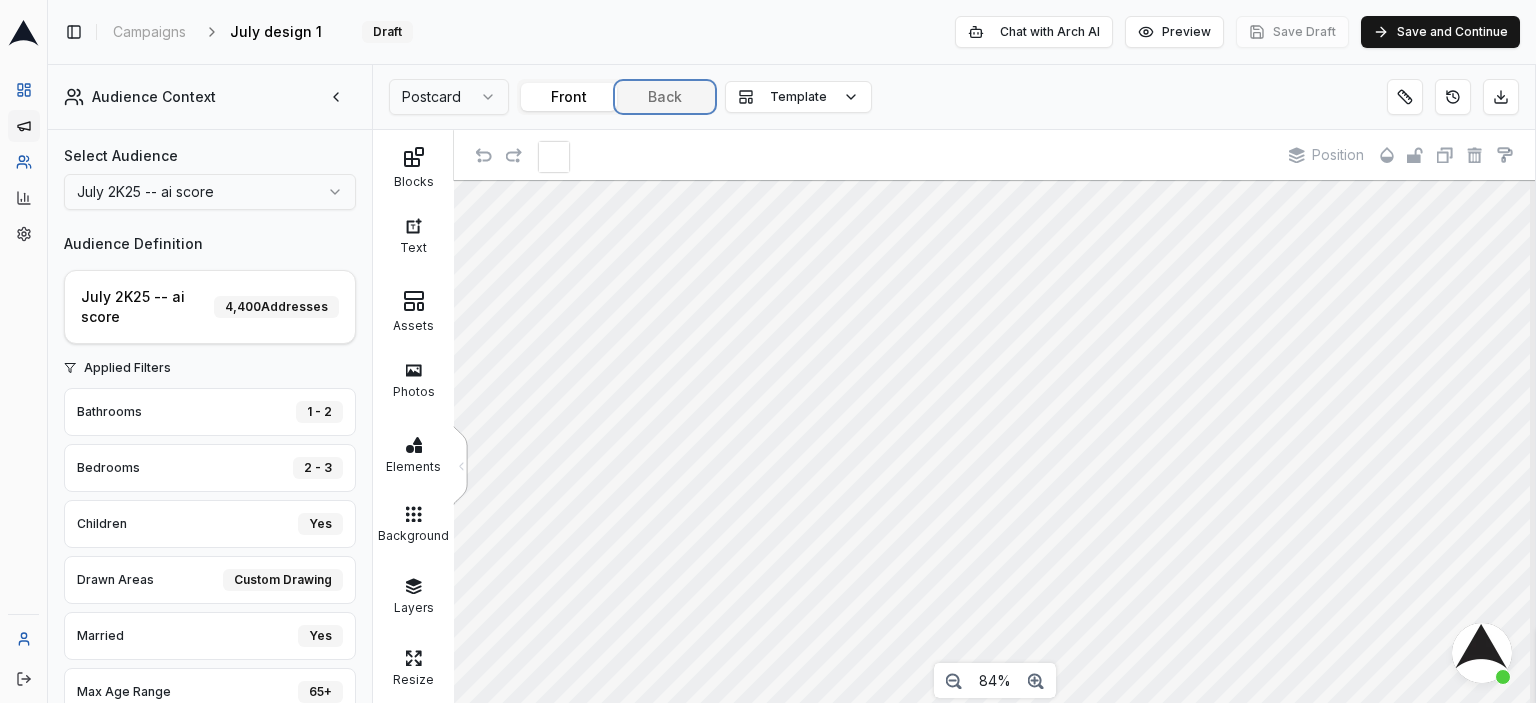 click on "Back" at bounding box center (665, 97) 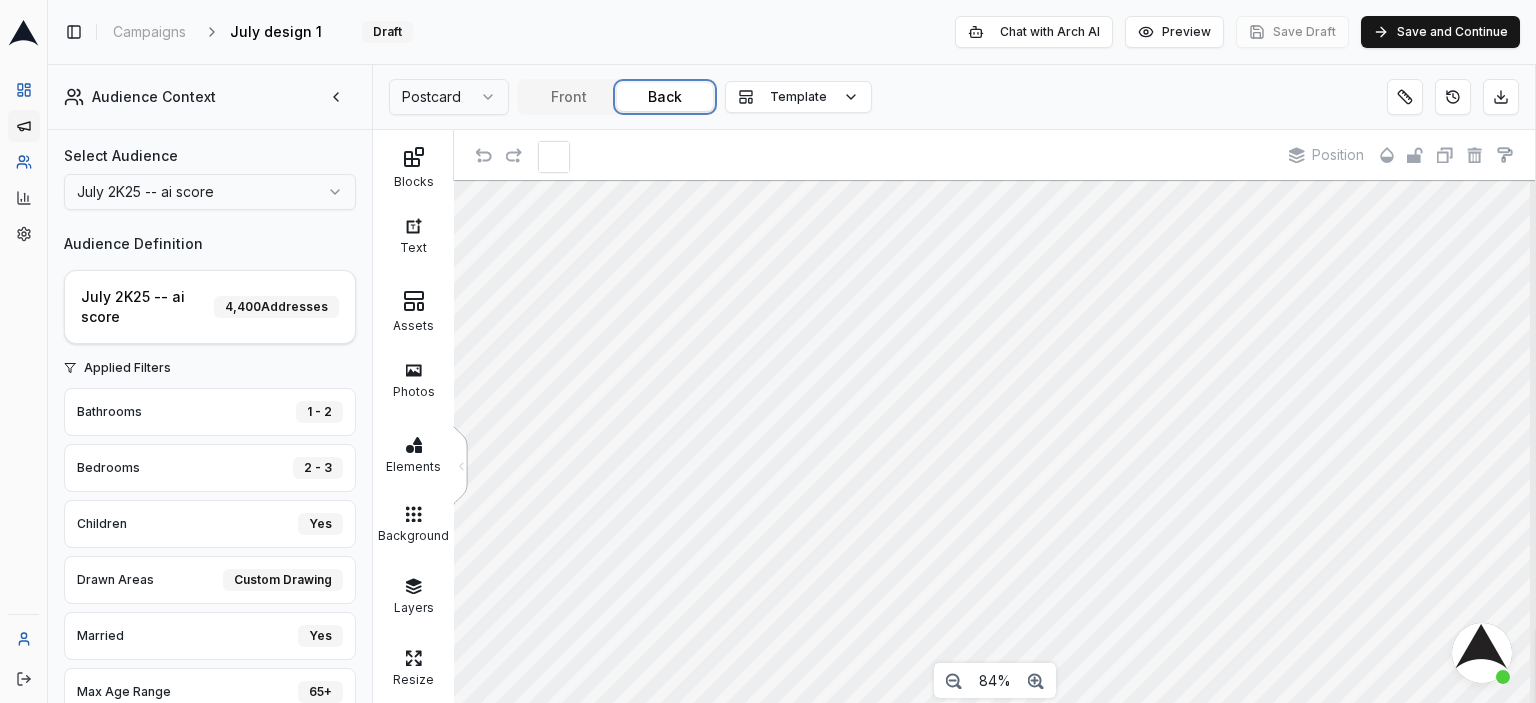 scroll, scrollTop: 0, scrollLeft: 0, axis: both 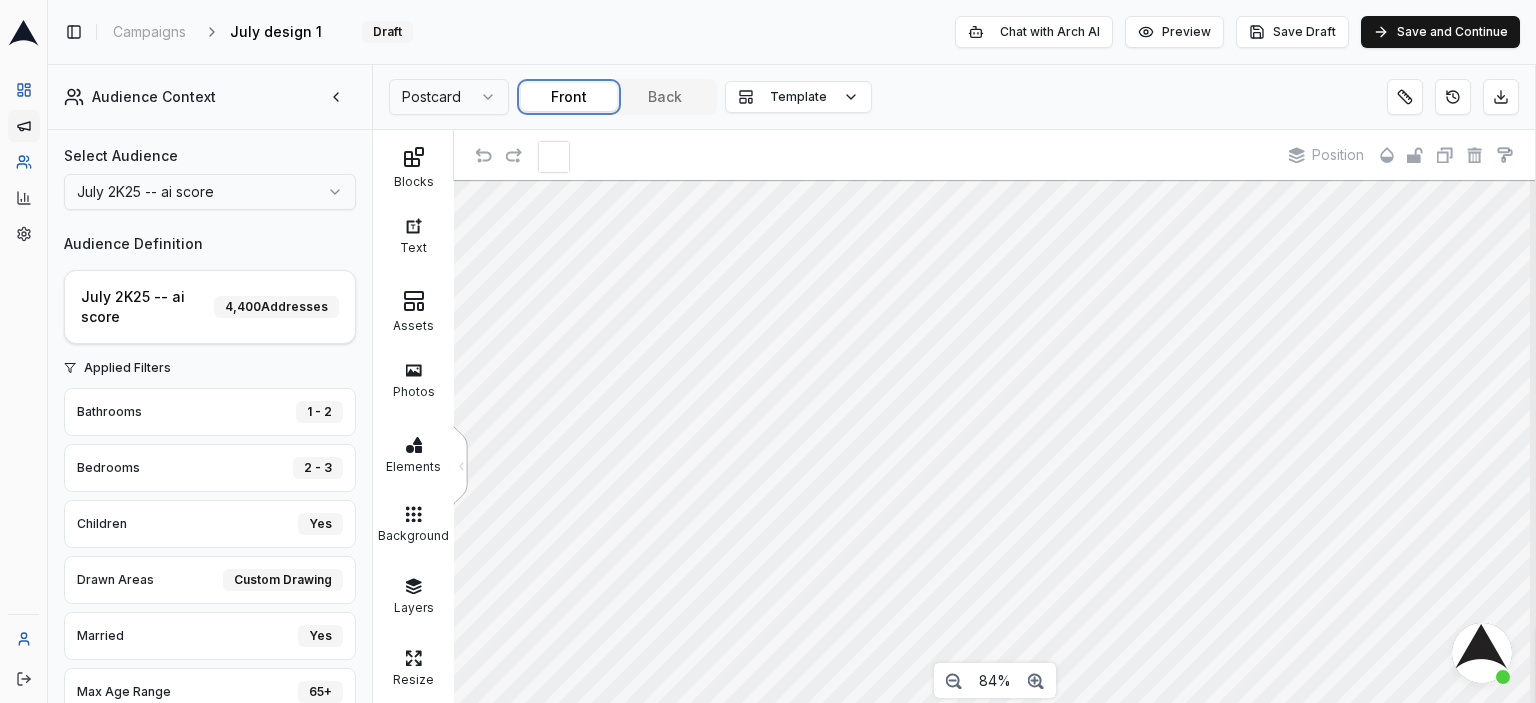 click on "Front" at bounding box center (569, 97) 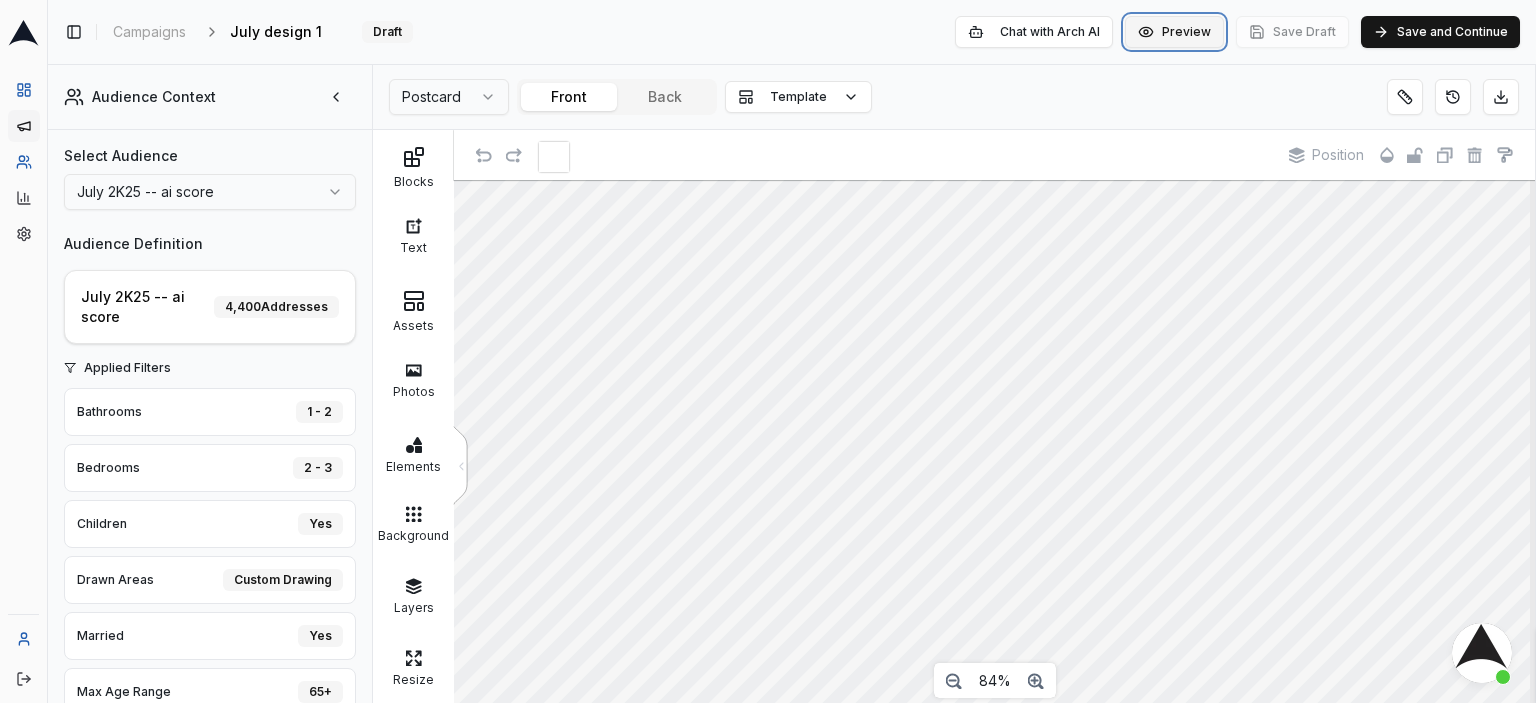 click on "Preview" at bounding box center [1174, 32] 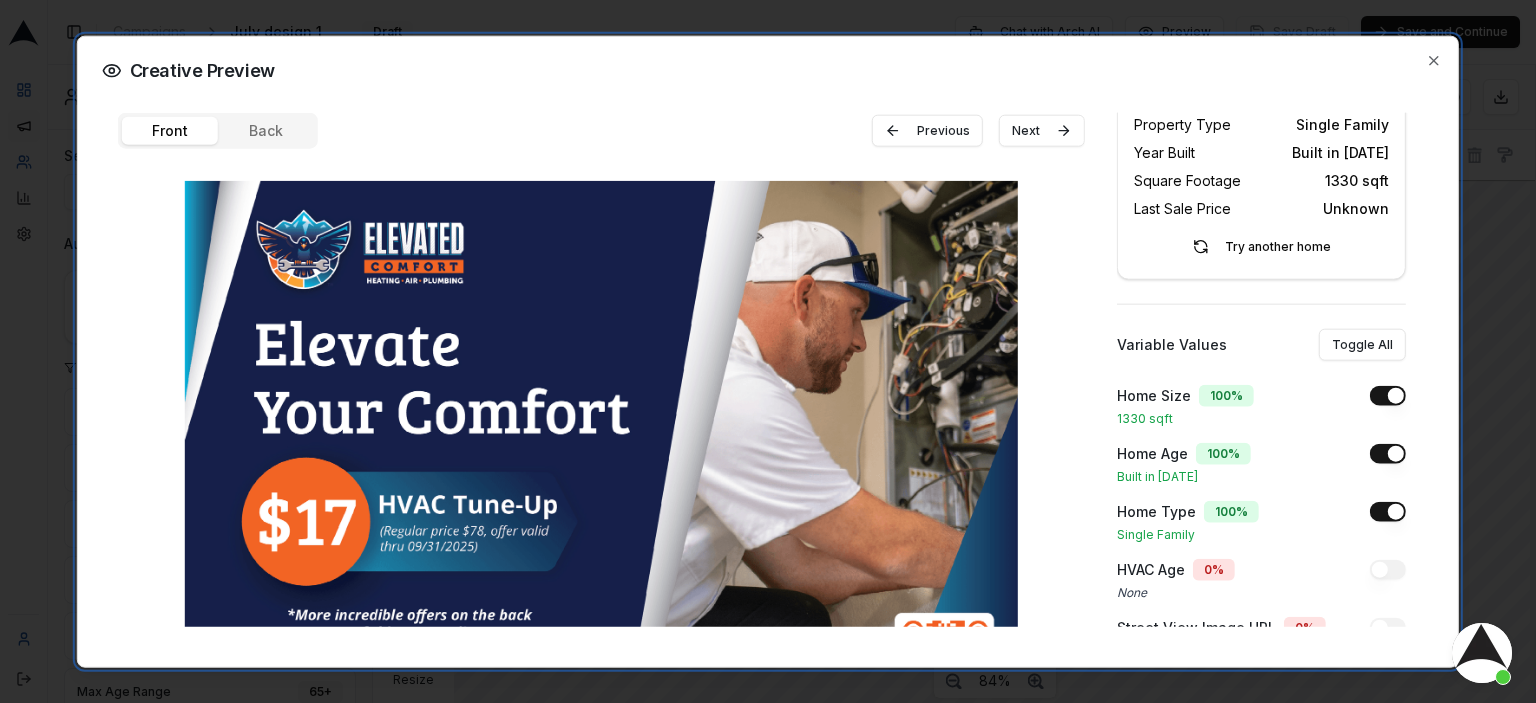 scroll, scrollTop: 83, scrollLeft: 0, axis: vertical 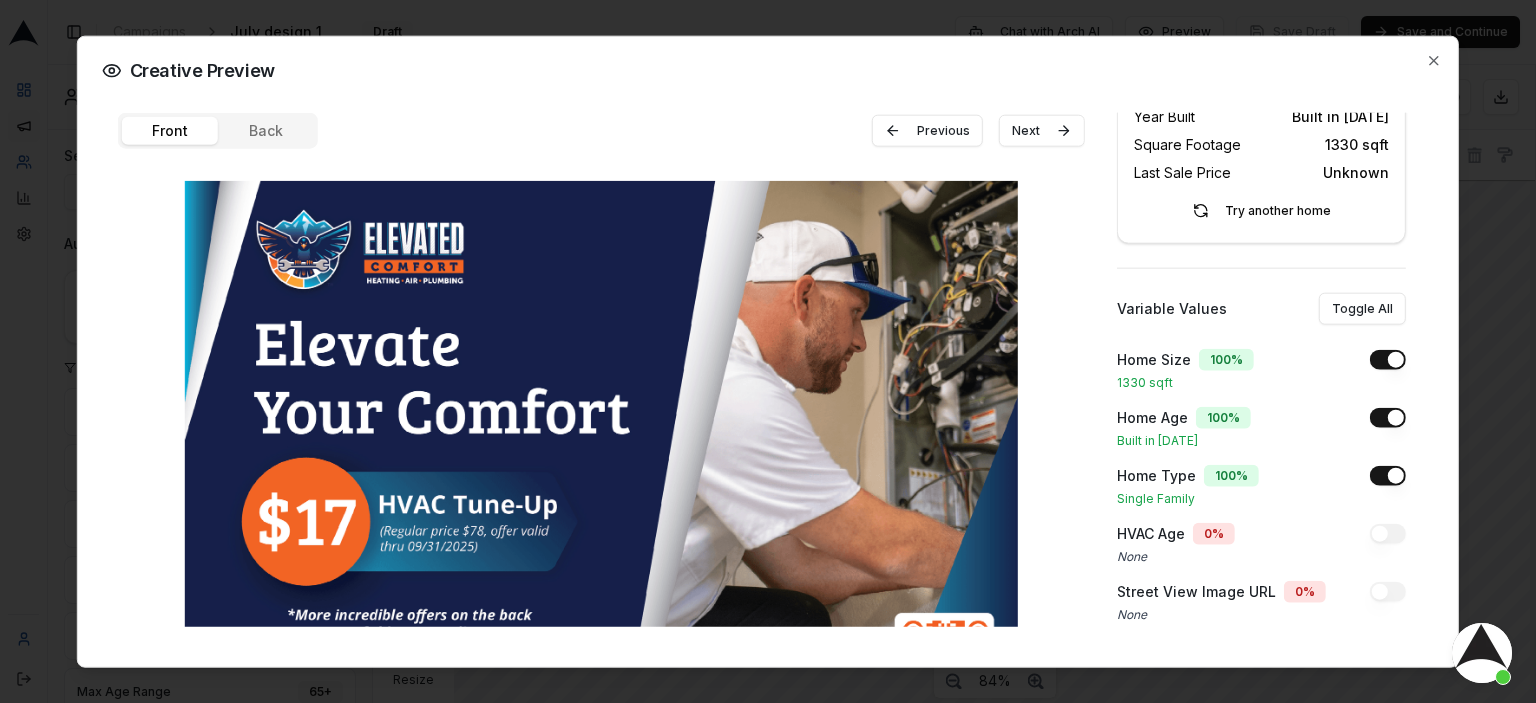 click on "Front Back" at bounding box center [218, 130] 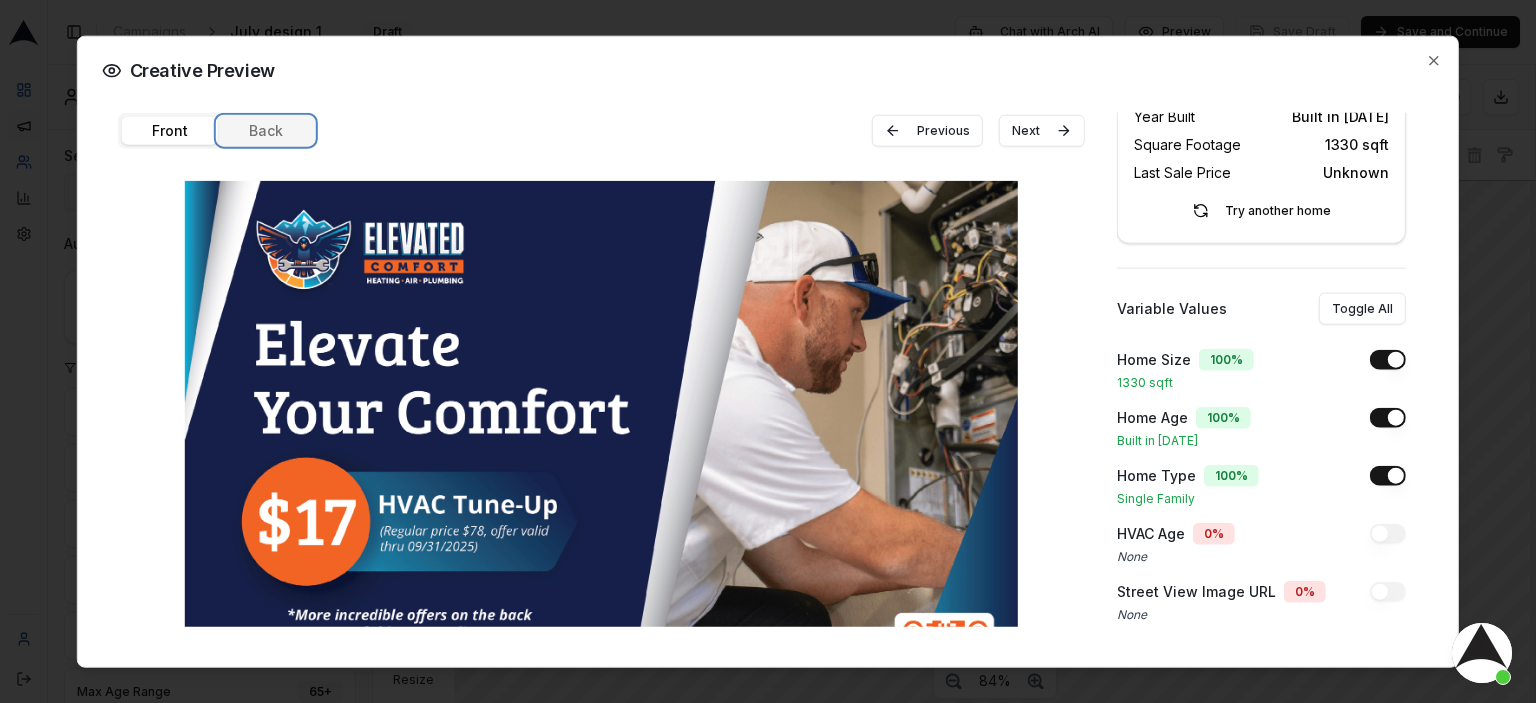 click on "Back" at bounding box center (266, 130) 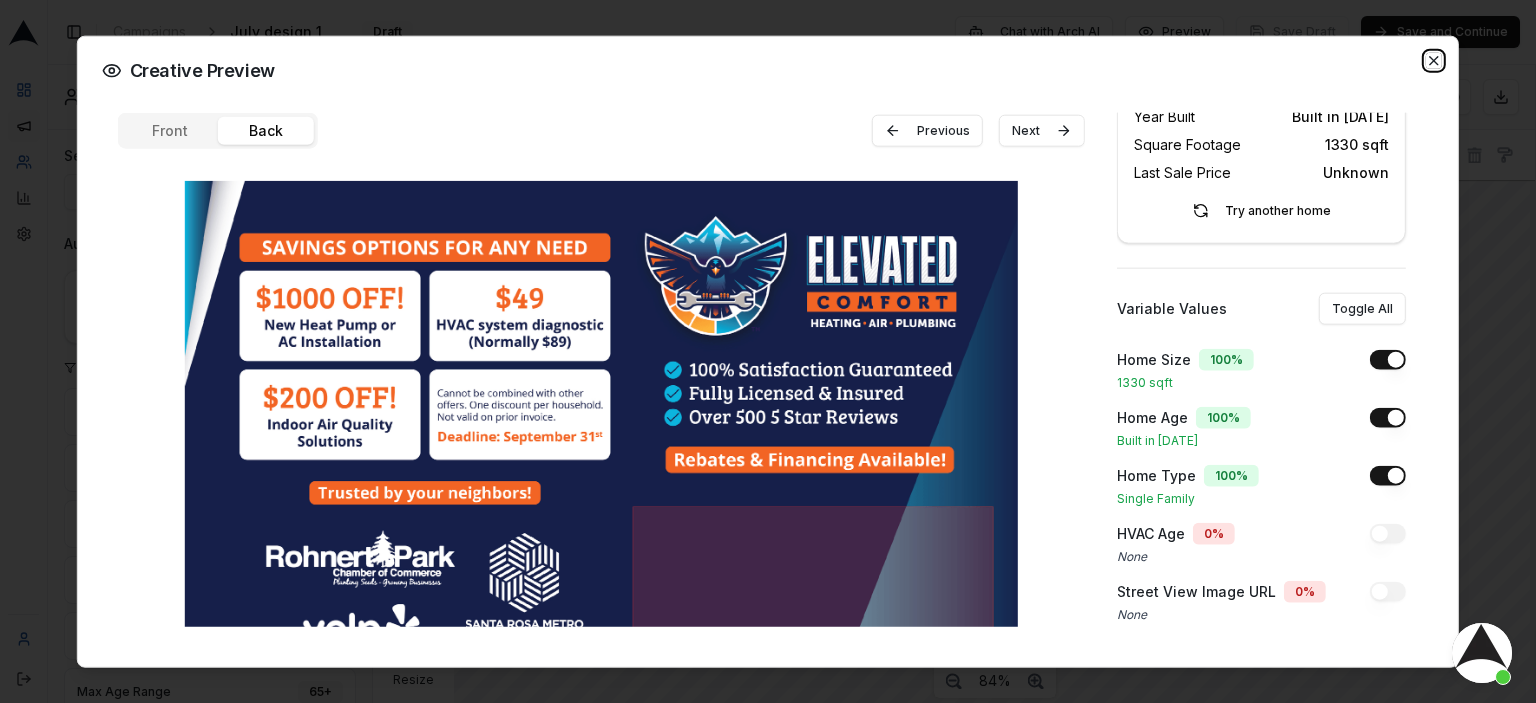 click 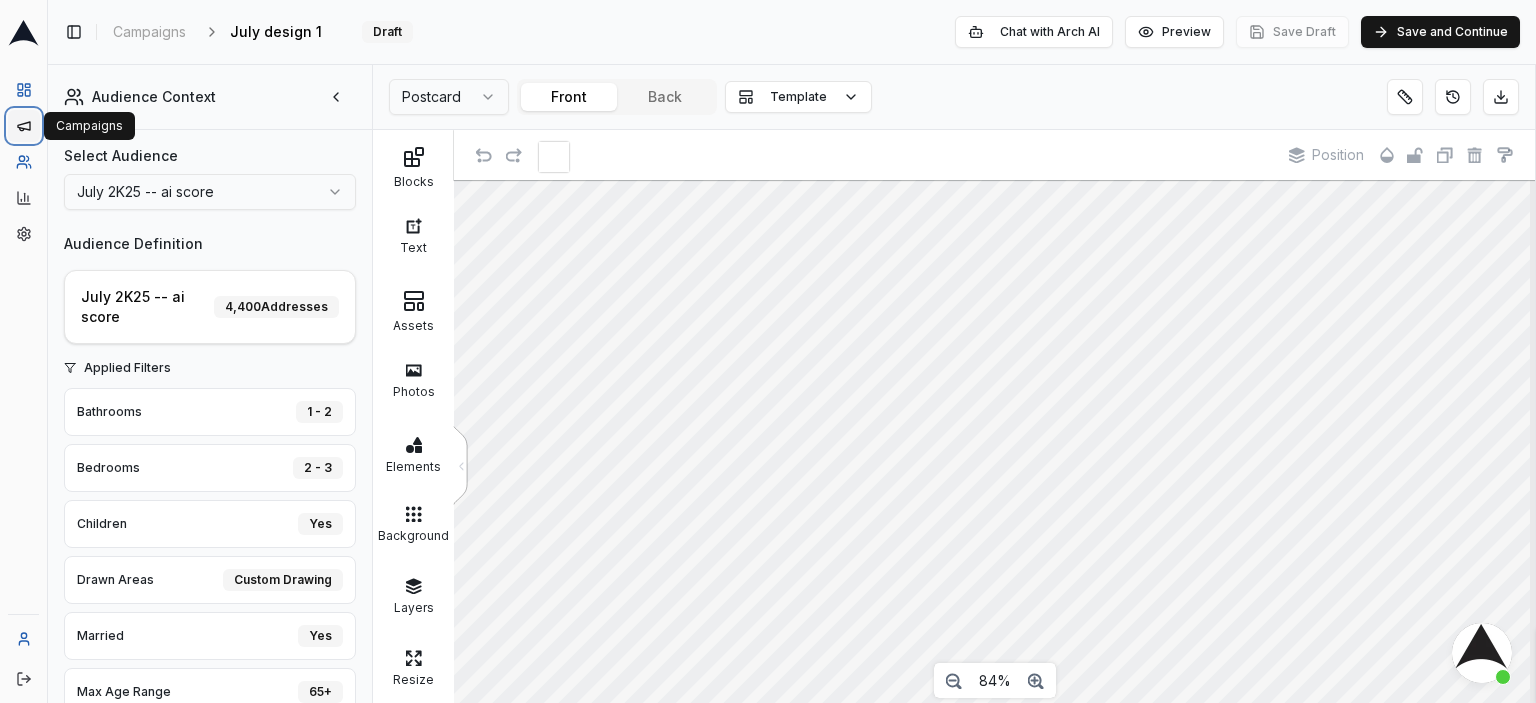 click 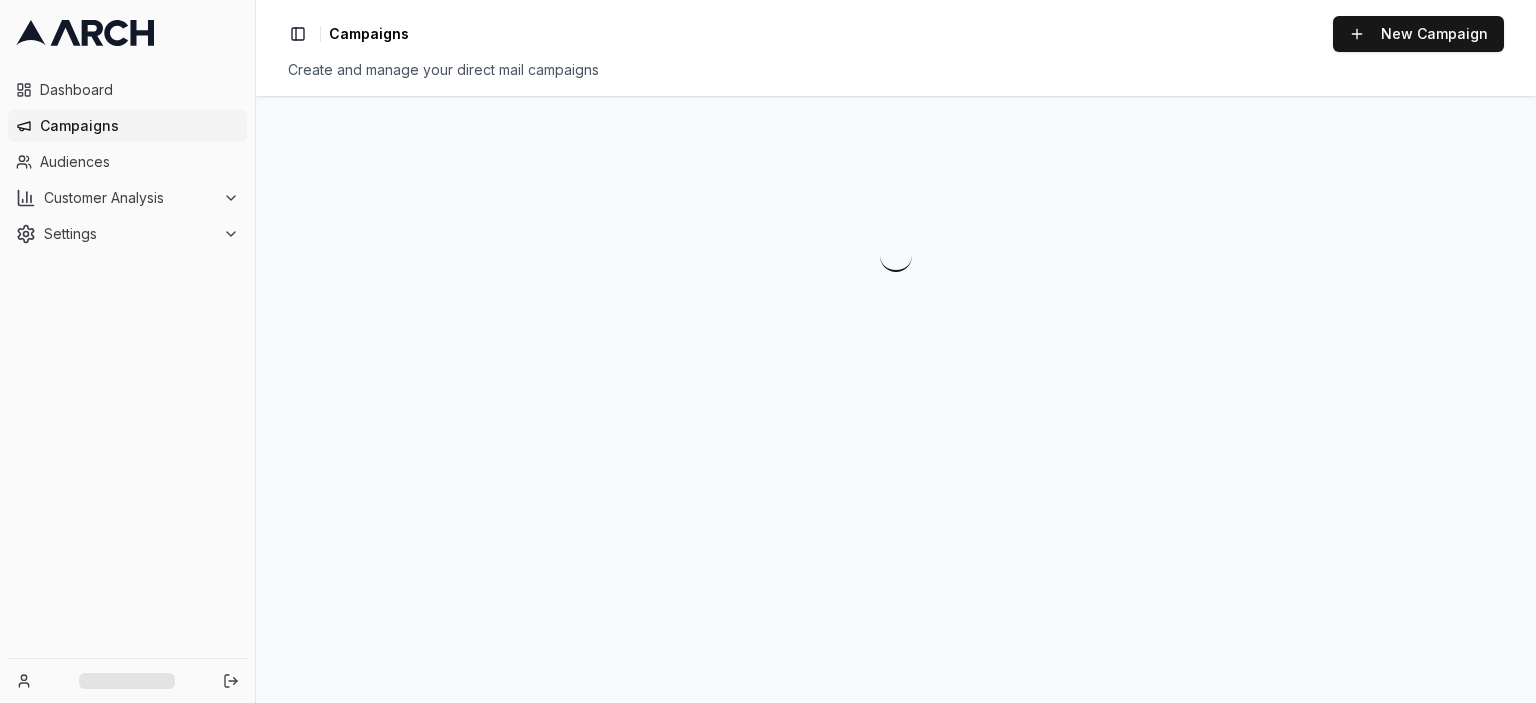 scroll, scrollTop: 0, scrollLeft: 0, axis: both 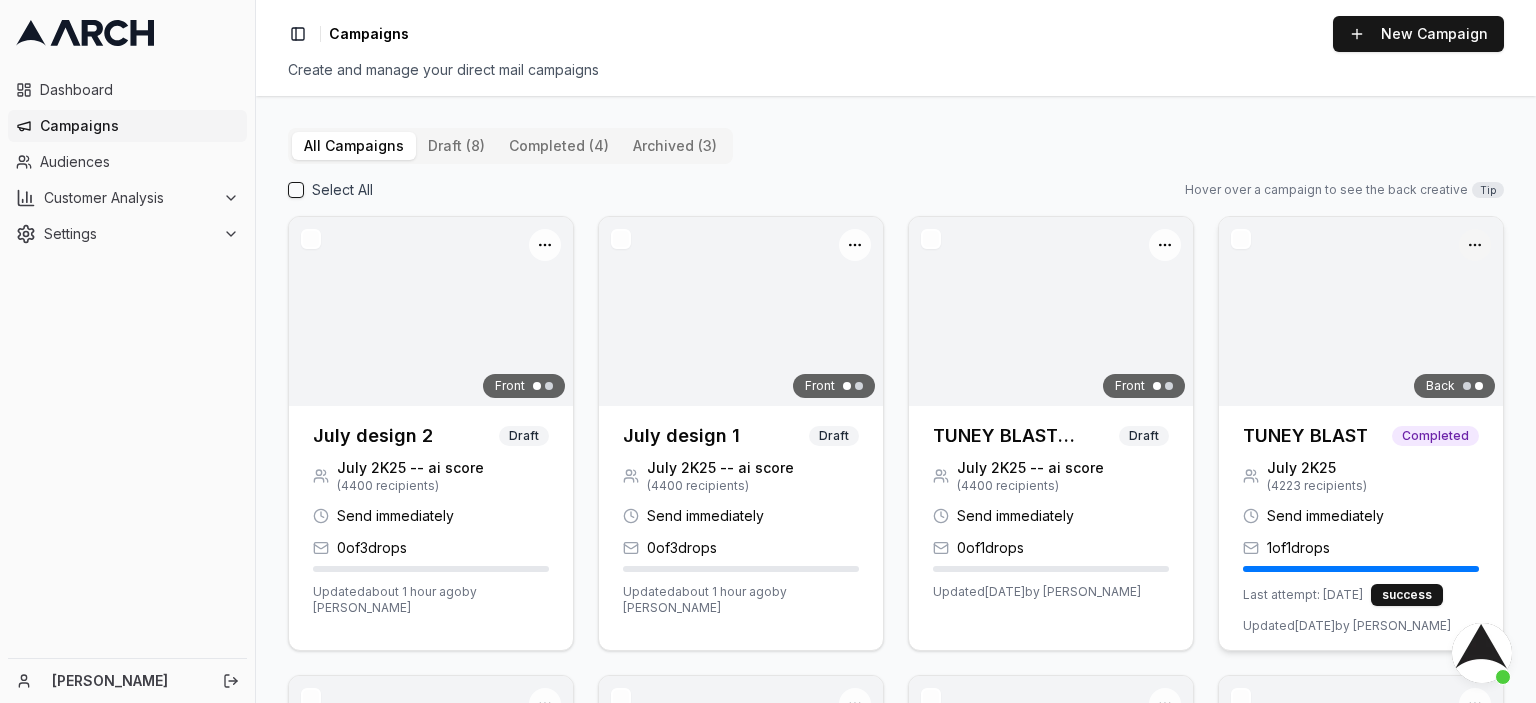click on "Dashboard Campaigns Audiences Customer Analysis Settings [PERSON_NAME] Toggle Sidebar Campaigns   New Campaign Create and manage your direct mail campaigns All Campaigns   draft   (8) completed   (4) archived   (3) Select All Hover over a campaign to see the back creative Tip Open menu Front July design 2 Draft July 2K25 -- ai score ( 4400   recipients) Send immediately 0  of  3  drops Updated  about 1 hour ago  by   [PERSON_NAME] Open menu Front July design 1 Draft July 2K25 -- ai score ( 4400   recipients) Send immediately 0  of  3  drops Updated  about 1 hour ago  by   [PERSON_NAME] Open menu Front TUNEY BLAST (Copy) Draft July 2K25 -- ai score ( 4400   recipients) Send immediately 0  of  1  drops Updated  [DATE]  by   [PERSON_NAME] Open menu Back TUNEY BLAST Completed July 2K25 ( 4223   recipients) Send immediately 1  of  1  drops Last attempt:   [DATE] success Updated  [DATE]  by   [PERSON_NAME] Open menu Front Dormant Customers (recurring campaign) Draft Santa [PERSON_NAME] I (2nd touch)" at bounding box center (768, 351) 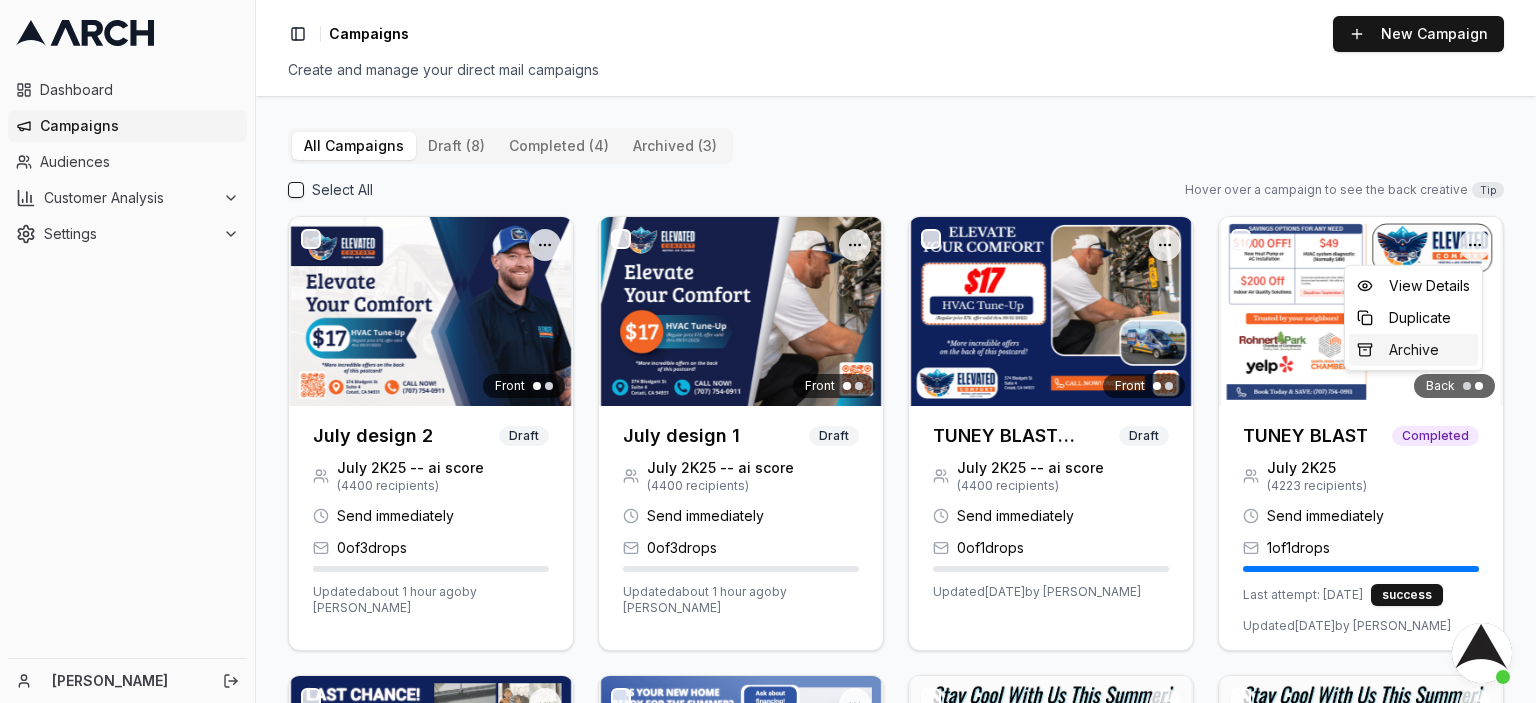 click on "Archive" at bounding box center (1413, 350) 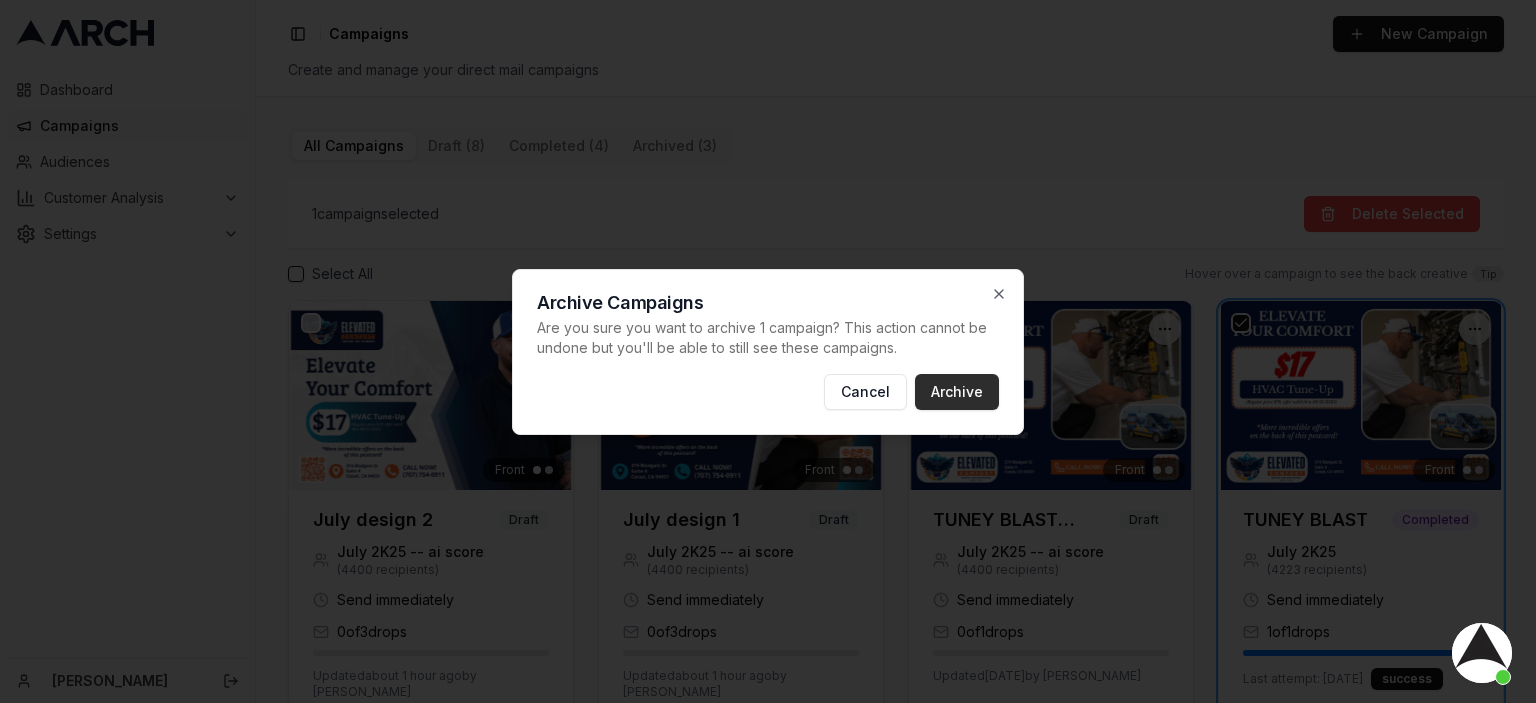 click on "Archive" at bounding box center [957, 392] 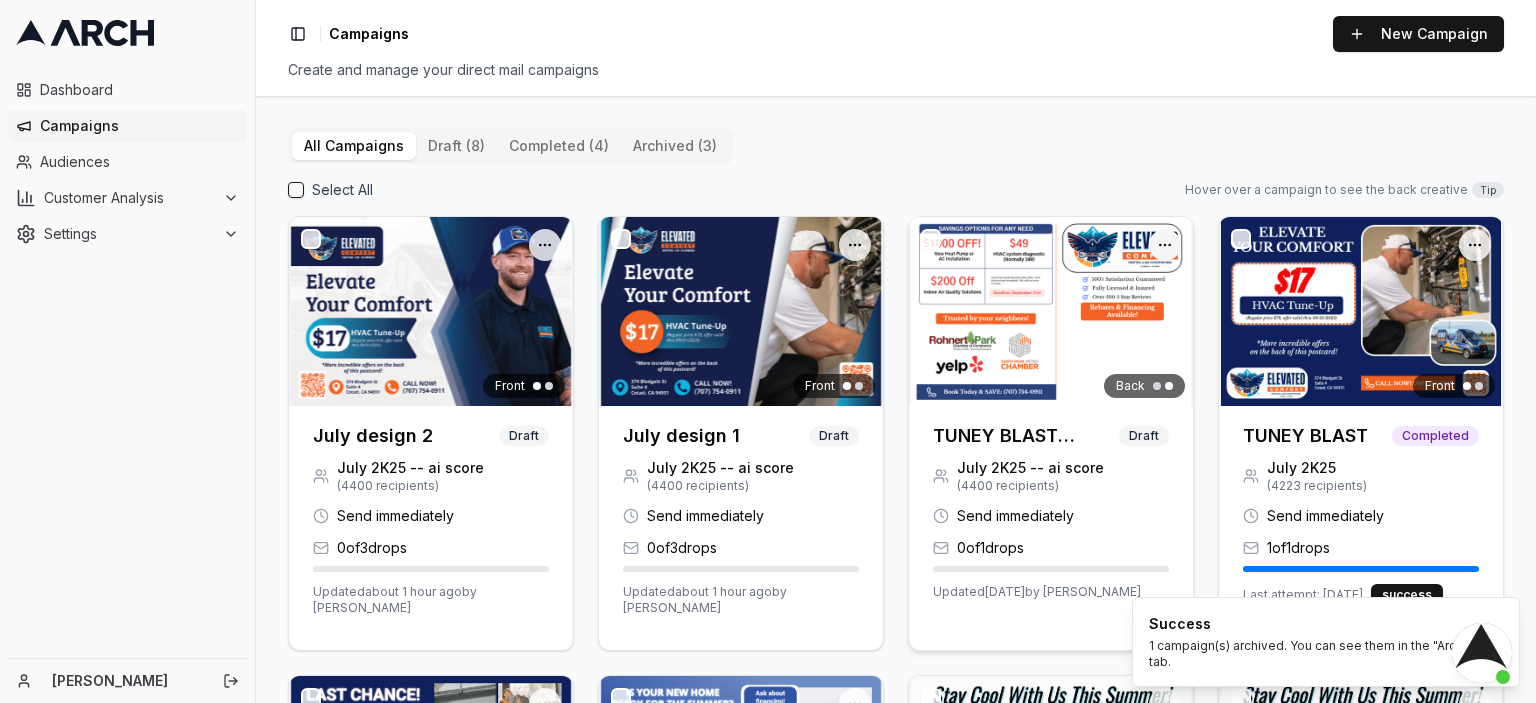 click on "Dashboard Campaigns Audiences Customer Analysis Settings Christophe Dimmitt Toggle Sidebar Campaigns   New Campaign Create and manage your direct mail campaigns All Campaigns   draft   (8) completed   (4) archived   (3) Select All Hover over a campaign to see the back creative Tip Open menu Front July design 2 Draft July 2K25 -- ai score ( 4400   recipients) Send immediately 0  of  3  drops Updated  about 1 hour ago  by   Jimmy DeLano Open menu Front July design 1 Draft July 2K25 -- ai score ( 4400   recipients) Send immediately 0  of  3  drops Updated  about 1 hour ago  by   Jimmy DeLano Open menu Back TUNEY BLAST (Copy) Draft July 2K25 -- ai score ( 4400   recipients) Send immediately 0  of  1  drops Updated  3 days ago  by   Christophe Dimmitt Open menu Front TUNEY BLAST Completed July 2K25 ( 4223   recipients) Send immediately 1  of  1  drops Last attempt:   3 days ago success Updated  3 days ago  by   Christophe Dimmitt Open menu Front Dormant Customers (recurring campaign) Draft Santa Rosa I (2nd touch)" at bounding box center (768, 351) 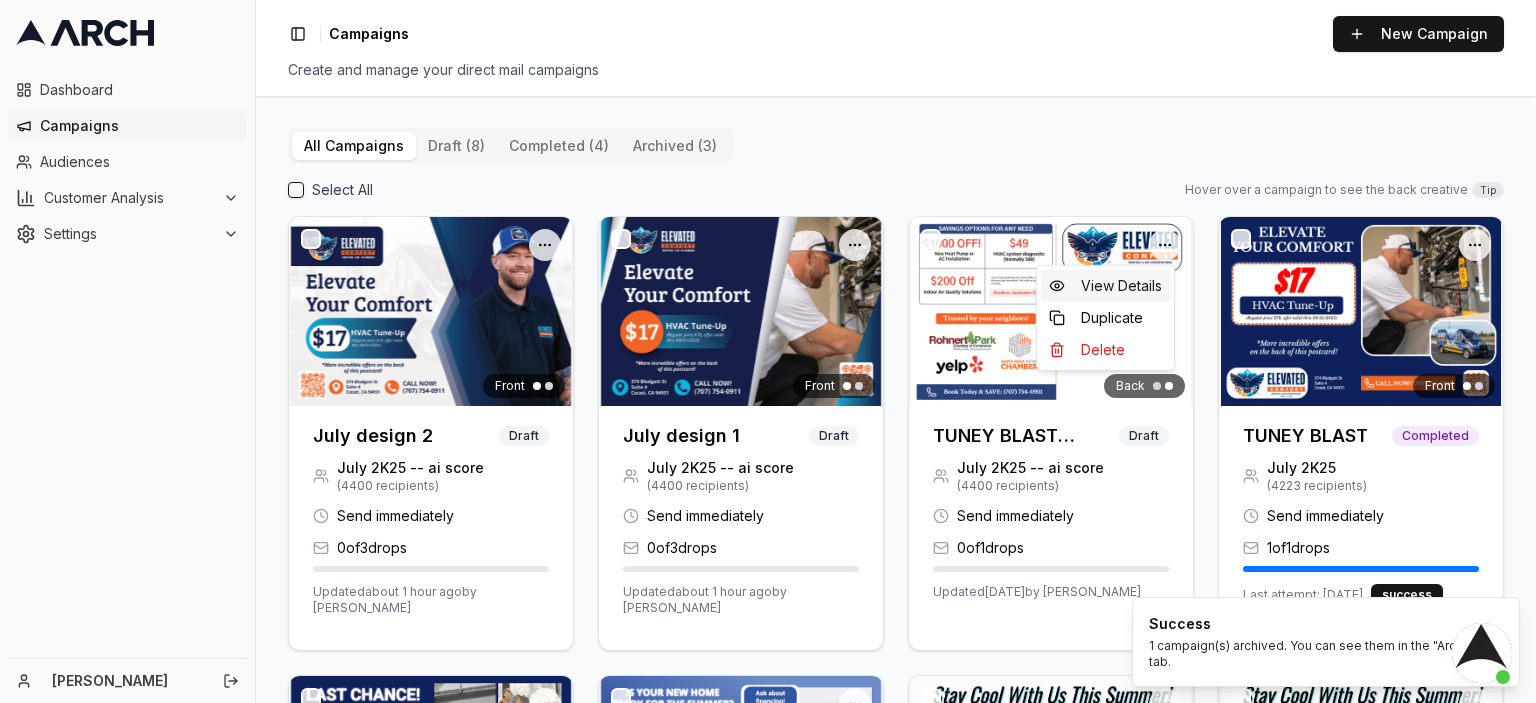 click on "View Details" at bounding box center [1105, 286] 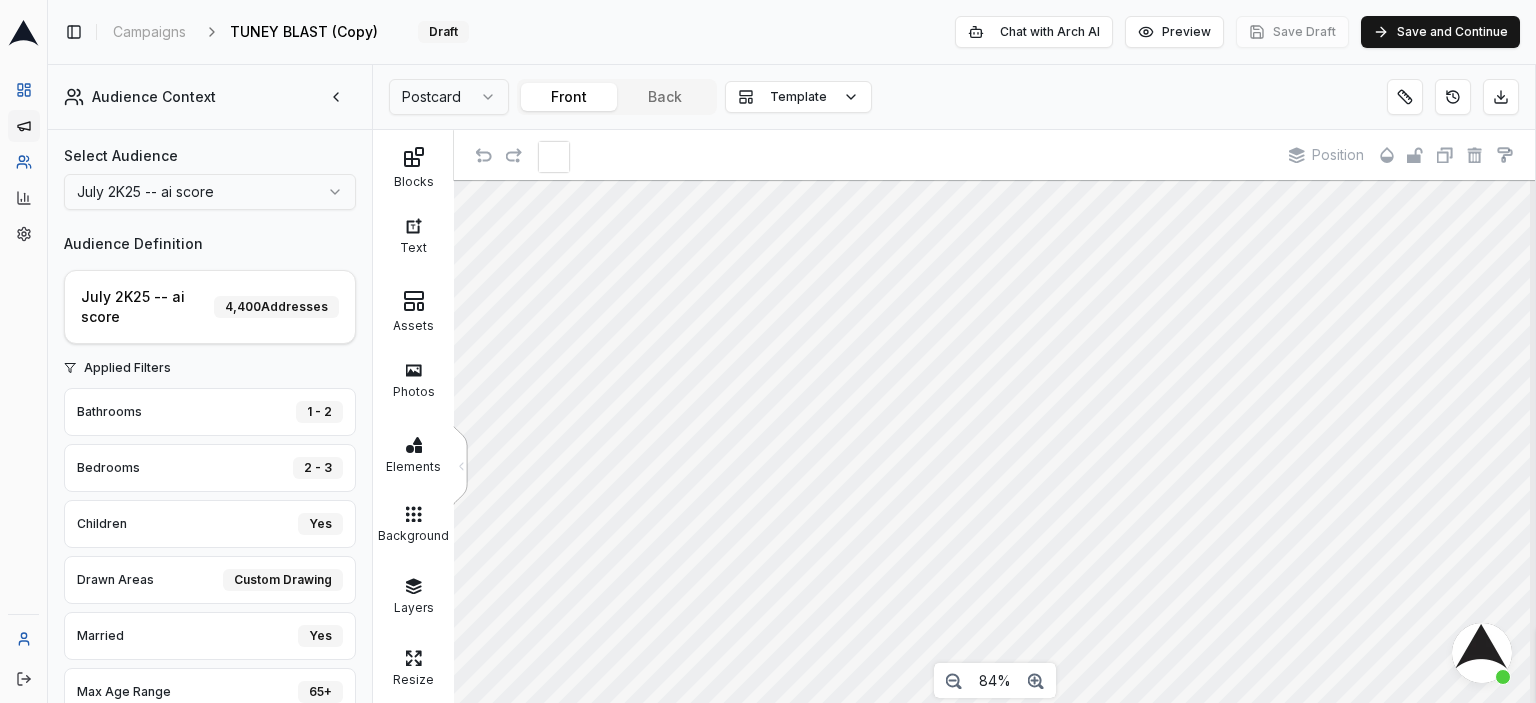 scroll, scrollTop: 44, scrollLeft: 0, axis: vertical 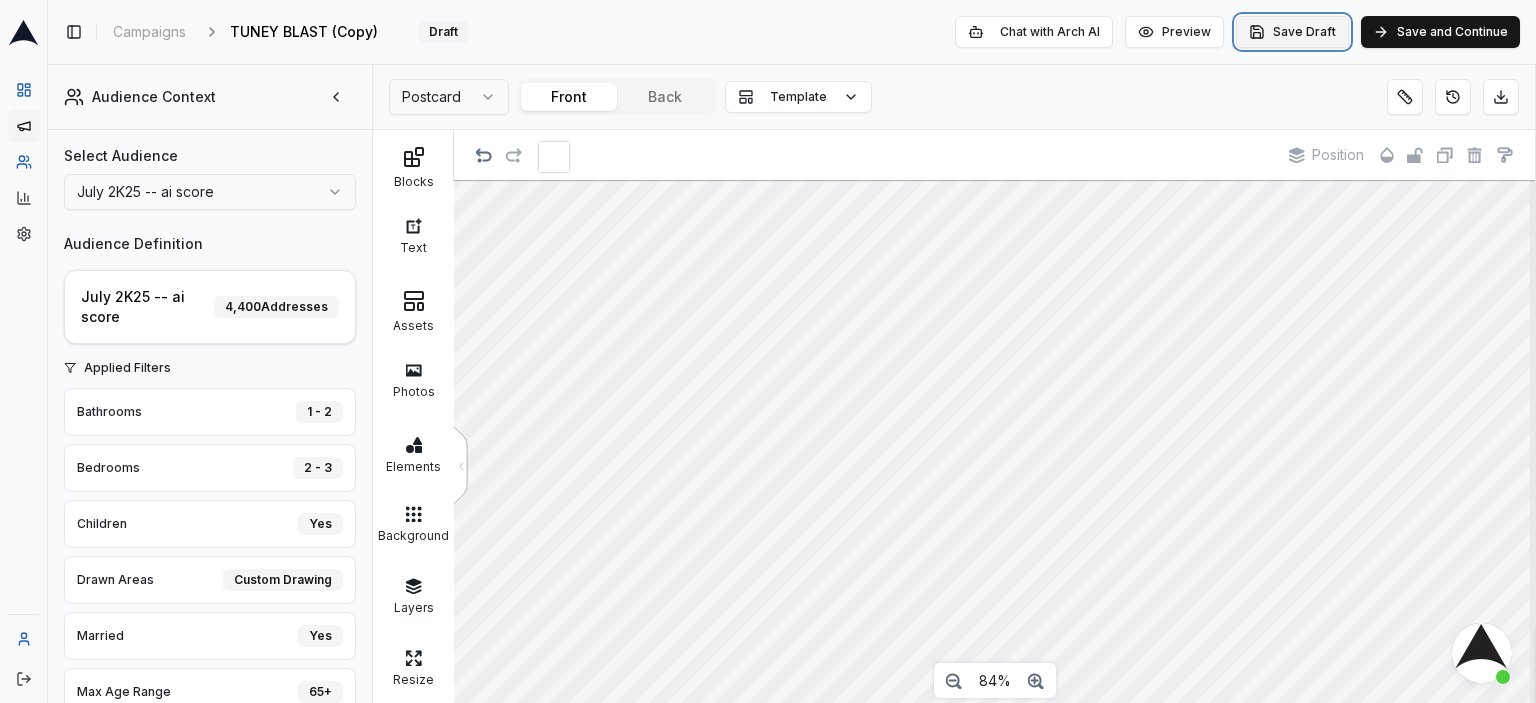 click on "Save Draft" at bounding box center [1292, 32] 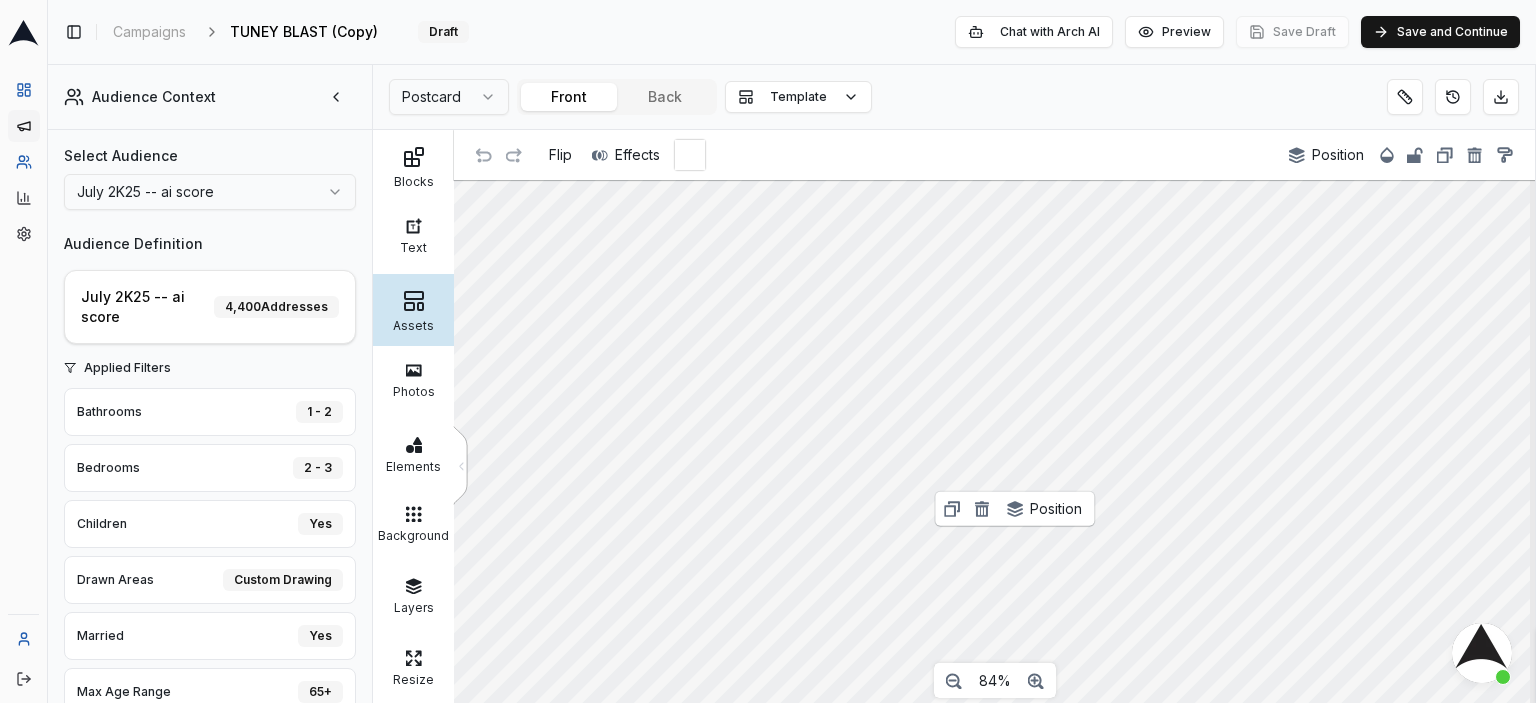 click 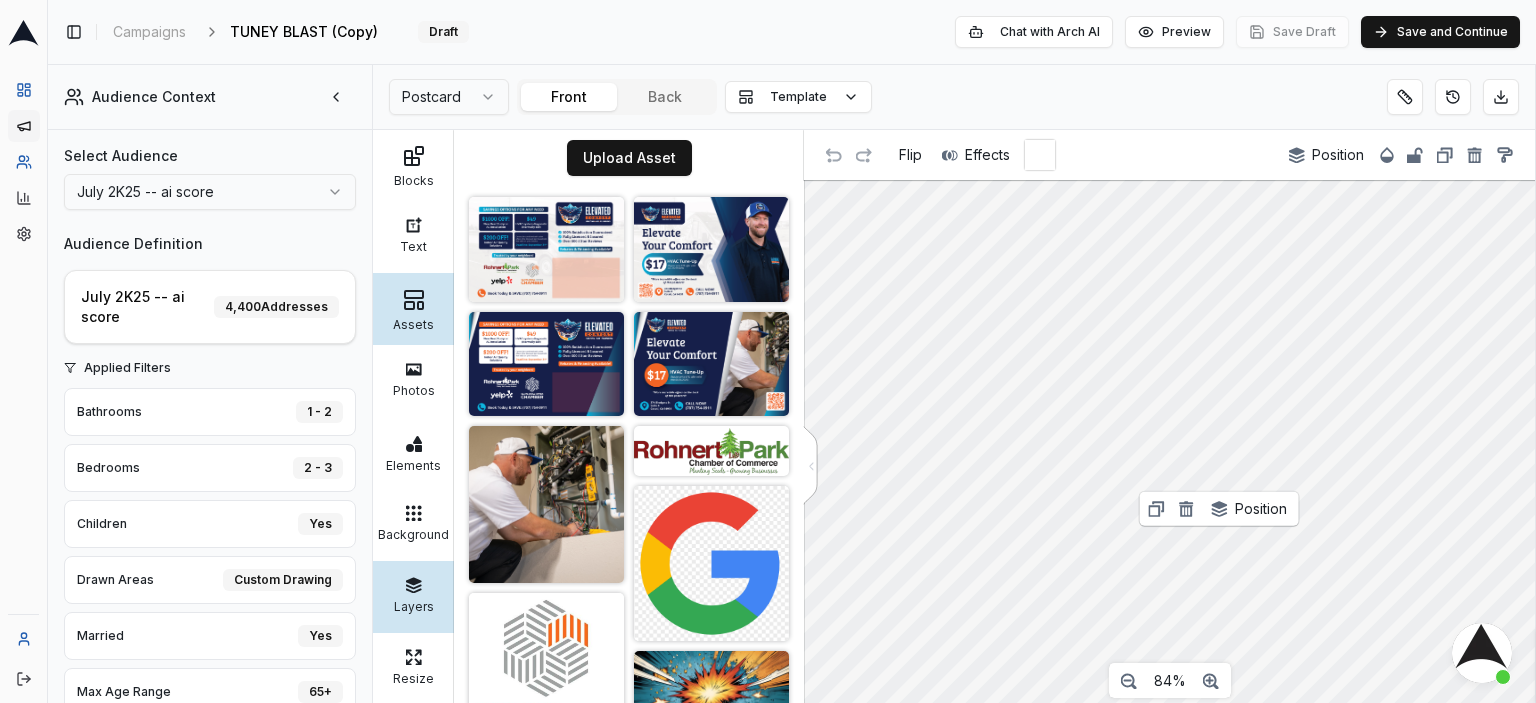 scroll, scrollTop: 2, scrollLeft: 0, axis: vertical 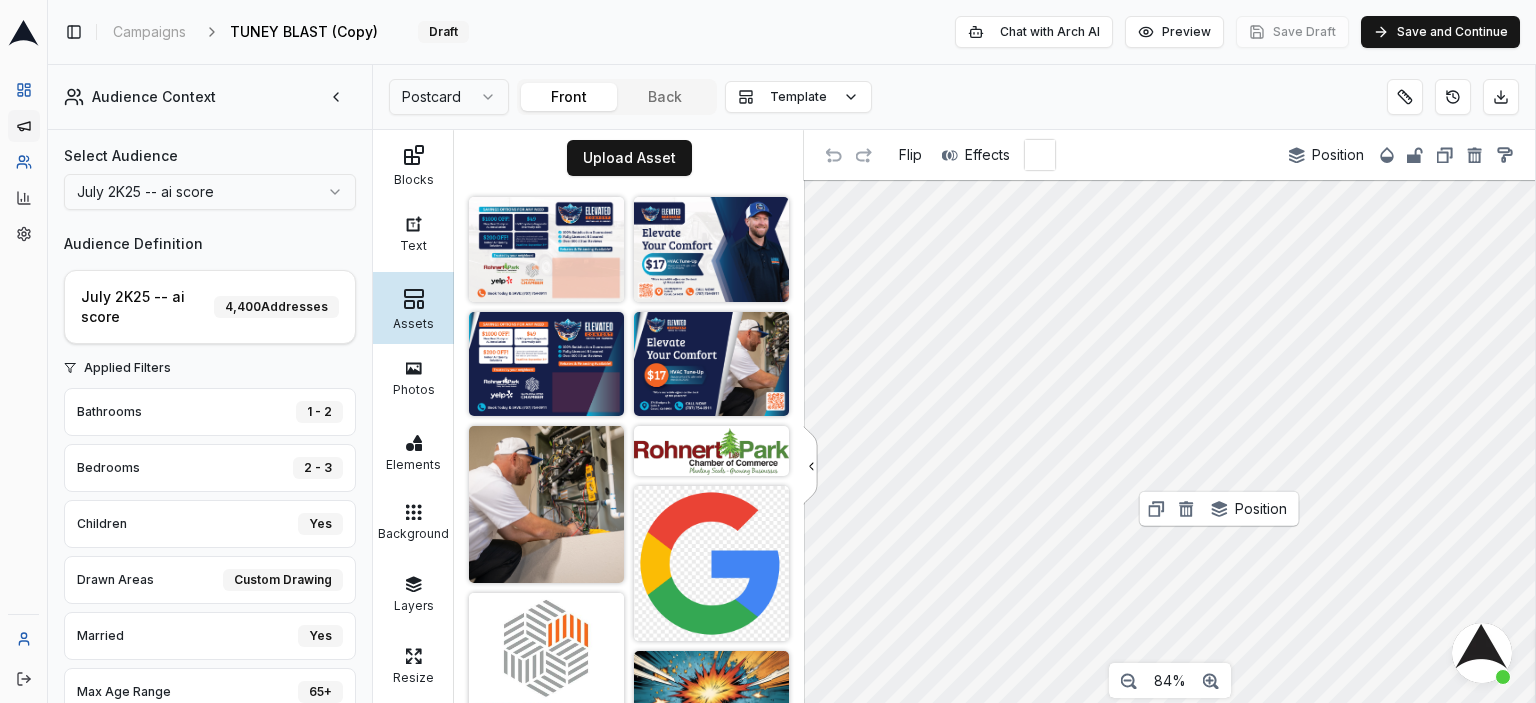 click on "<" at bounding box center (810, 464) 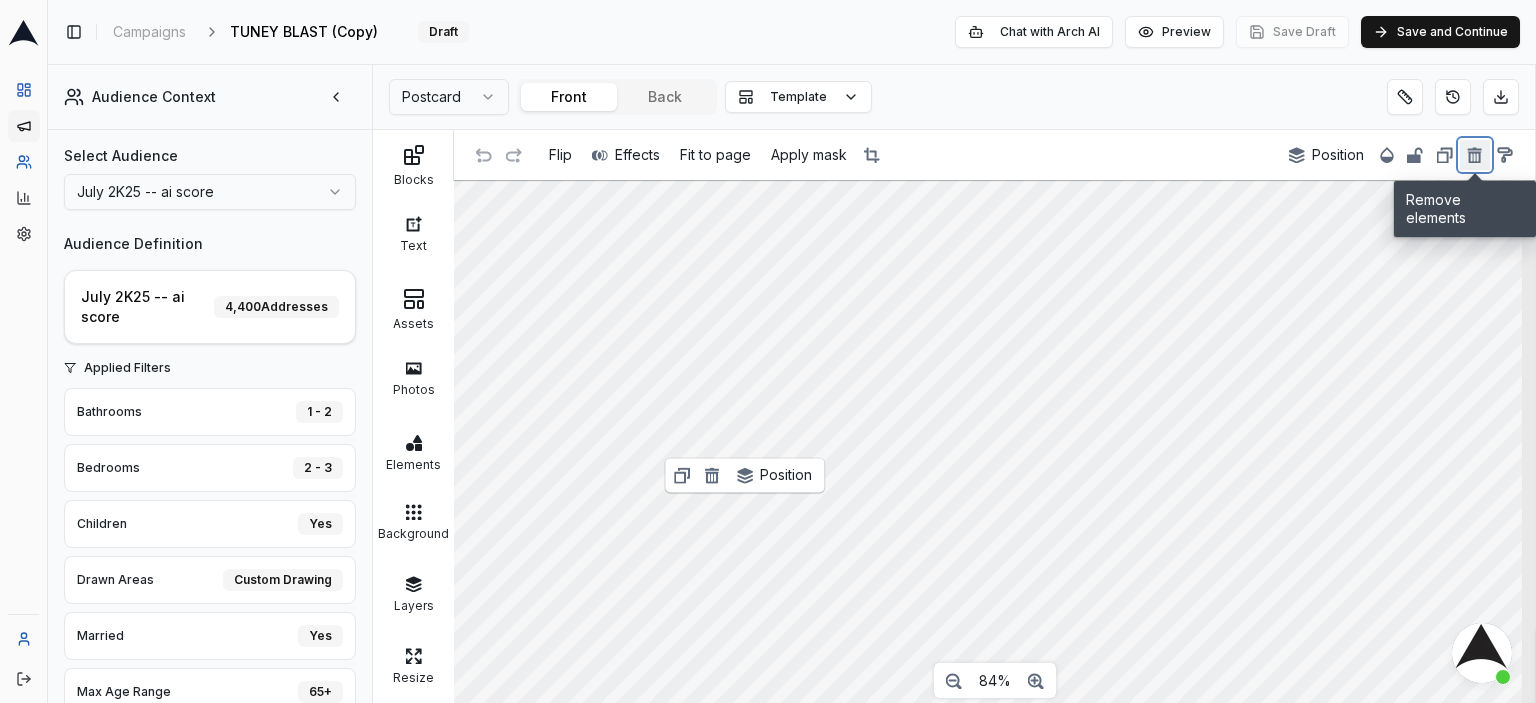 click 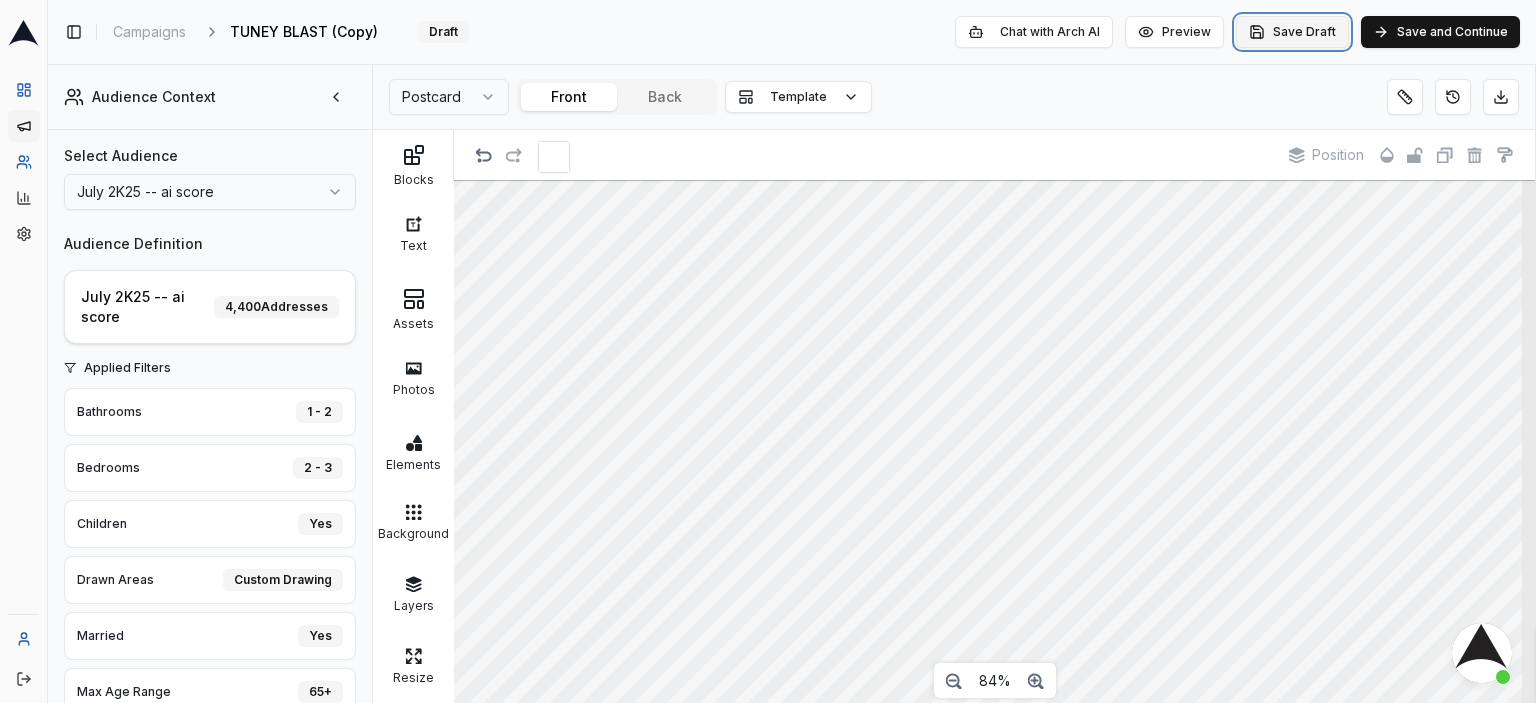 click on "Save Draft" at bounding box center [1292, 32] 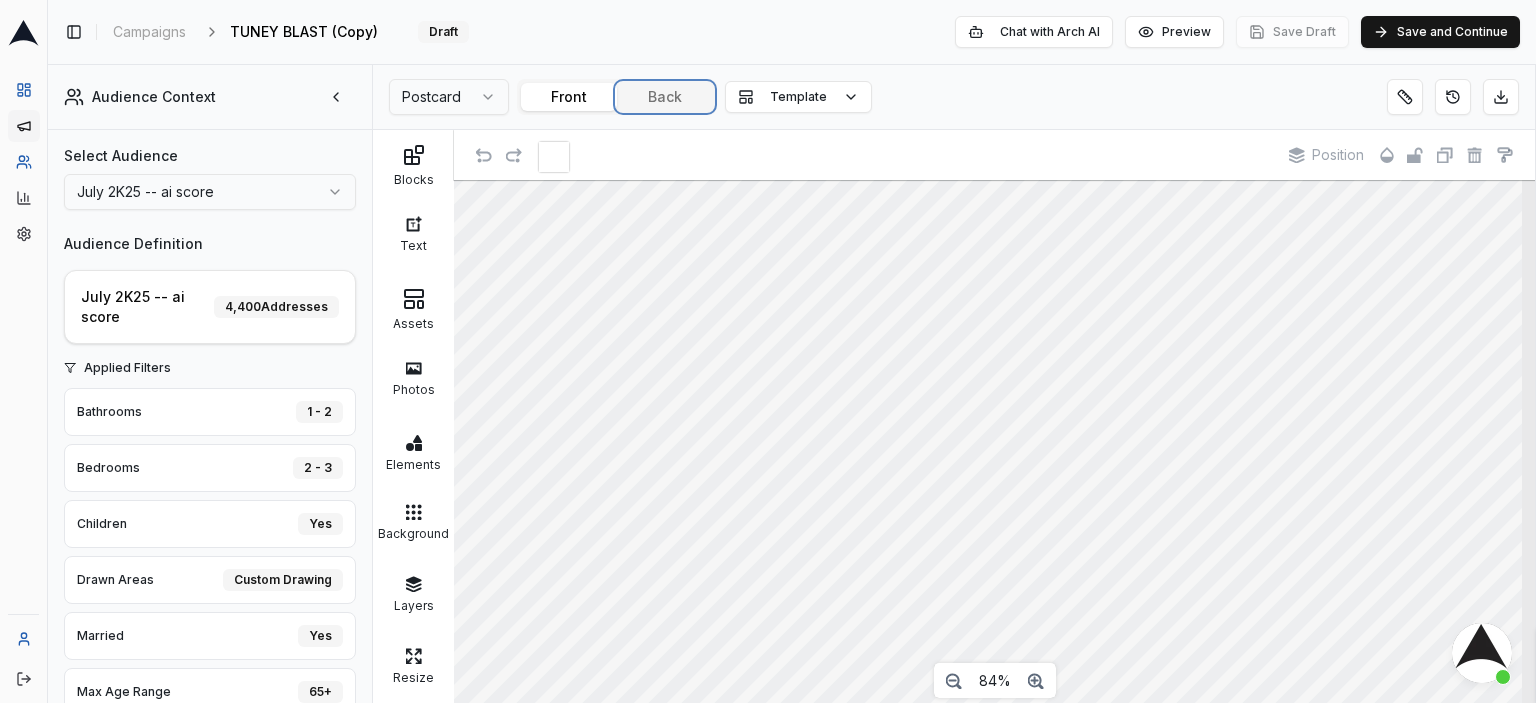click on "Back" at bounding box center (665, 97) 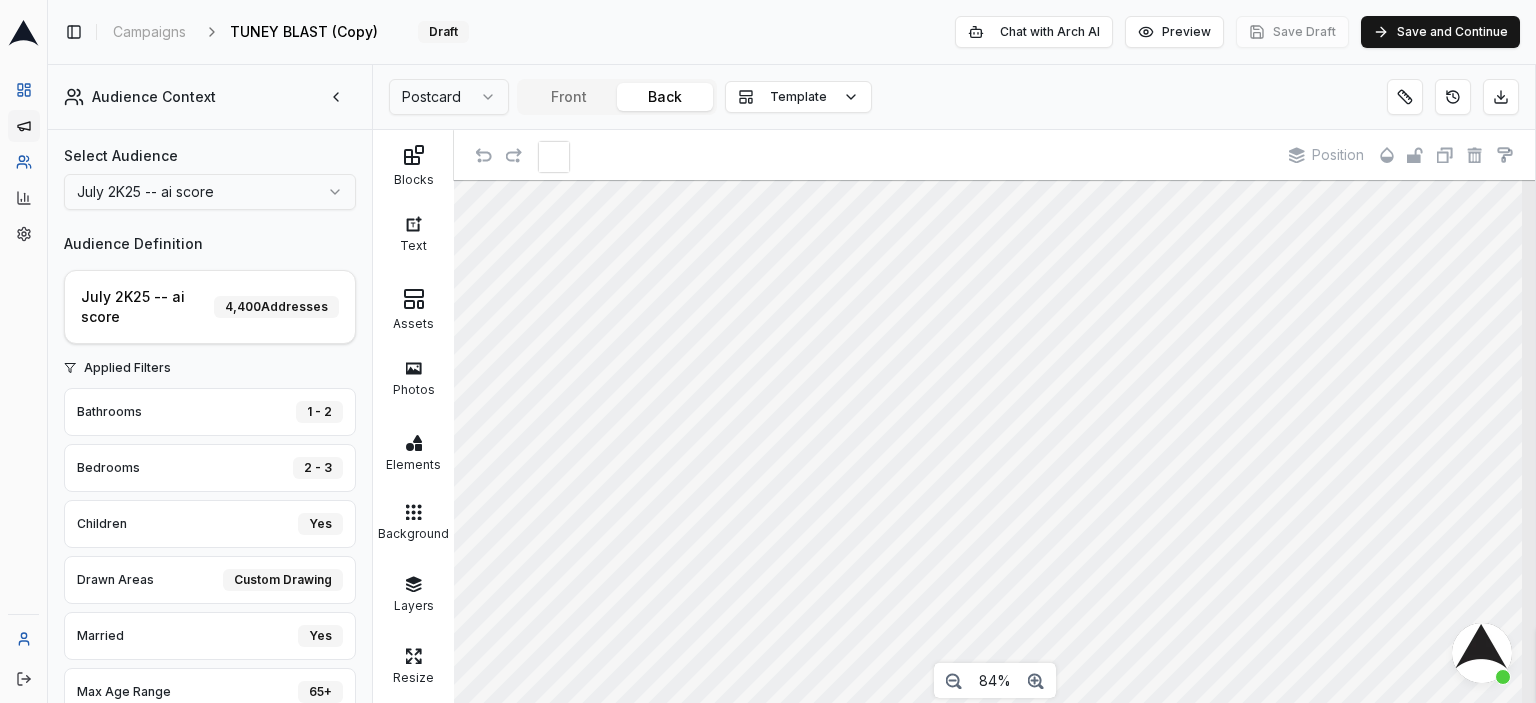 scroll, scrollTop: 0, scrollLeft: 0, axis: both 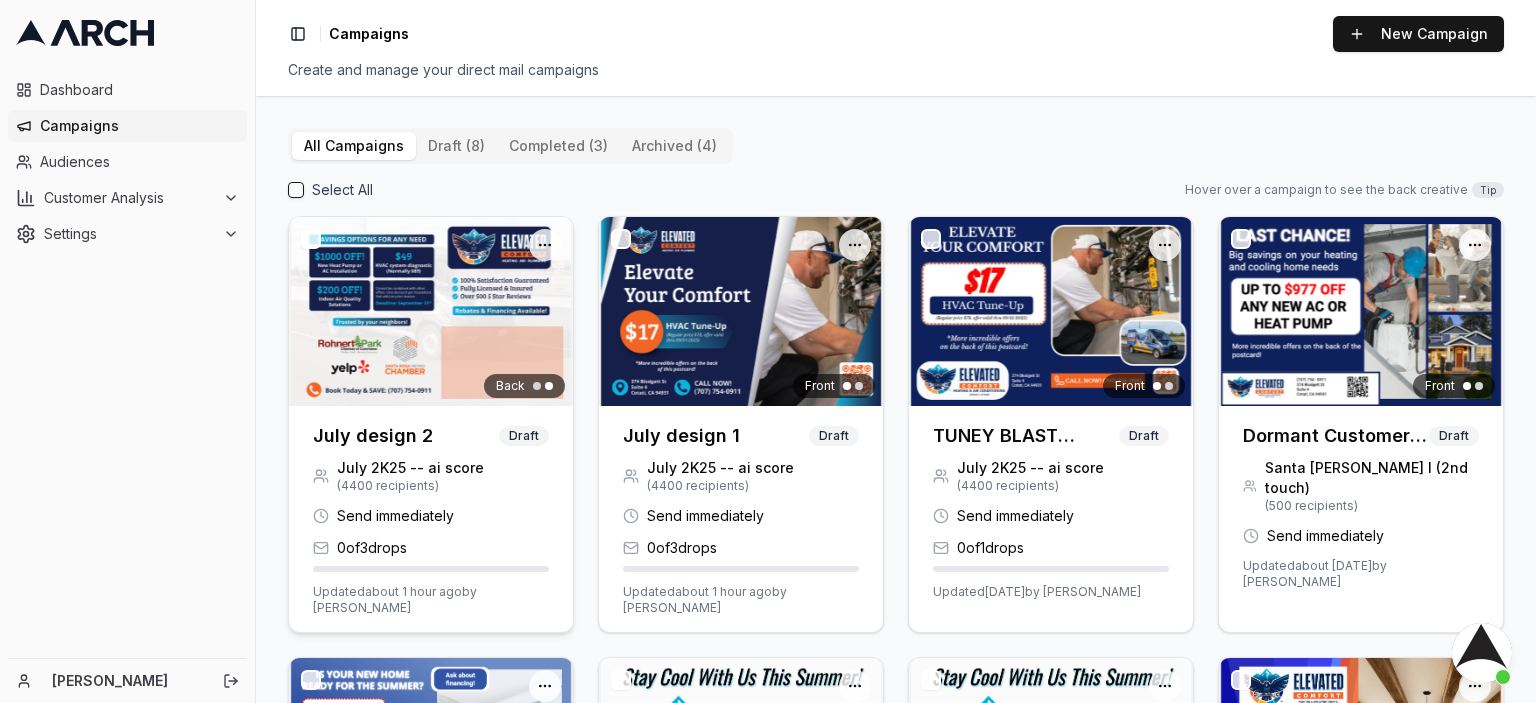 click at bounding box center (431, 311) 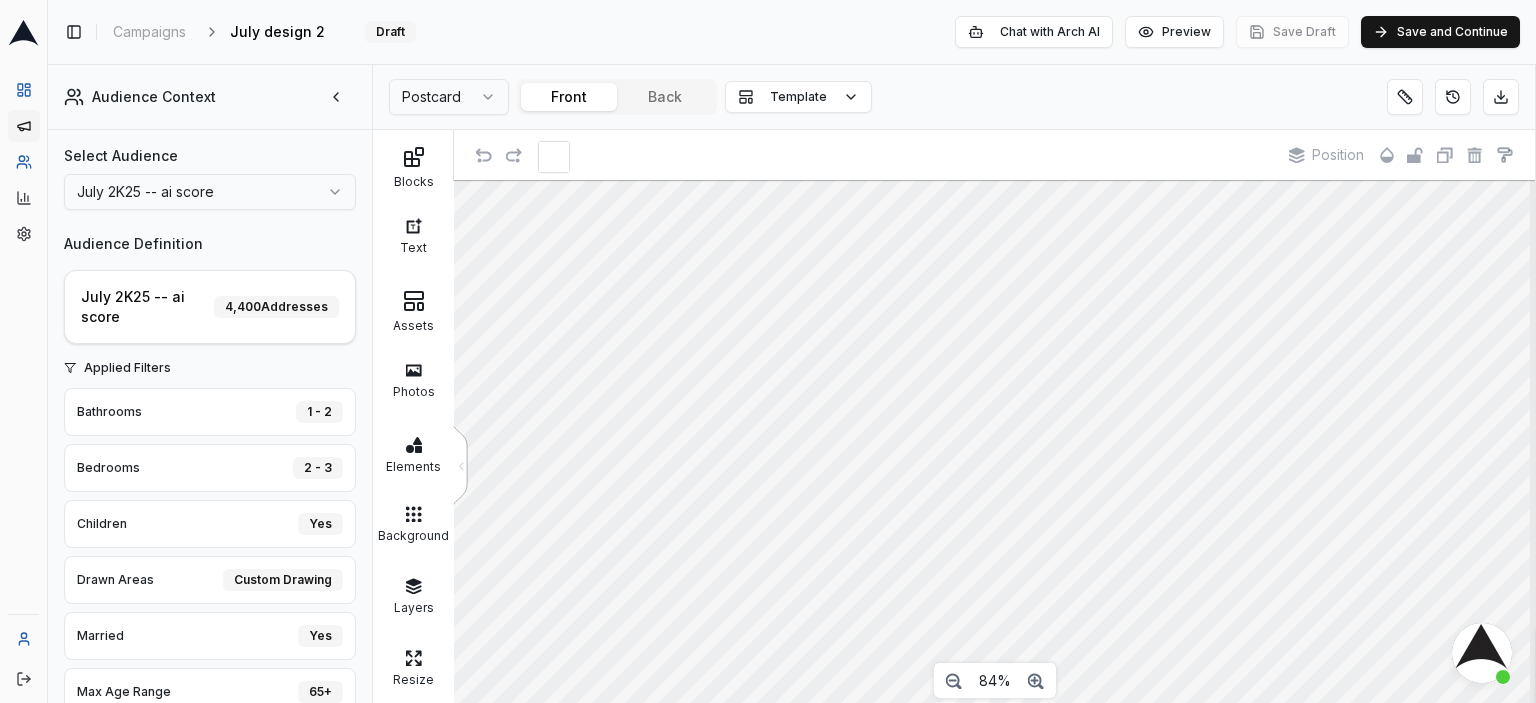 scroll, scrollTop: 44, scrollLeft: 0, axis: vertical 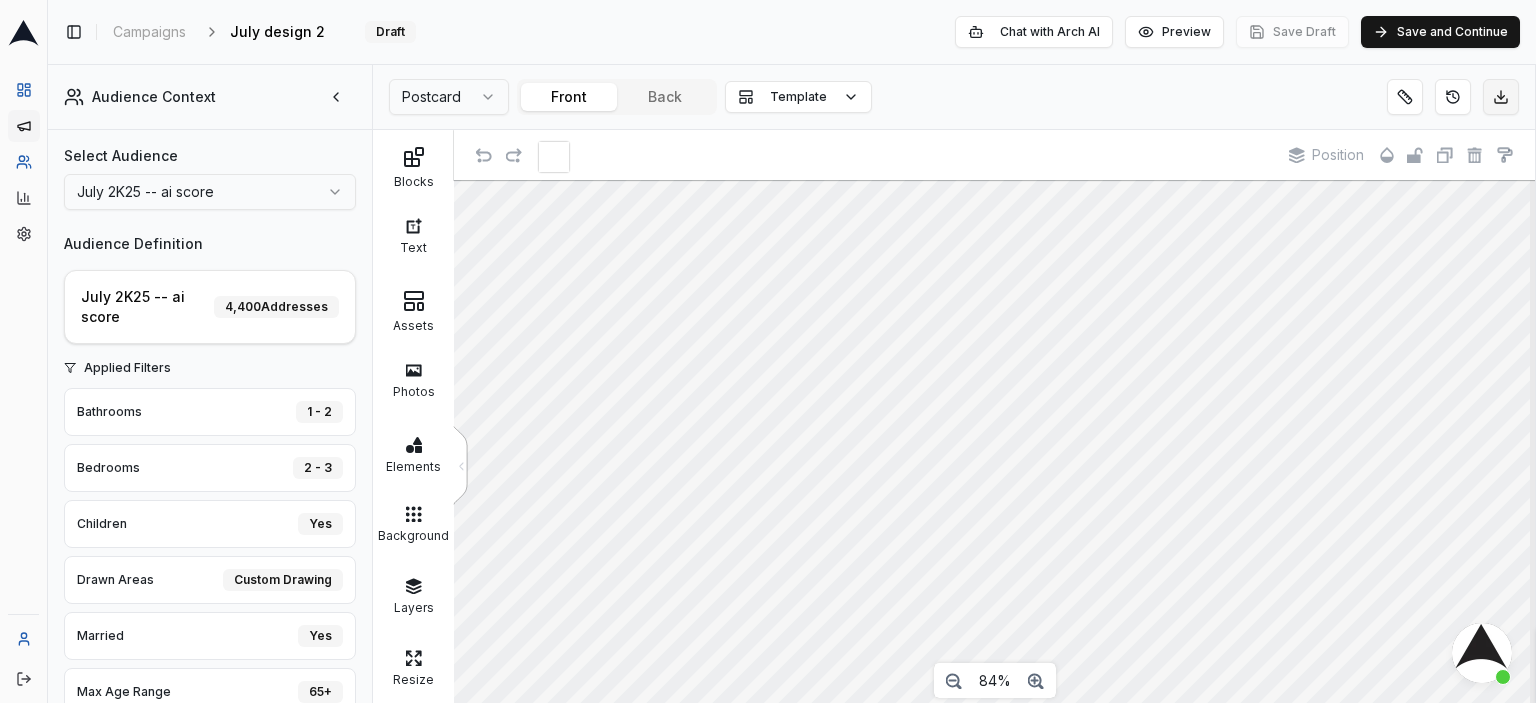 click on "Dashboard Campaigns Audiences Customer Analysis Settings Toggle Sidebar Campaigns July design 2 Edit Draft Chat with Arch AI Preview Save Draft Save and Continue Audience Context Select Audience July 2K25 -- ai score Audience Definition July 2K25 -- ai score 4,400  Addresses Applied Filters Bathrooms 1 - 2 Bedrooms 2 - 3 Children Yes Drawn Areas Custom Drawing Married Yes Max Age Range 65+ Property Type Single Family Square Footage 824 - 2925 Year Built 1936 - 2001 Property Insights Property Characteristics Avg. Home Age 55 years Last HVAC Install 0 years ago Avg. Home Size 1,500 sq ft Service History Overall Permit Activity (1yr) Overall Permit Activity (5yr) HVAC Permit Holders w/ 1yr Activity HVAC Permit Holders w/ 5yr Activity Non-HVAC Permit Holders w/ 1yr Activity Non-HVAC Permit Holders w/ 5yr Activity Demographics & Property Value Avg. Income Range Avg. Property Value Postcard Front Back Template Blocks Text Assets Photos Elements Background Layers Resize < Position 84% Chat with Arch AI Chat Sacha" at bounding box center [768, 351] 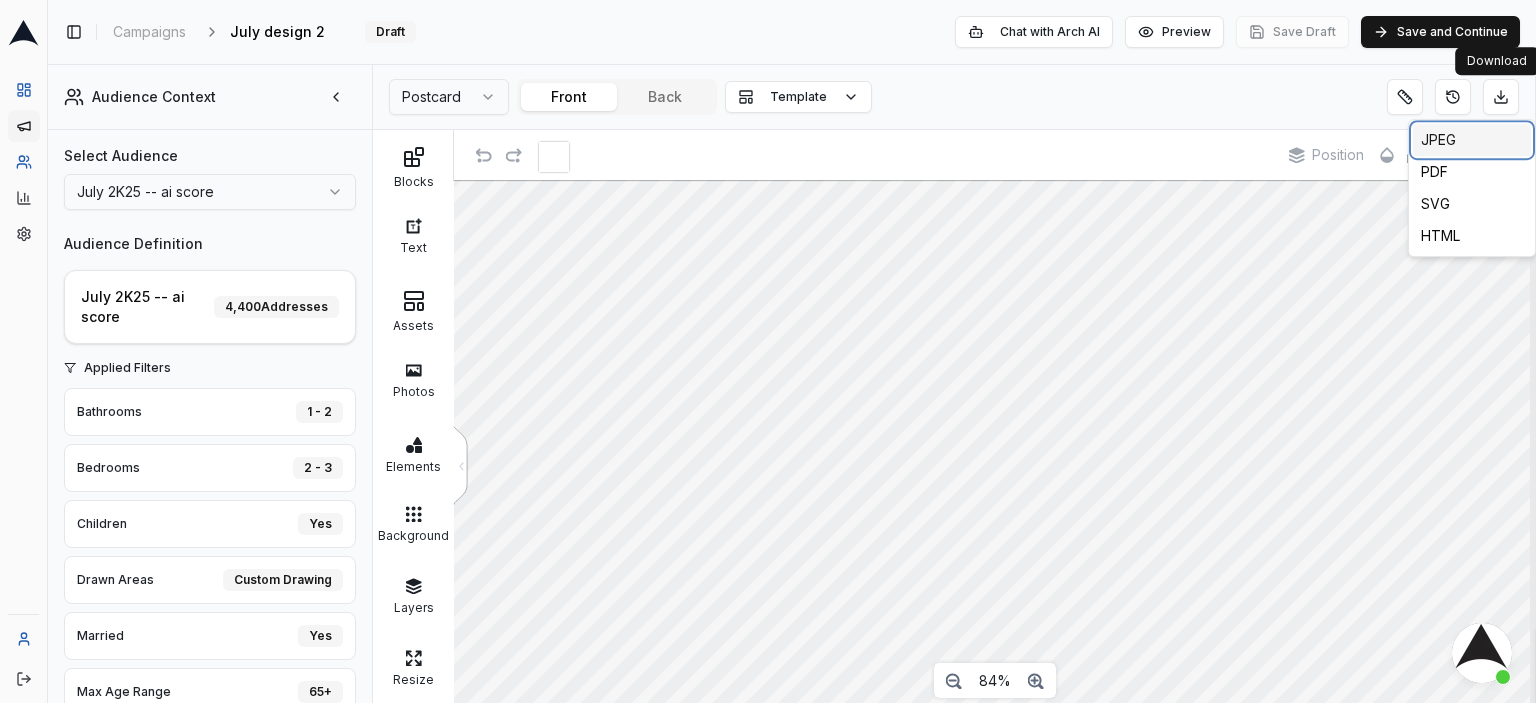click on "JPEG" at bounding box center [1472, 140] 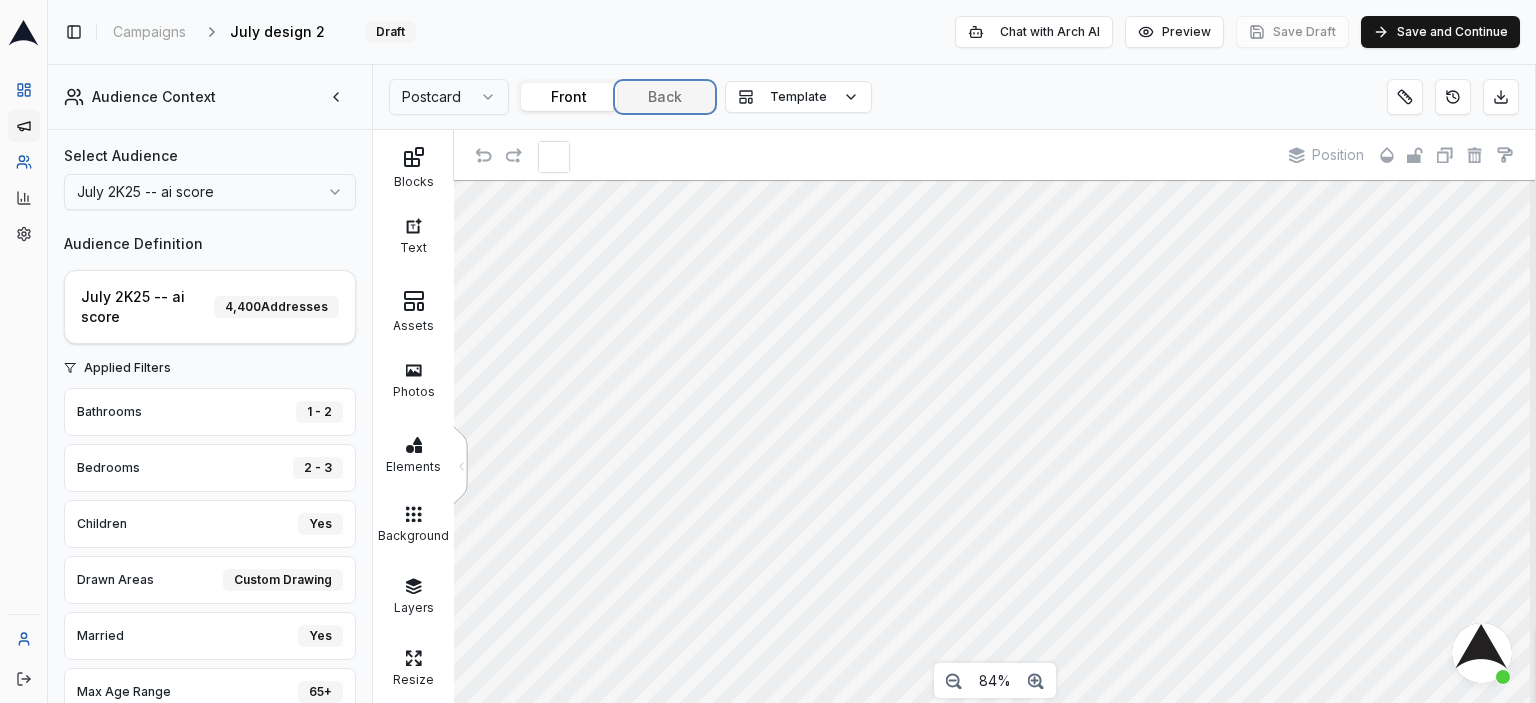 click on "Back" at bounding box center (665, 97) 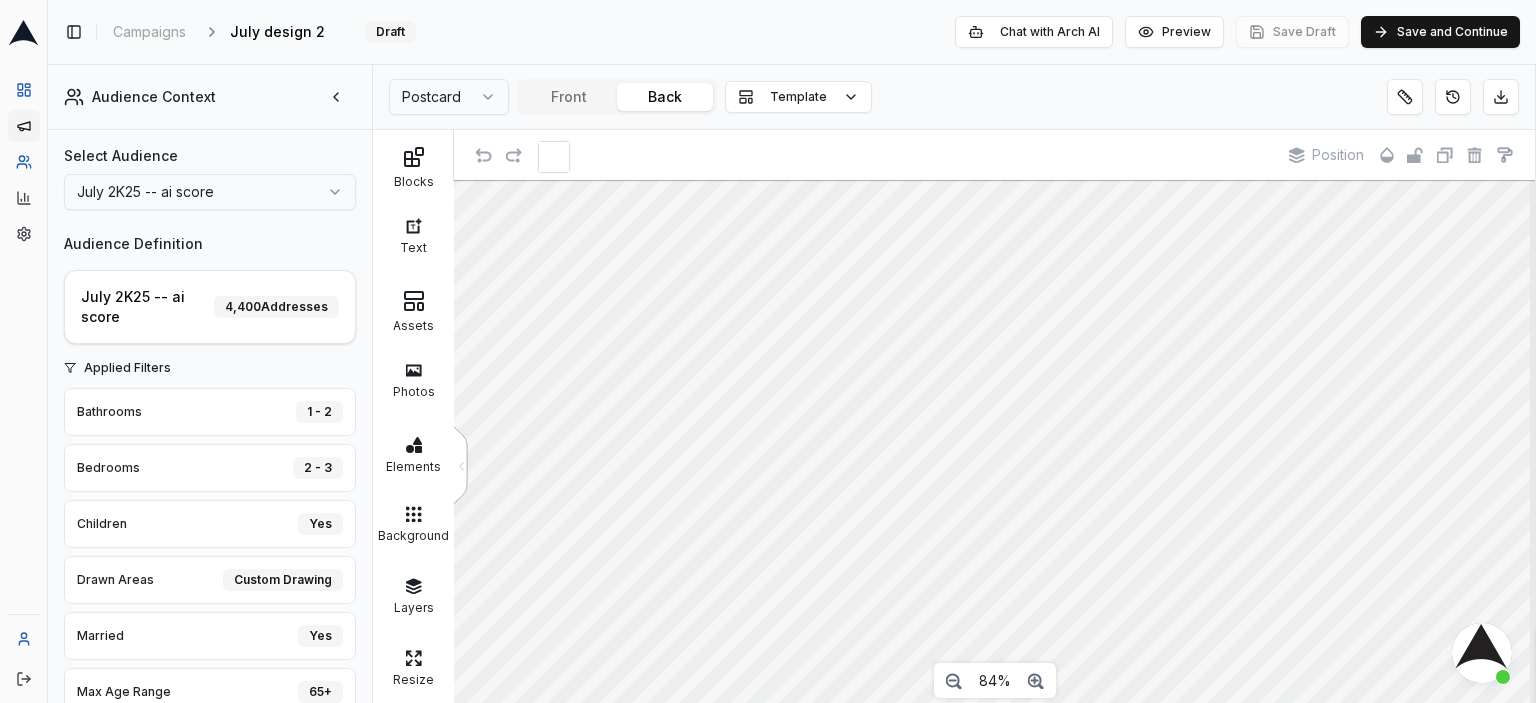 click on "Dashboard Campaigns Audiences Customer Analysis Settings Toggle Sidebar Campaigns July design 2 Edit Draft Chat with Arch AI Preview Save Draft Save and Continue Audience Context Select Audience July 2K25 -- ai score Audience Definition July 2K25 -- ai score 4,400  Addresses Applied Filters Bathrooms 1 - 2 Bedrooms 2 - 3 Children Yes Drawn Areas Custom Drawing Married Yes Max Age Range 65+ Property Type Single Family Square Footage 824 - 2925 Year Built 1936 - 2001 Property Insights Property Characteristics Avg. Home Age 55 years Last HVAC Install 0 years ago Avg. Home Size 1,500 sq ft Service History Overall Permit Activity (1yr) Overall Permit Activity (5yr) HVAC Permit Holders w/ 1yr Activity HVAC Permit Holders w/ 5yr Activity Non-HVAC Permit Holders w/ 1yr Activity Non-HVAC Permit Holders w/ 5yr Activity Demographics & Property Value Avg. Income Range Avg. Property Value Postcard Front Back Template Blocks Text Assets Photos Elements Background Layers Resize < Position 84% Chat with Arch AI Chat Sacha" at bounding box center [768, 351] 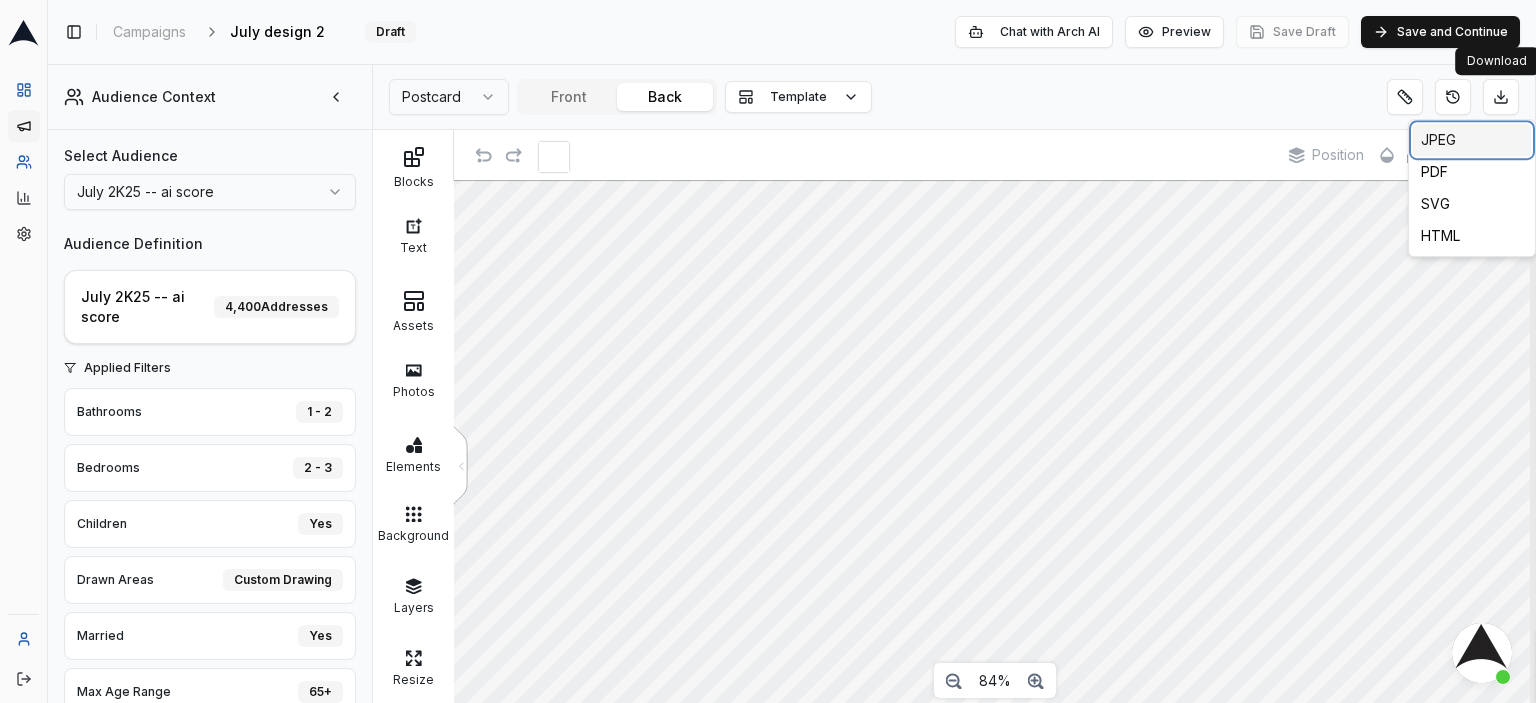 click on "JPEG" at bounding box center [1472, 140] 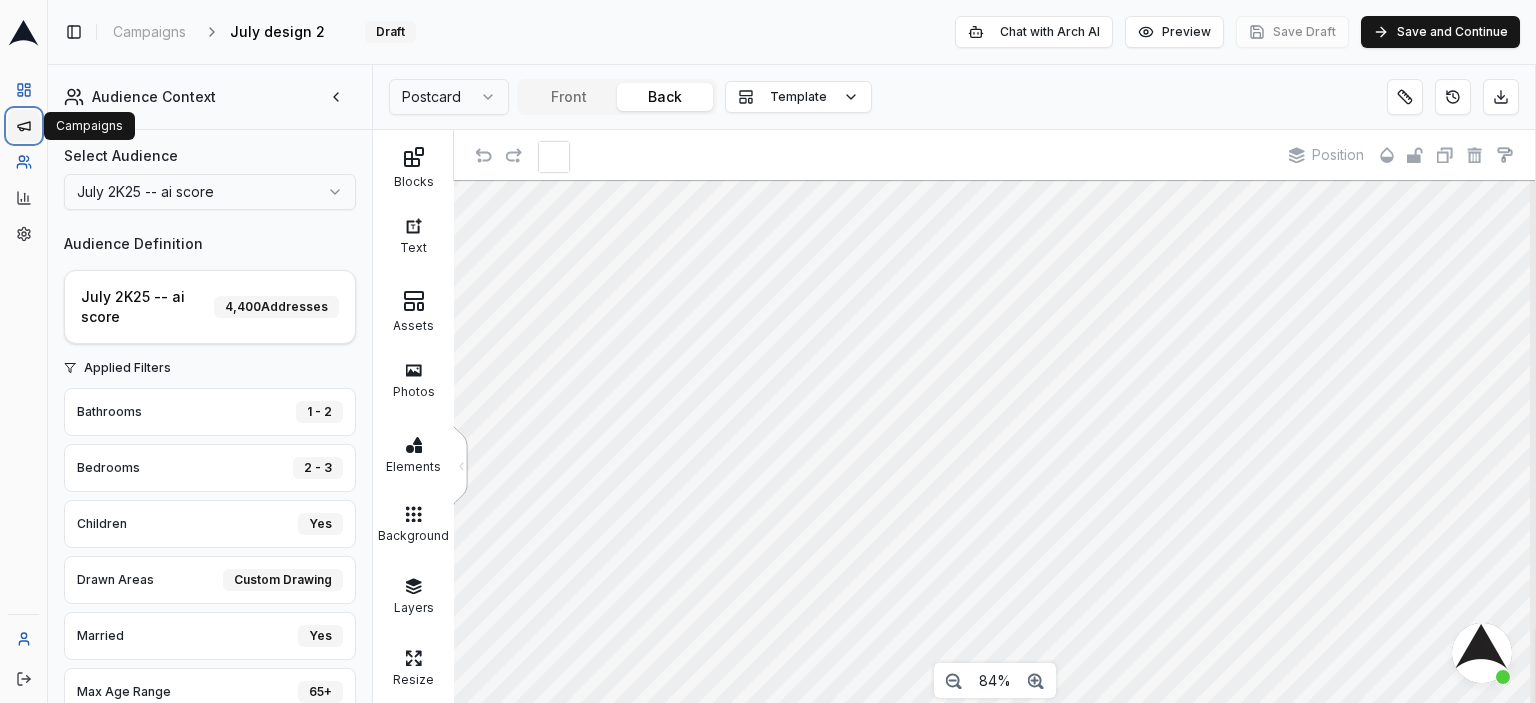 click on "Campaigns" at bounding box center (24, 126) 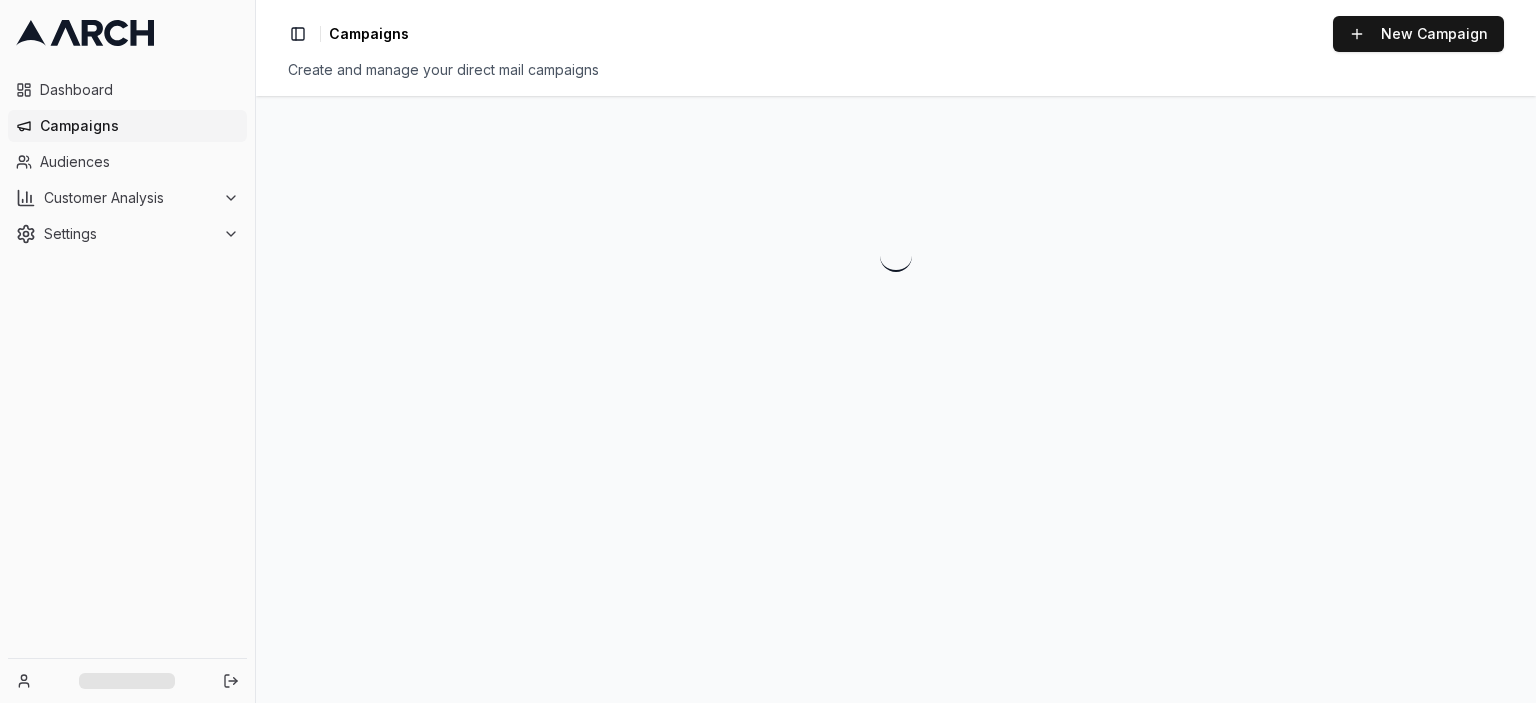 scroll, scrollTop: 0, scrollLeft: 0, axis: both 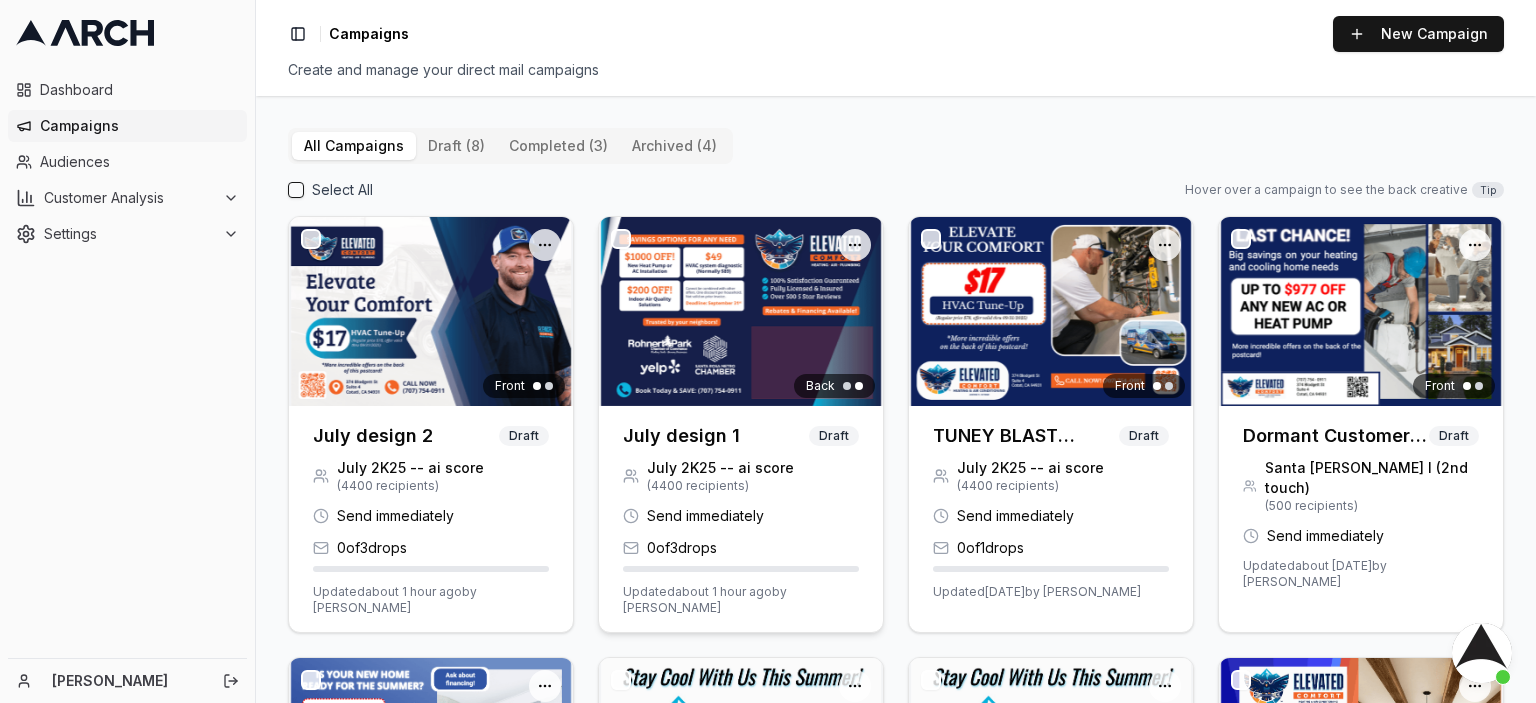 click at bounding box center [741, 311] 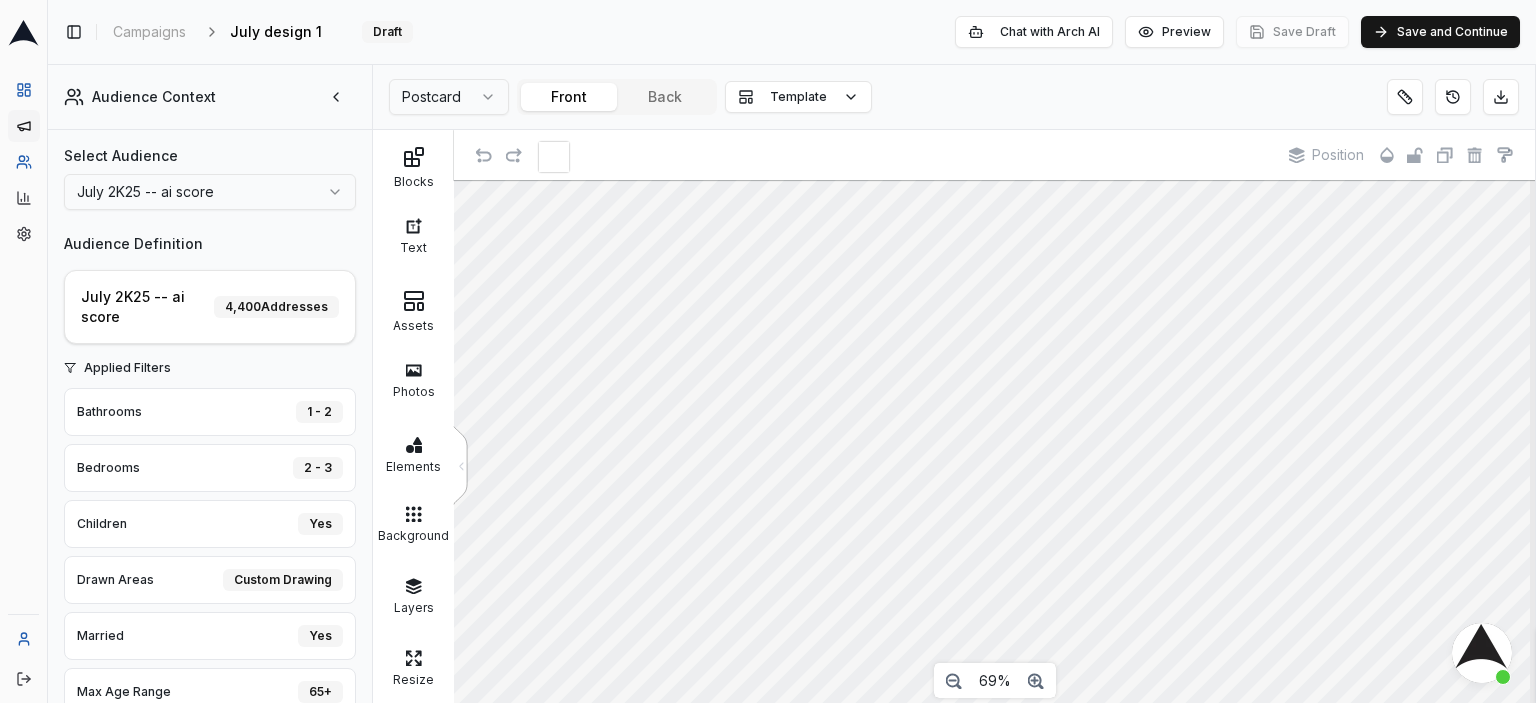 scroll, scrollTop: 44, scrollLeft: 0, axis: vertical 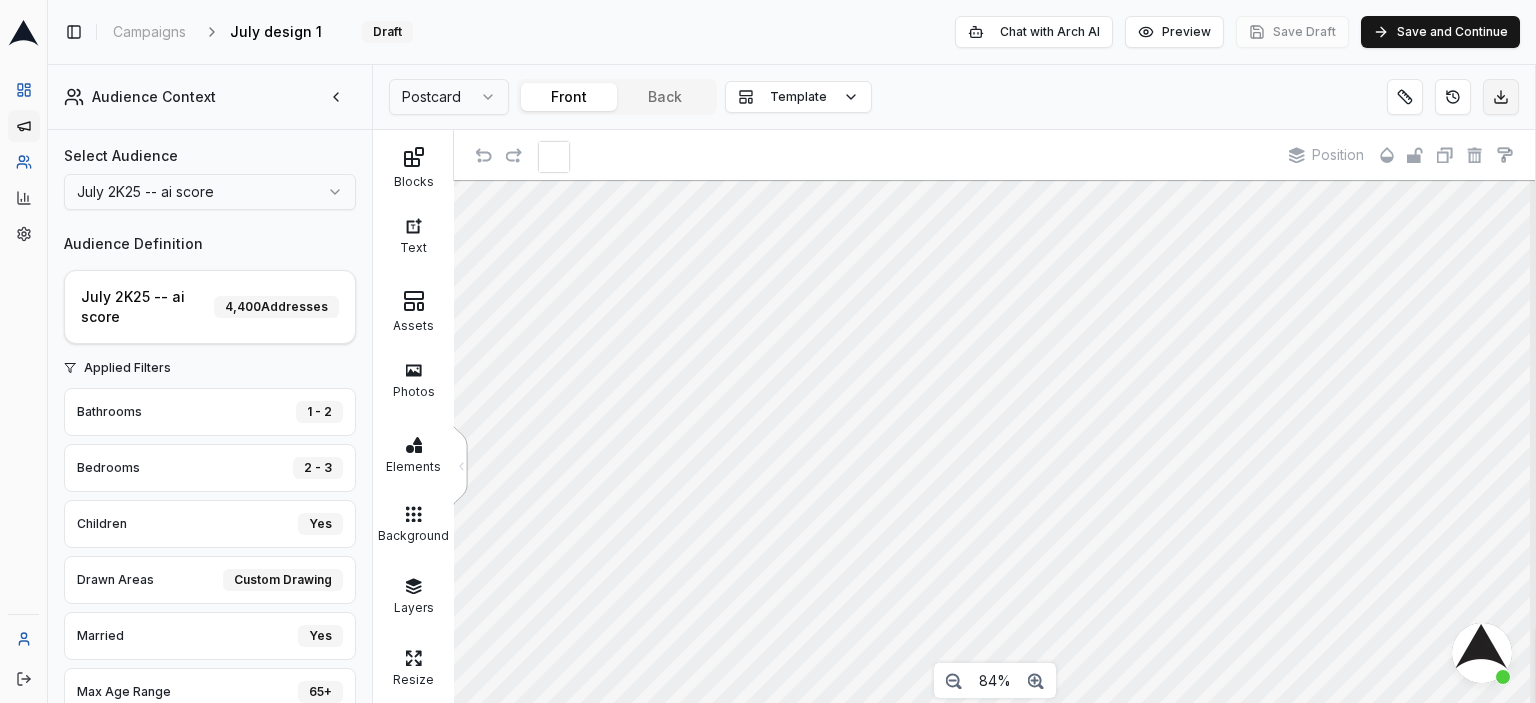 click on "Dashboard Campaigns Audiences Customer Analysis Settings Toggle Sidebar Campaigns July design 1 Edit Draft Chat with Arch AI Preview Save Draft Save and Continue Audience Context Select Audience July 2K25 -- ai score Audience Definition July 2K25 -- ai score 4,400  Addresses Applied Filters Bathrooms 1 - 2 Bedrooms 2 - 3 Children Yes Drawn Areas Custom Drawing Married Yes Max Age Range 65+ Property Type Single Family Square Footage 824 - 2925 Year Built [DATE] - [DATE] Property Insights Property Characteristics Avg. Home Age [DEMOGRAPHIC_DATA] years Last HVAC Install [DATE] Avg. Home Size 1,500 sq ft Service History Overall Permit Activity (1yr) Overall Permit Activity (5yr) HVAC Permit Holders w/ 1yr Activity HVAC Permit Holders w/ 5yr Activity Non-HVAC Permit Holders w/ 1yr Activity Non-HVAC Permit Holders w/ 5yr Activity Demographics & Property Value Avg. Income Range Avg. Property Value Postcard Front Back Template Blocks Text Assets Photos Elements Background Layers Resize < Position 84% Chat with Arch AI Chat [PERSON_NAME]" at bounding box center [768, 351] 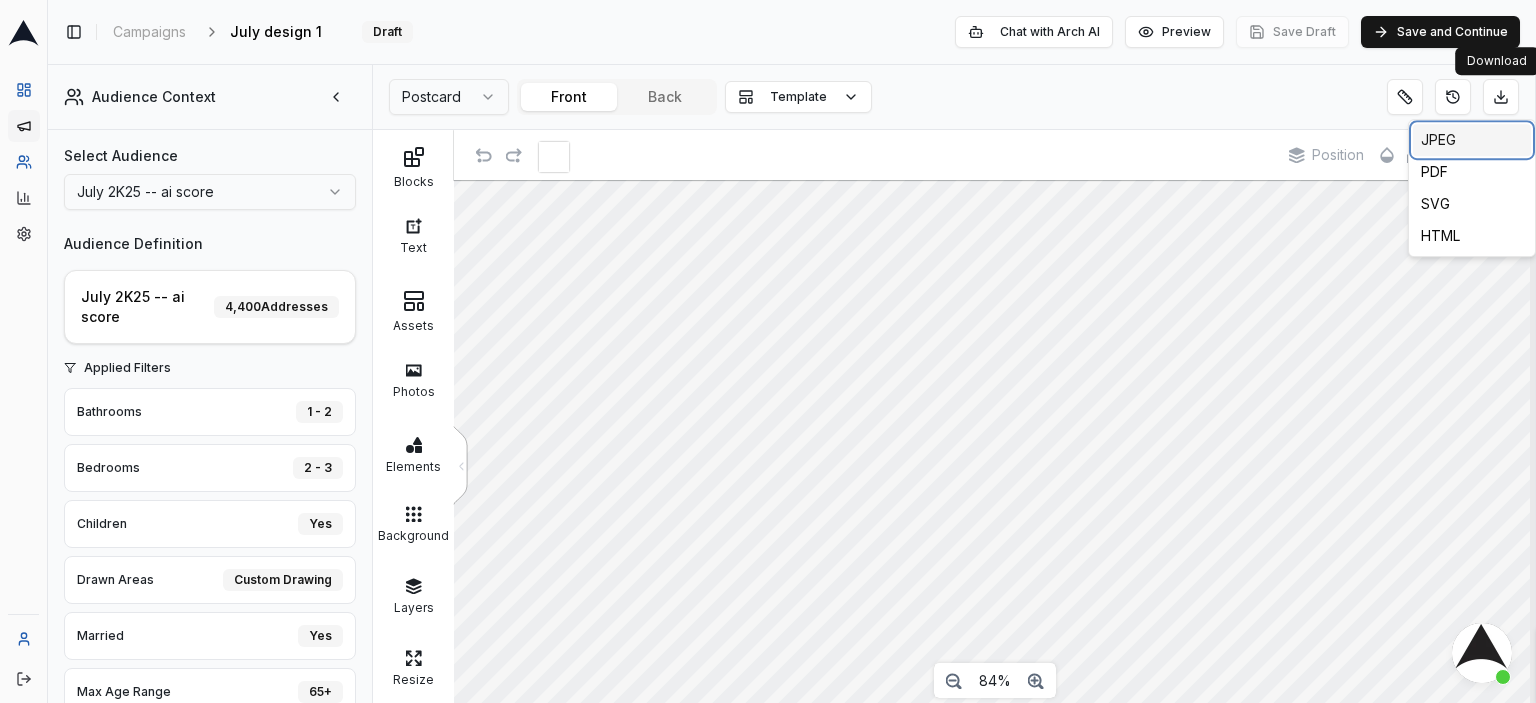click on "JPEG" at bounding box center (1472, 140) 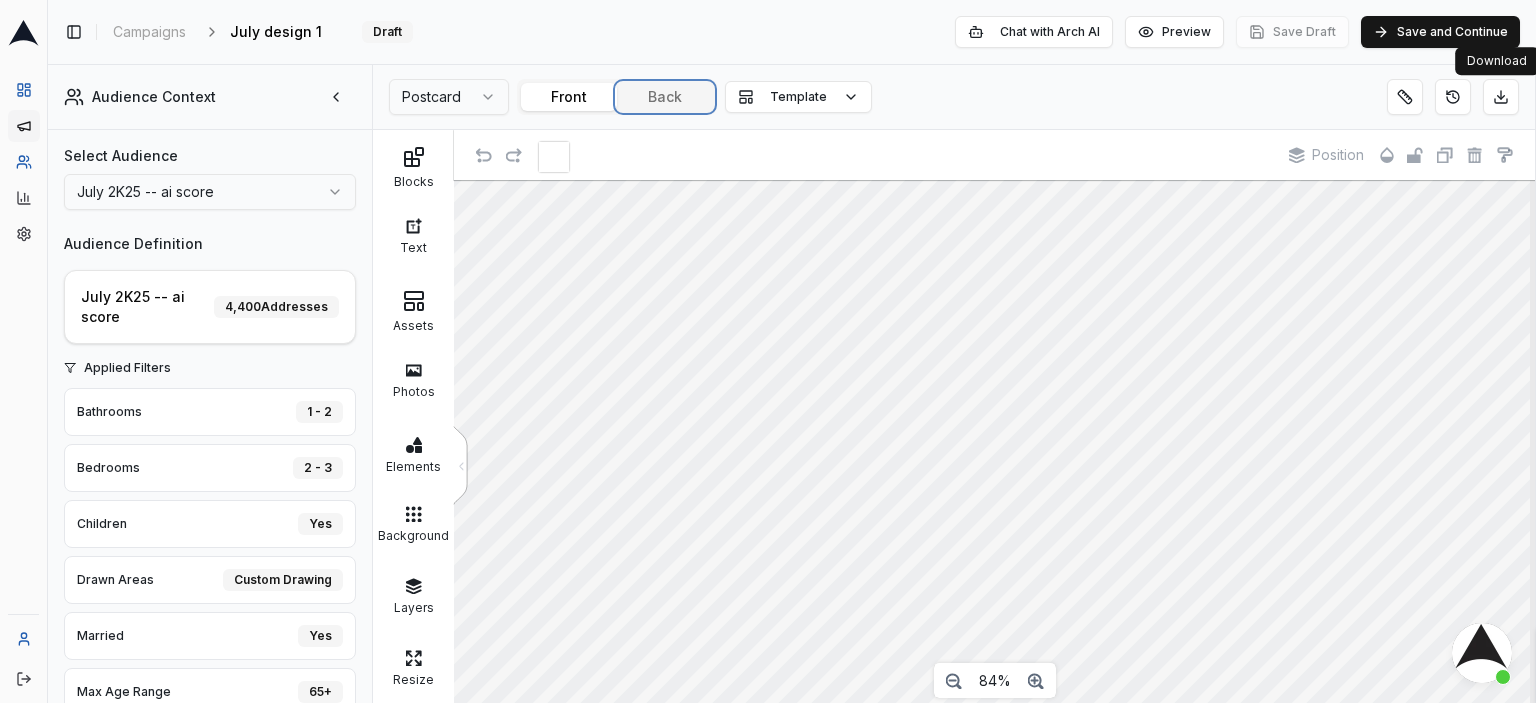 click on "Back" at bounding box center (665, 97) 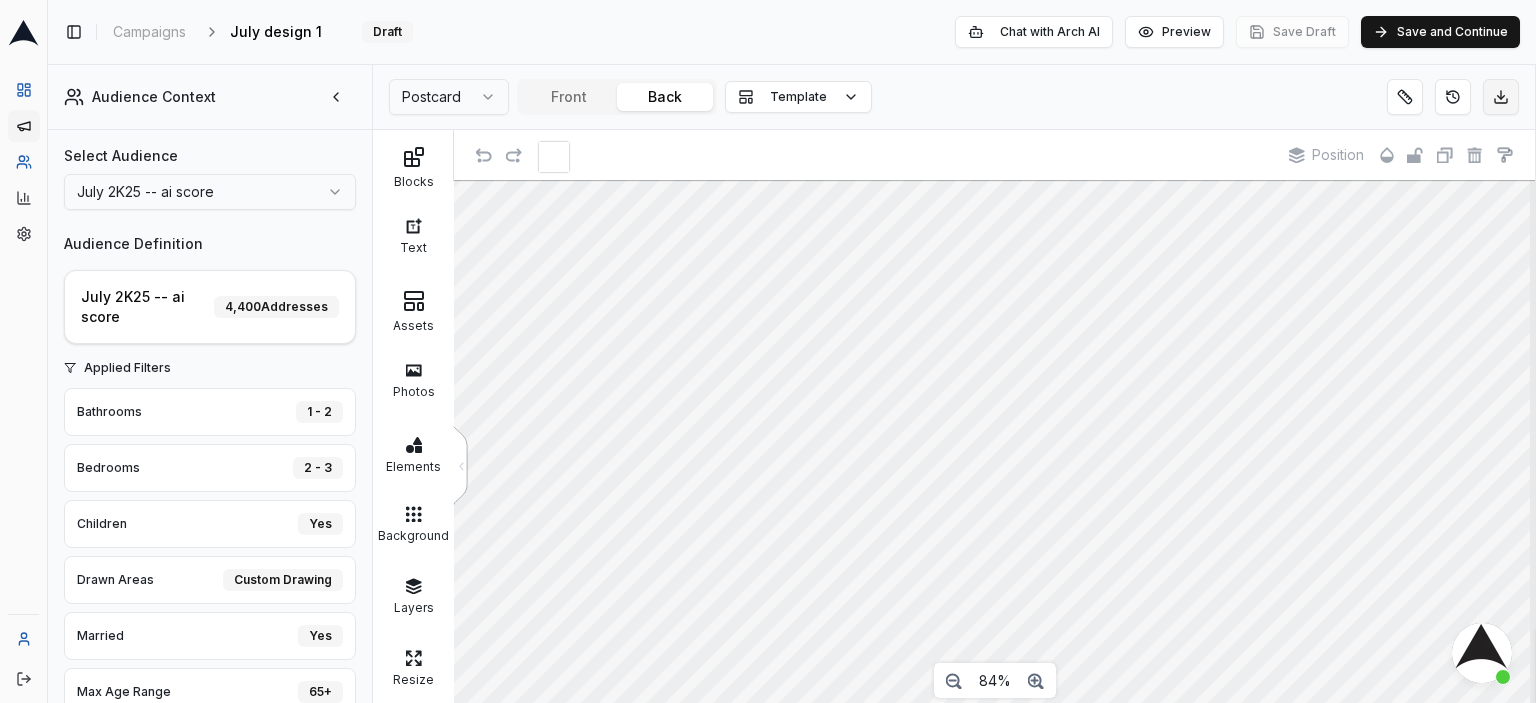 click on "Dashboard Campaigns Audiences Customer Analysis Settings Toggle Sidebar Campaigns July design 1 Edit Draft Chat with Arch AI Preview Save Draft Save and Continue Audience Context Select Audience July 2K25 -- ai score Audience Definition July 2K25 -- ai score 4,400  Addresses Applied Filters Bathrooms 1 - 2 Bedrooms 2 - 3 Children Yes Drawn Areas Custom Drawing Married Yes Max Age Range 65+ Property Type Single Family Square Footage 824 - 2925 Year Built 1936 - 2001 Property Insights Property Characteristics Avg. Home Age 55 years Last HVAC Install 0 years ago Avg. Home Size 1,500 sq ft Service History Overall Permit Activity (1yr) Overall Permit Activity (5yr) HVAC Permit Holders w/ 1yr Activity HVAC Permit Holders w/ 5yr Activity Non-HVAC Permit Holders w/ 1yr Activity Non-HVAC Permit Holders w/ 5yr Activity Demographics & Property Value Avg. Income Range Avg. Property Value Postcard Front Back Template Blocks Text Assets Photos Elements Background Layers Resize < Position 84% Chat with Arch AI Chat Sacha" at bounding box center (768, 351) 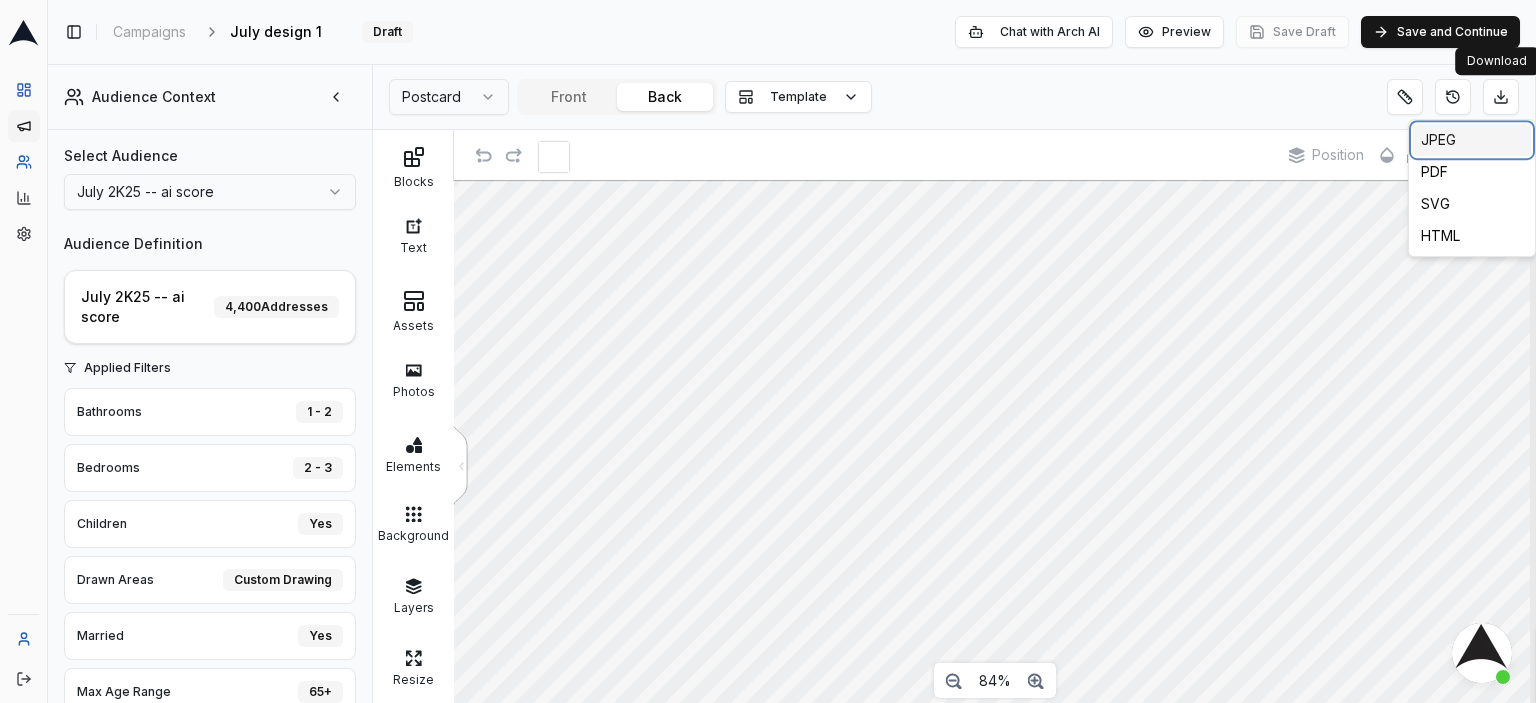 drag, startPoint x: 1461, startPoint y: 136, endPoint x: 1427, endPoint y: 169, distance: 47.38143 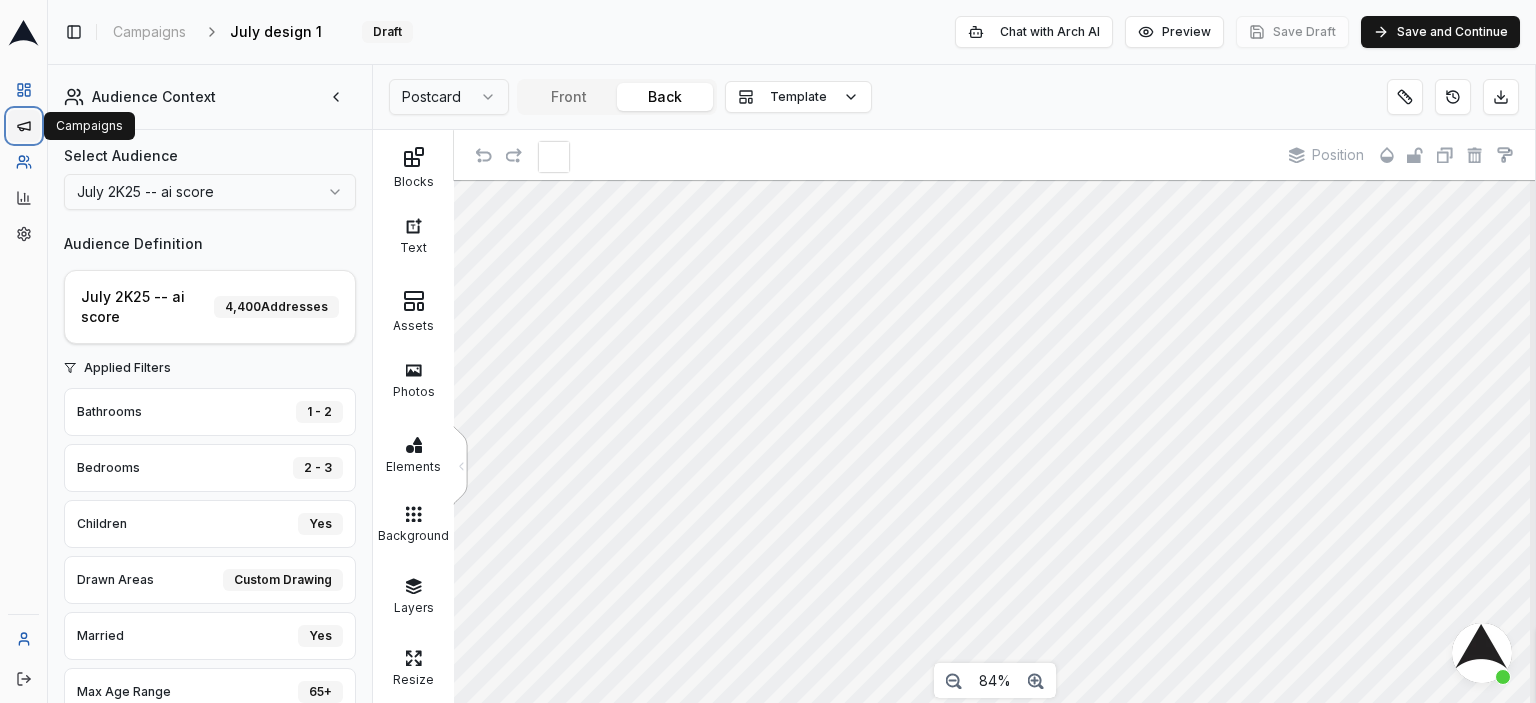 click 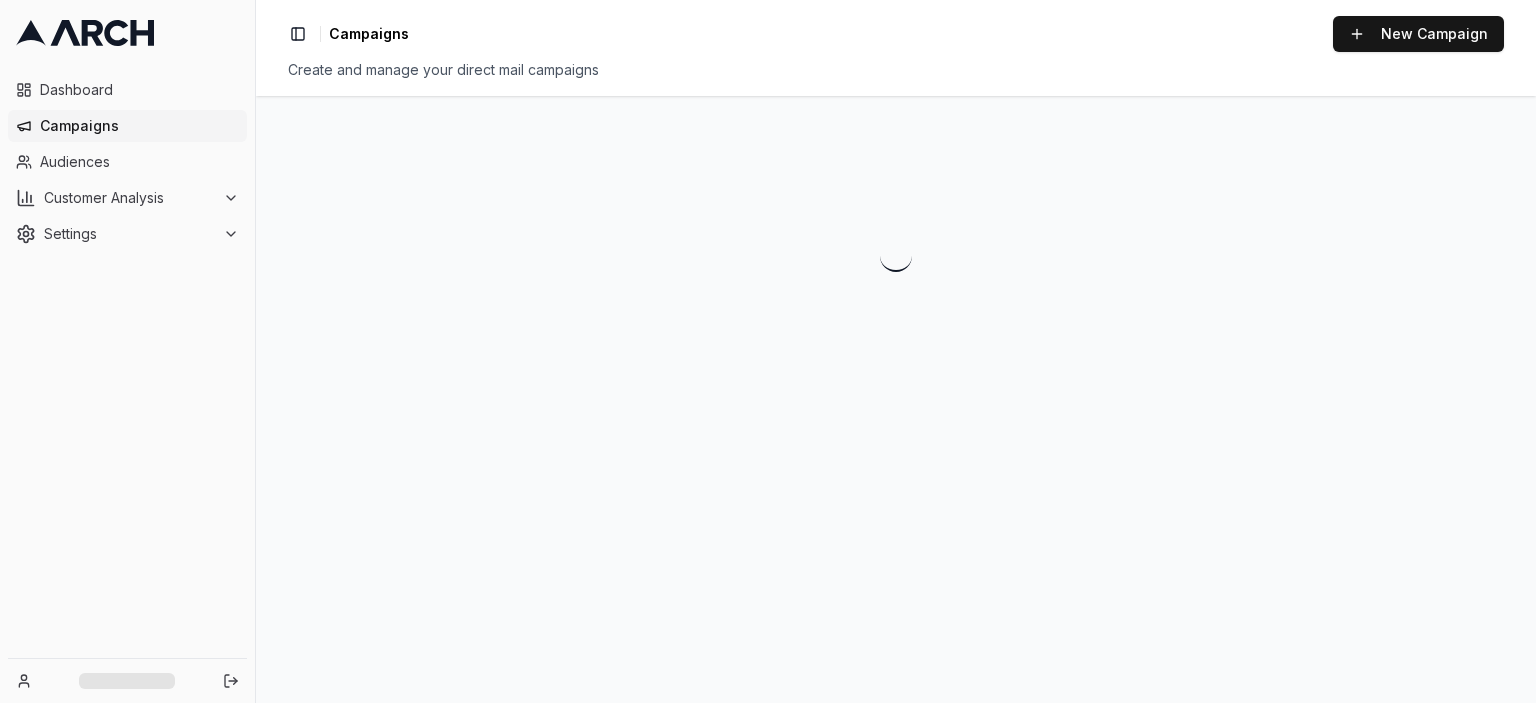 scroll, scrollTop: 0, scrollLeft: 0, axis: both 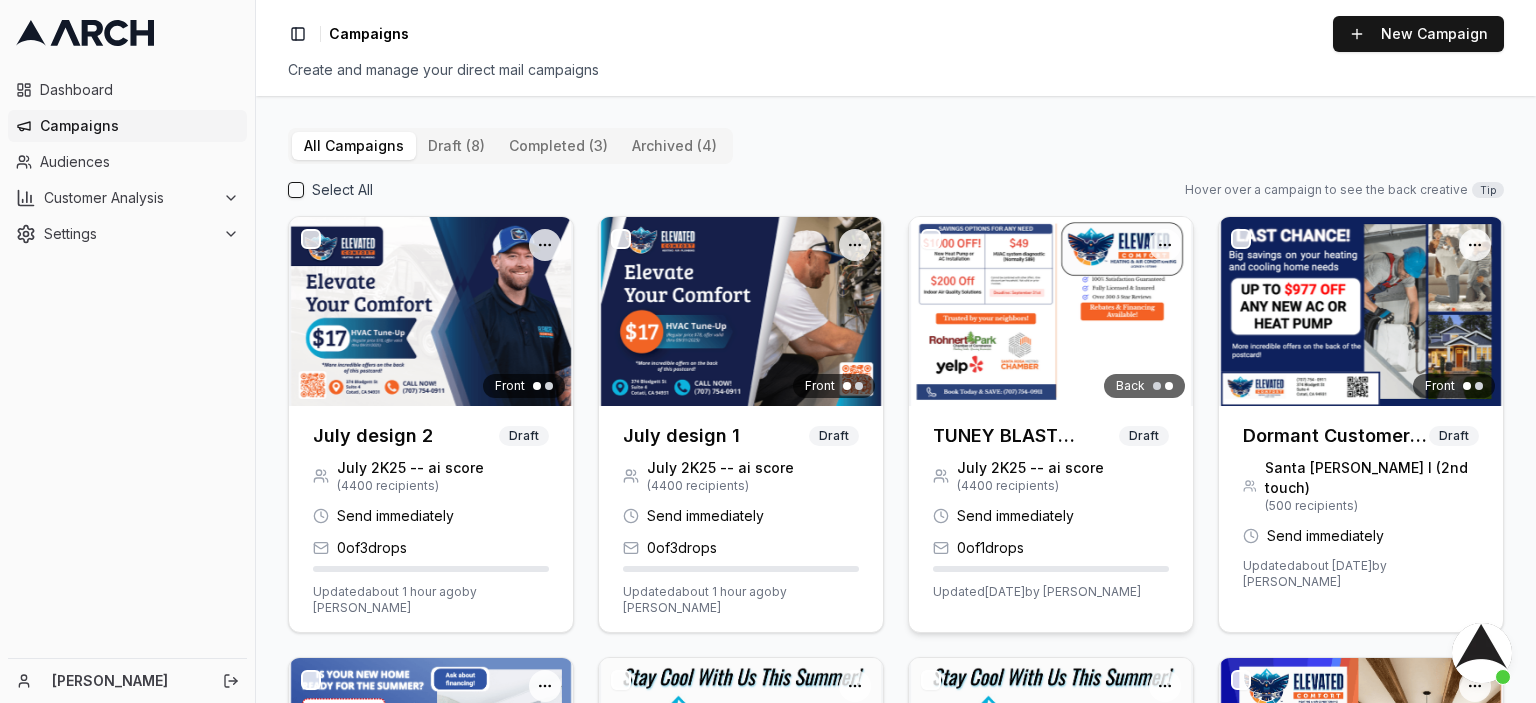 click at bounding box center (1051, 311) 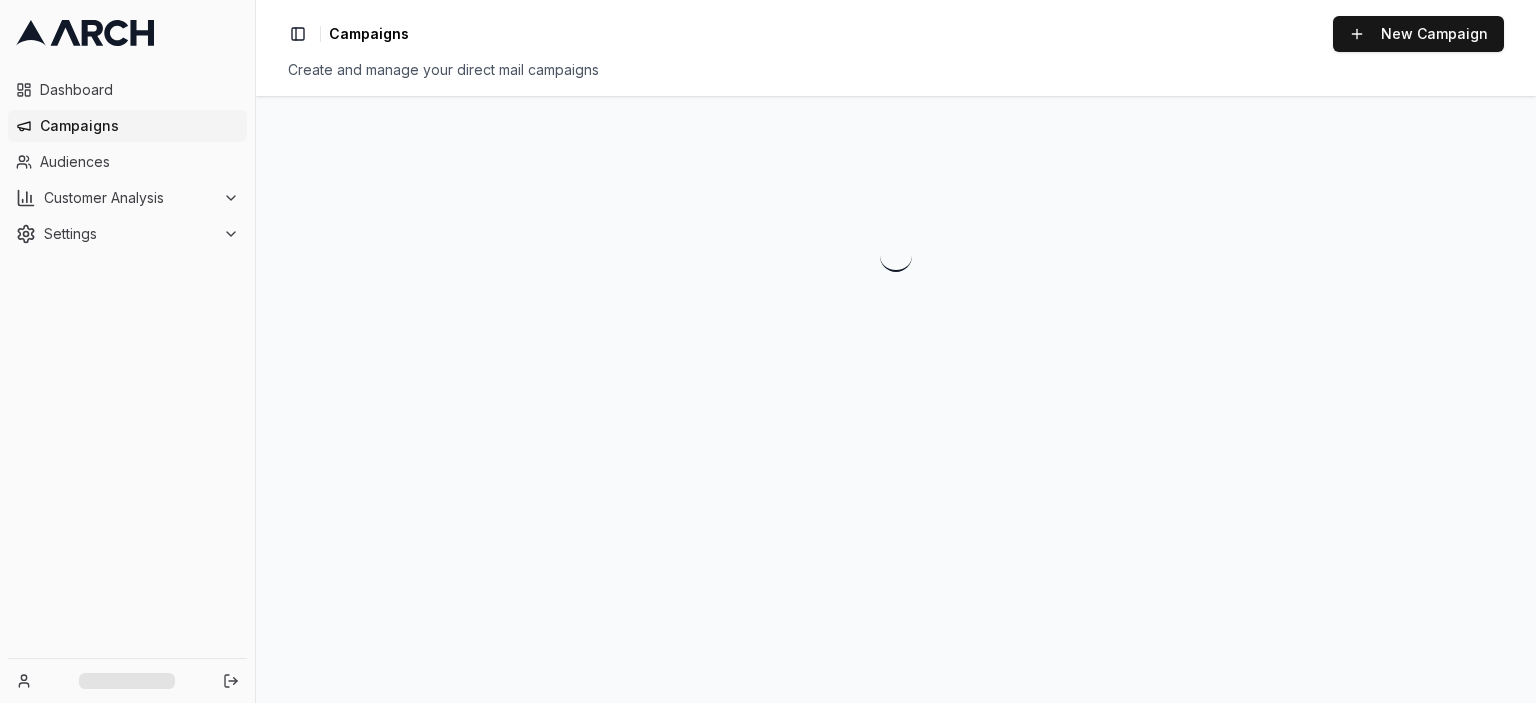 scroll, scrollTop: 0, scrollLeft: 0, axis: both 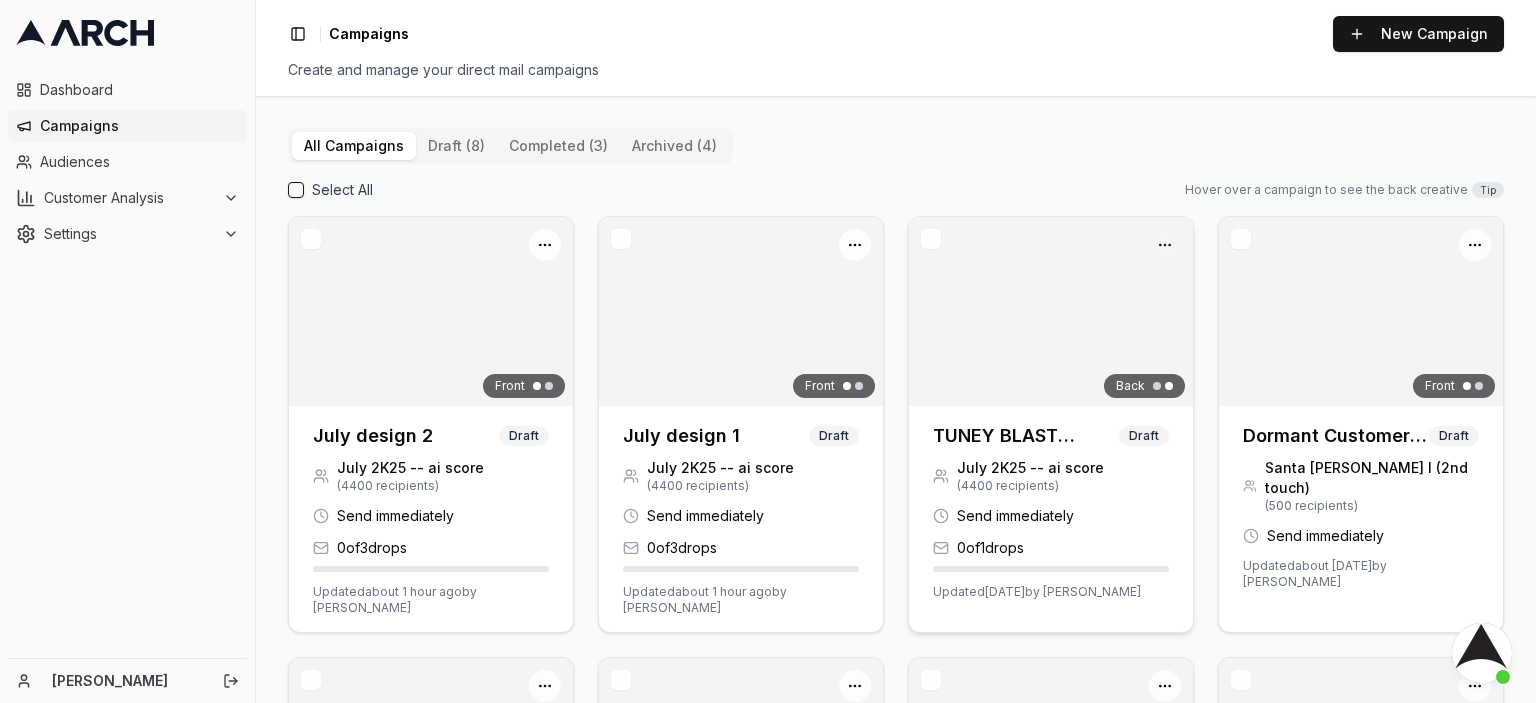 click on "Dashboard Campaigns Audiences Customer Analysis Settings [PERSON_NAME] Toggle Sidebar Campaigns   New Campaign Create and manage your direct mail campaigns All Campaigns   draft   (8) completed   (3) archived   (4) Select All Hover over a campaign to see the back creative Tip Open menu Front July design 2 Draft July 2K25 -- ai score ( 4400   recipients) Send immediately 0  of  3  drops Updated  about 1 hour ago  by   [PERSON_NAME] Open menu Front July design 1 Draft July 2K25 -- ai score ( 4400   recipients) Send immediately 0  of  3  drops Updated  about 1 hour ago  by   [PERSON_NAME] Open menu Back TUNEY BLAST (Copy) Draft July 2K25 -- ai score ( 4400   recipients) Send immediately 0  of  1  drops Updated  [DATE]  by   [PERSON_NAME] Open menu Front Dormant Customers (recurring campaign) Draft Santa [PERSON_NAME] I (2nd touch) ( 500   recipients) Send immediately Updated  about [DATE]  by   [PERSON_NAME] Open menu Front New Homeowners (automated Campaign) Draft Santa [PERSON_NAME] I (2nd touch) ( 500    by   (" at bounding box center (768, 351) 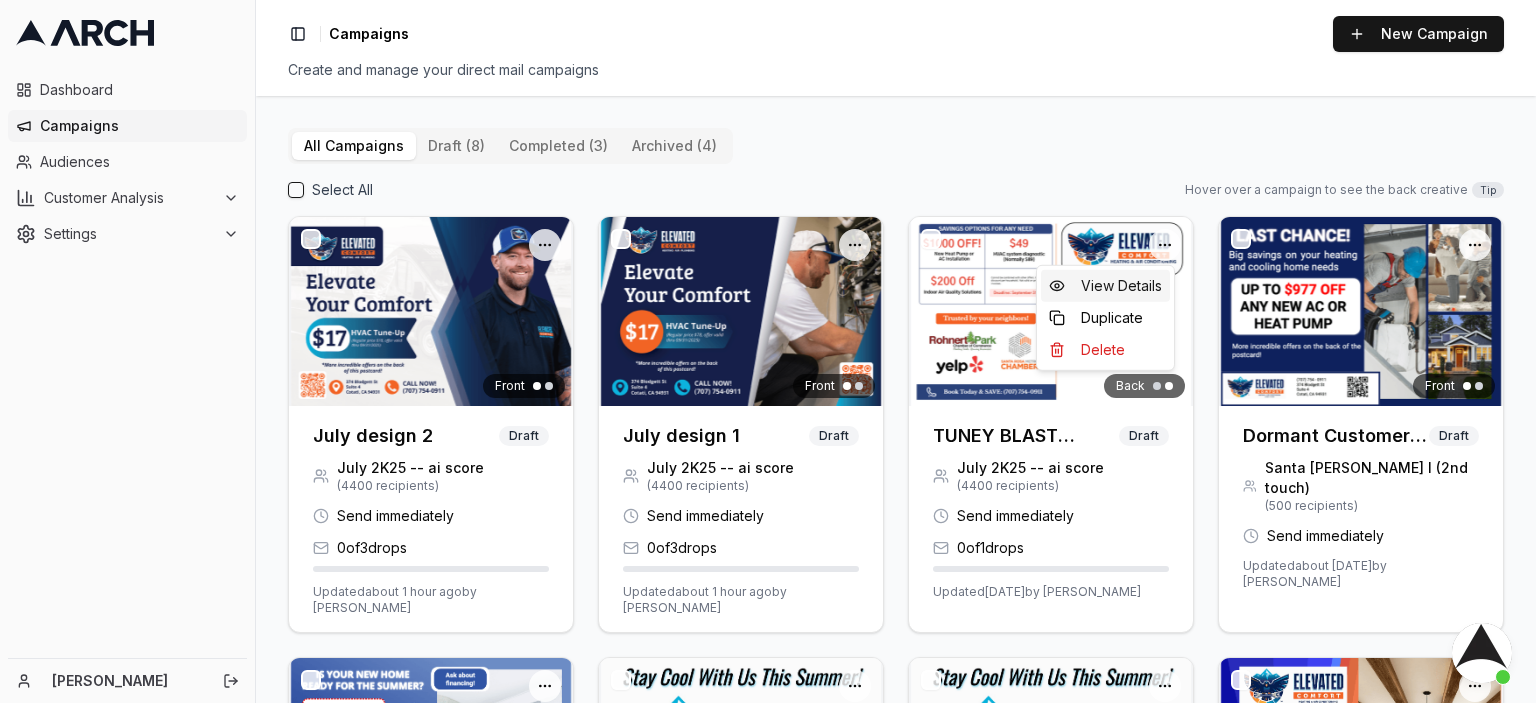 click on "View Details" at bounding box center [1105, 286] 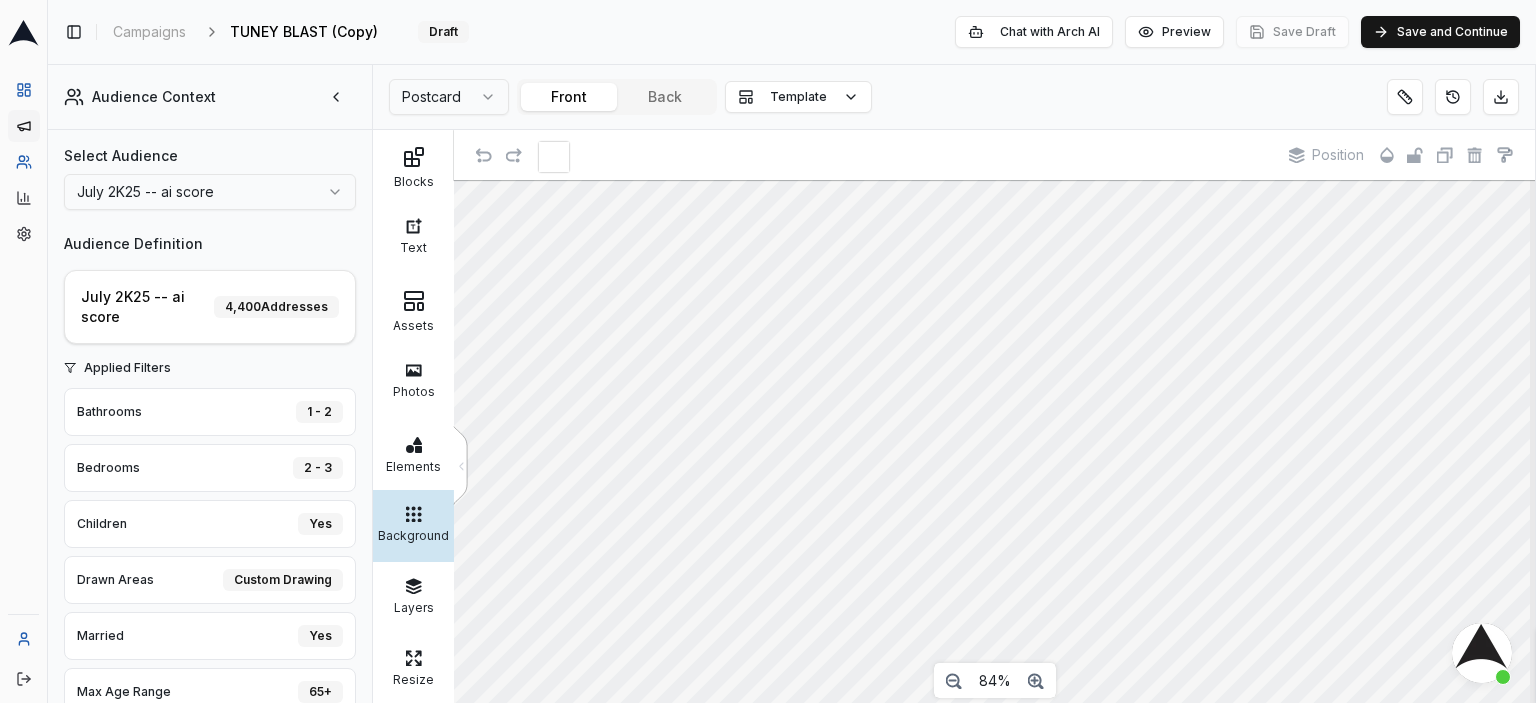 scroll, scrollTop: 0, scrollLeft: 0, axis: both 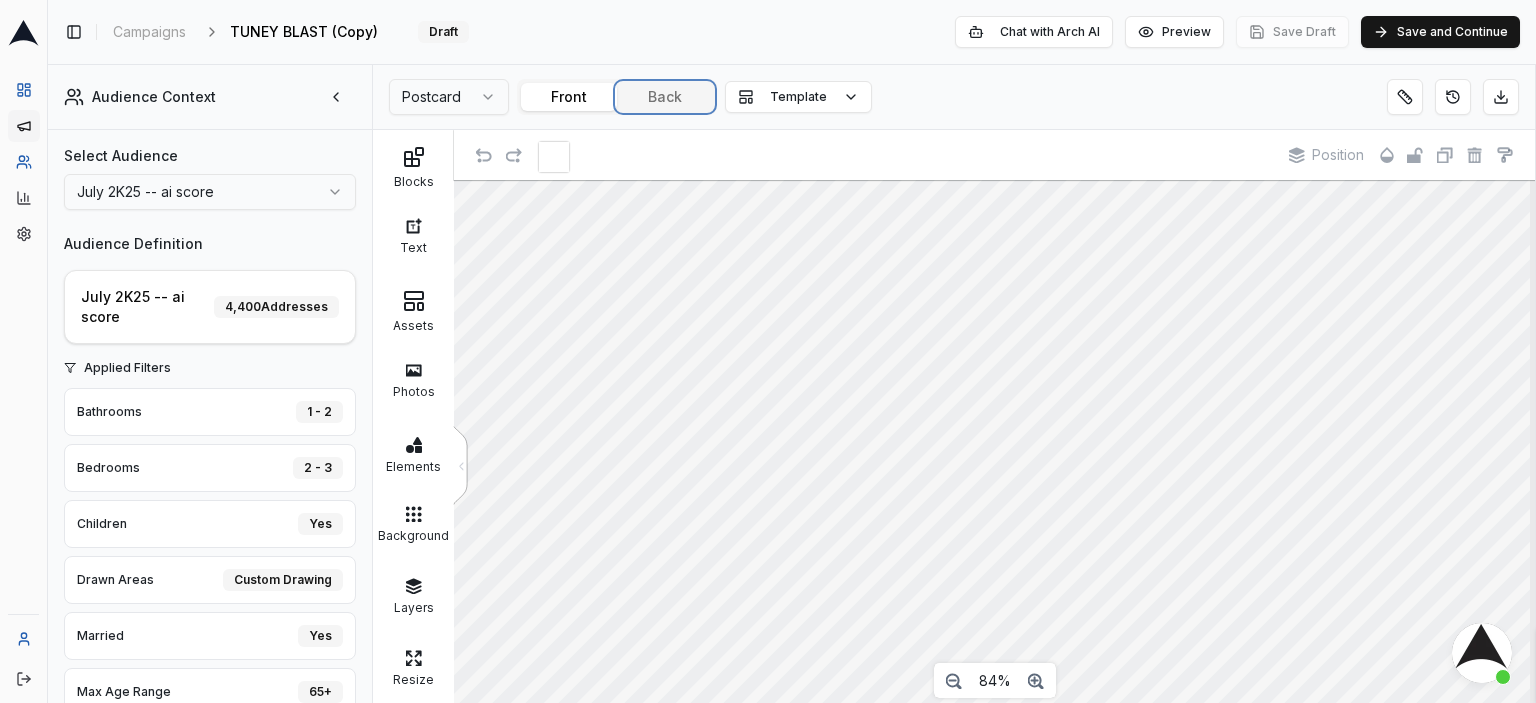 drag, startPoint x: 657, startPoint y: 100, endPoint x: 655, endPoint y: 163, distance: 63.03174 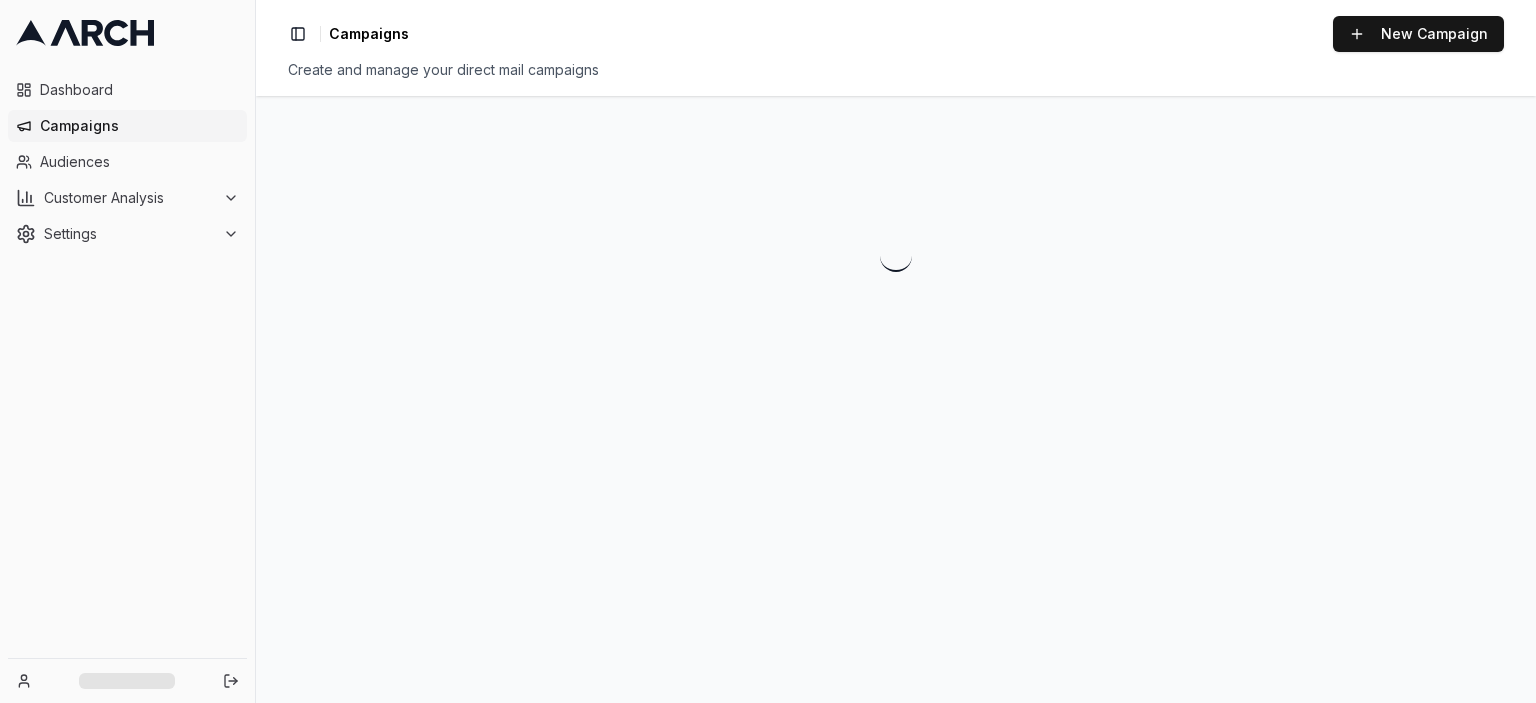 scroll, scrollTop: 0, scrollLeft: 0, axis: both 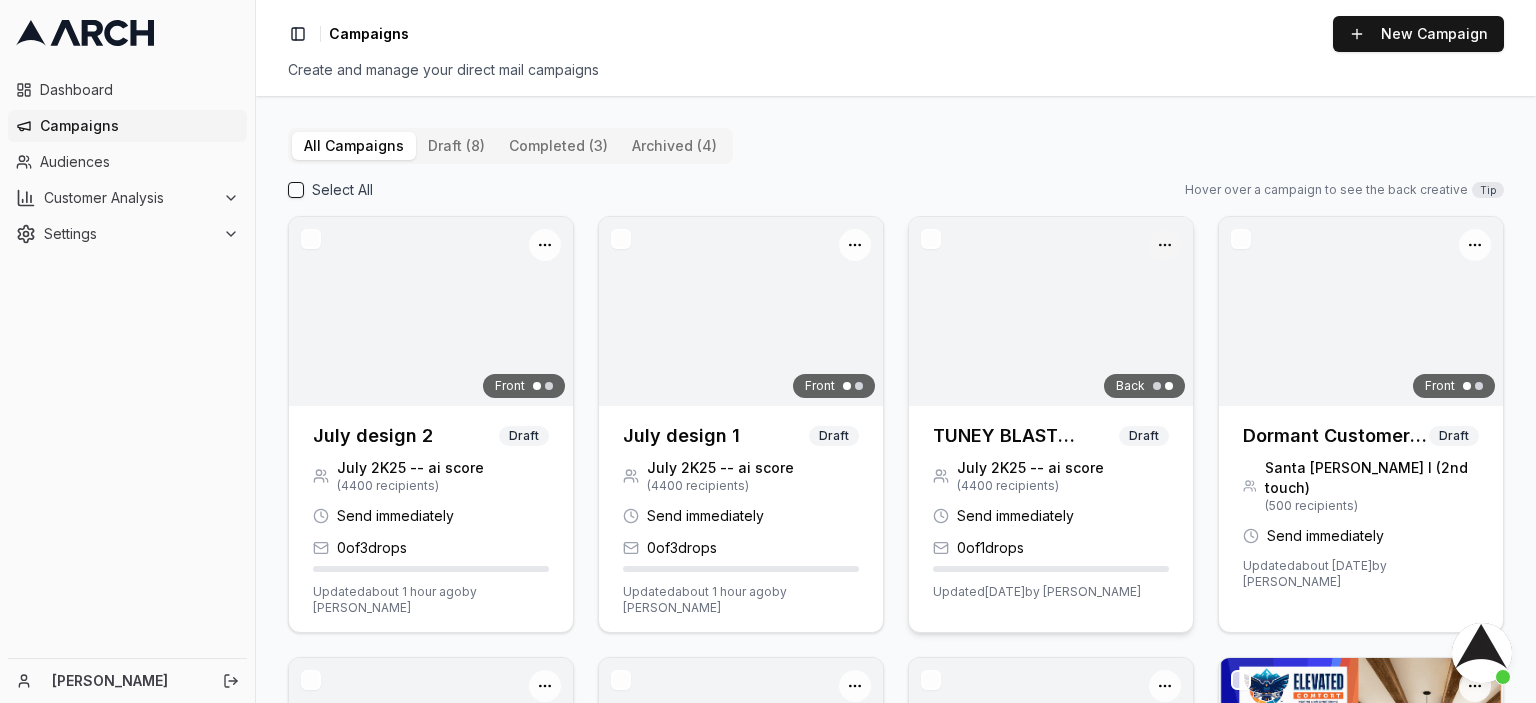 click on "Dashboard Campaigns Audiences Customer Analysis Settings [PERSON_NAME] Toggle Sidebar Campaigns   New Campaign Create and manage your direct mail campaigns All Campaigns   draft   (8) completed   (3) archived   (4) Select All Hover over a campaign to see the back creative Tip Open menu Front July design 2 Draft July 2K25 -- ai score ( 4400   recipients) Send immediately 0  of  3  drops Updated  about 1 hour ago  by   [PERSON_NAME] Open menu Front July design 1 Draft July 2K25 -- ai score ( 4400   recipients) Send immediately 0  of  3  drops Updated  about 1 hour ago  by   [PERSON_NAME] Open menu Back TUNEY BLAST (Copy) Draft July 2K25 -- ai score ( 4400   recipients) Send immediately 0  of  1  drops Updated  [DATE]  by   [PERSON_NAME] Open menu Front Dormant Customers (recurring campaign) Draft Santa [PERSON_NAME] I (2nd touch) ( 500   recipients) Send immediately Updated  about [DATE]  by   [PERSON_NAME] Open menu Front New Homeowners (automated Campaign) Draft Santa [PERSON_NAME] I (2nd touch) ( 500    by   (" at bounding box center [768, 351] 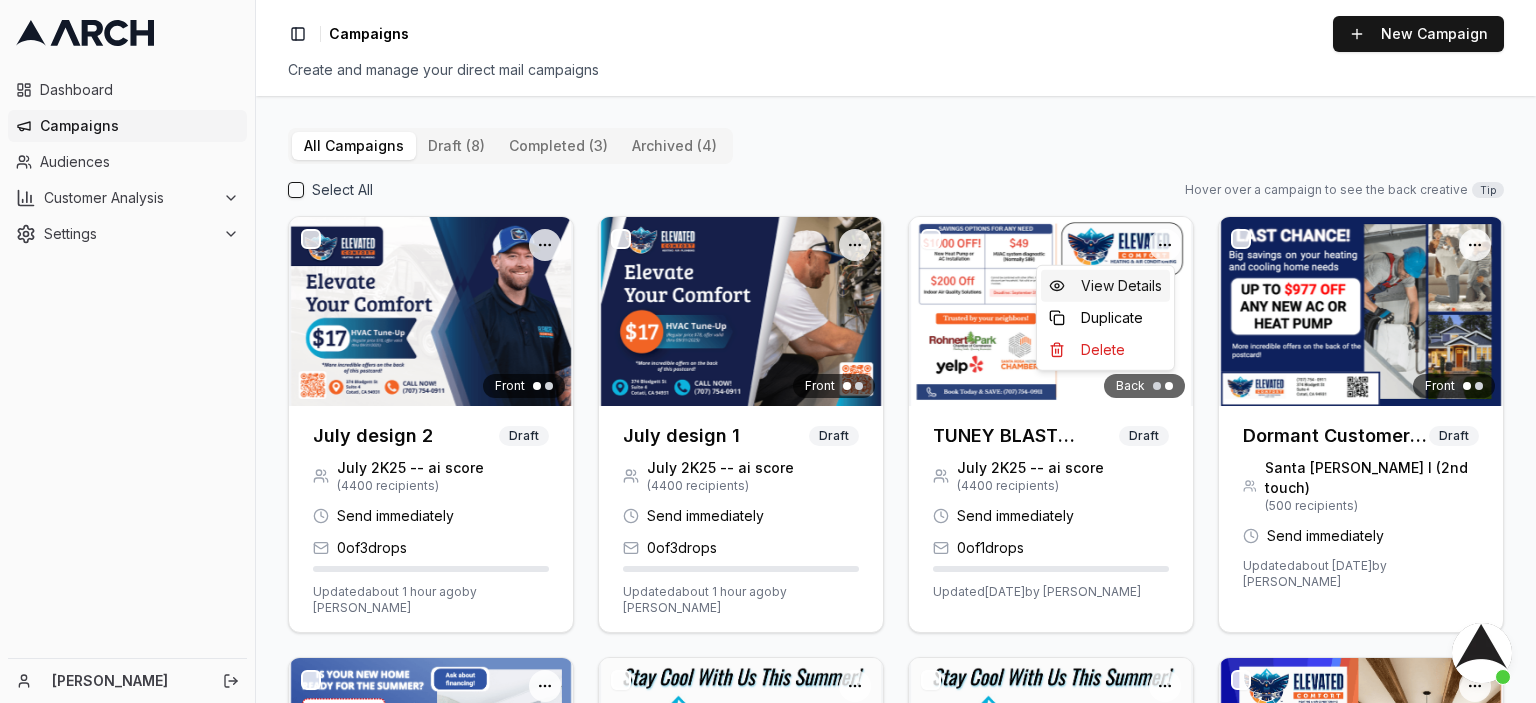 click on "View Details" at bounding box center (1105, 286) 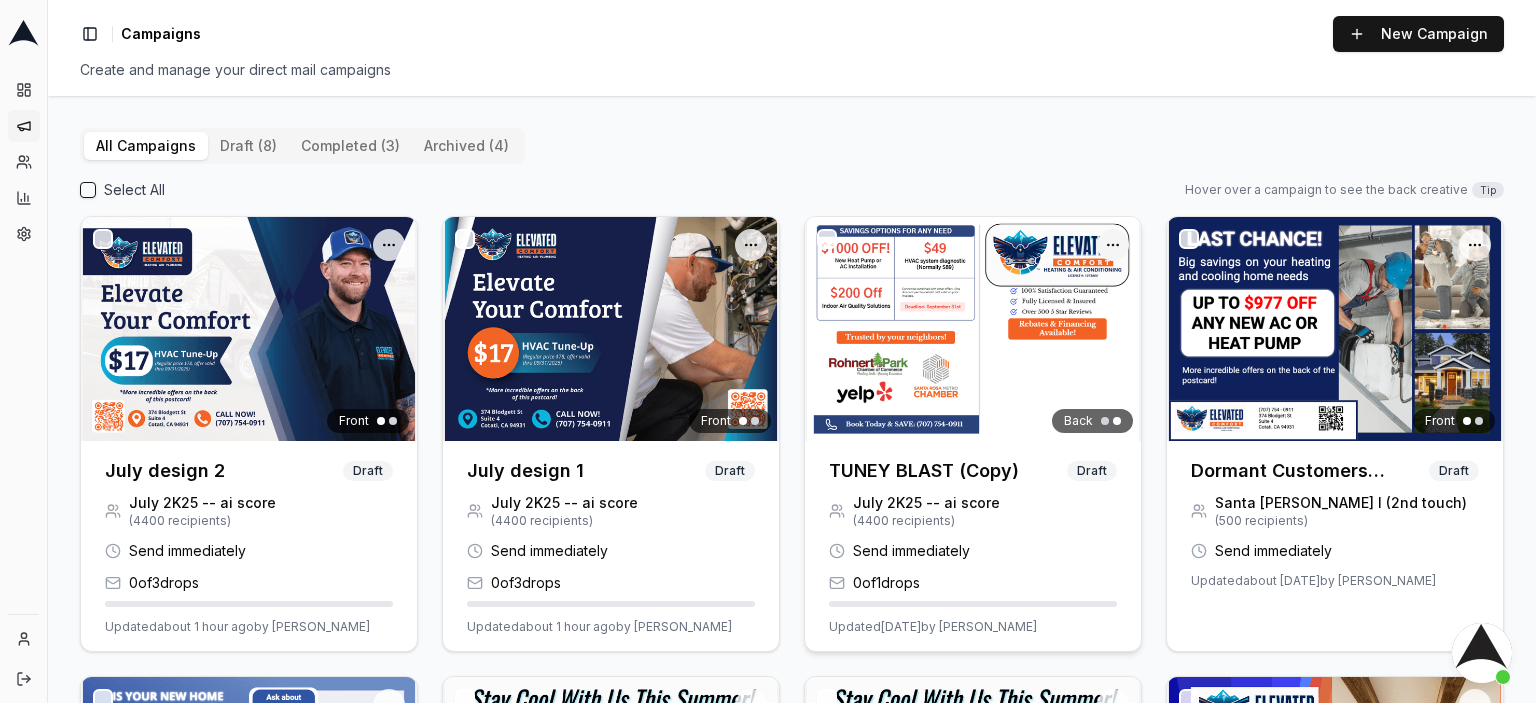 click on "Dashboard Campaigns Audiences Customer Analysis Settings Toggle Sidebar Campaigns   New Campaign Create and manage your direct mail campaigns All Campaigns   draft   (8) completed   (3) archived   (4) Select All Hover over a campaign to see the back creative Tip Open menu Front July design 2 Draft July 2K25 -- ai score ( 4400   recipients) Send immediately 0  of  3  drops Updated  about 1 hour ago  by   Jimmy DeLano Open menu Front July design 1 Draft July 2K25 -- ai score ( 4400   recipients) Send immediately 0  of  3  drops Updated  about 1 hour ago  by   Jimmy DeLano Open menu Back TUNEY BLAST (Copy) Draft July 2K25 -- ai score ( 4400   recipients) Send immediately 0  of  1  drops Updated  3 days ago  by   Christophe Dimmitt Open menu Front Dormant Customers (recurring campaign) Draft Santa Rosa I (2nd touch) ( 500   recipients) Send immediately Updated  about 1 month ago  by   Yuxiao Zhang Open menu Front New Homeowners (automated Campaign) Draft Santa Rosa I (2nd touch) ( 500   recipients) Updated   by" at bounding box center (768, 351) 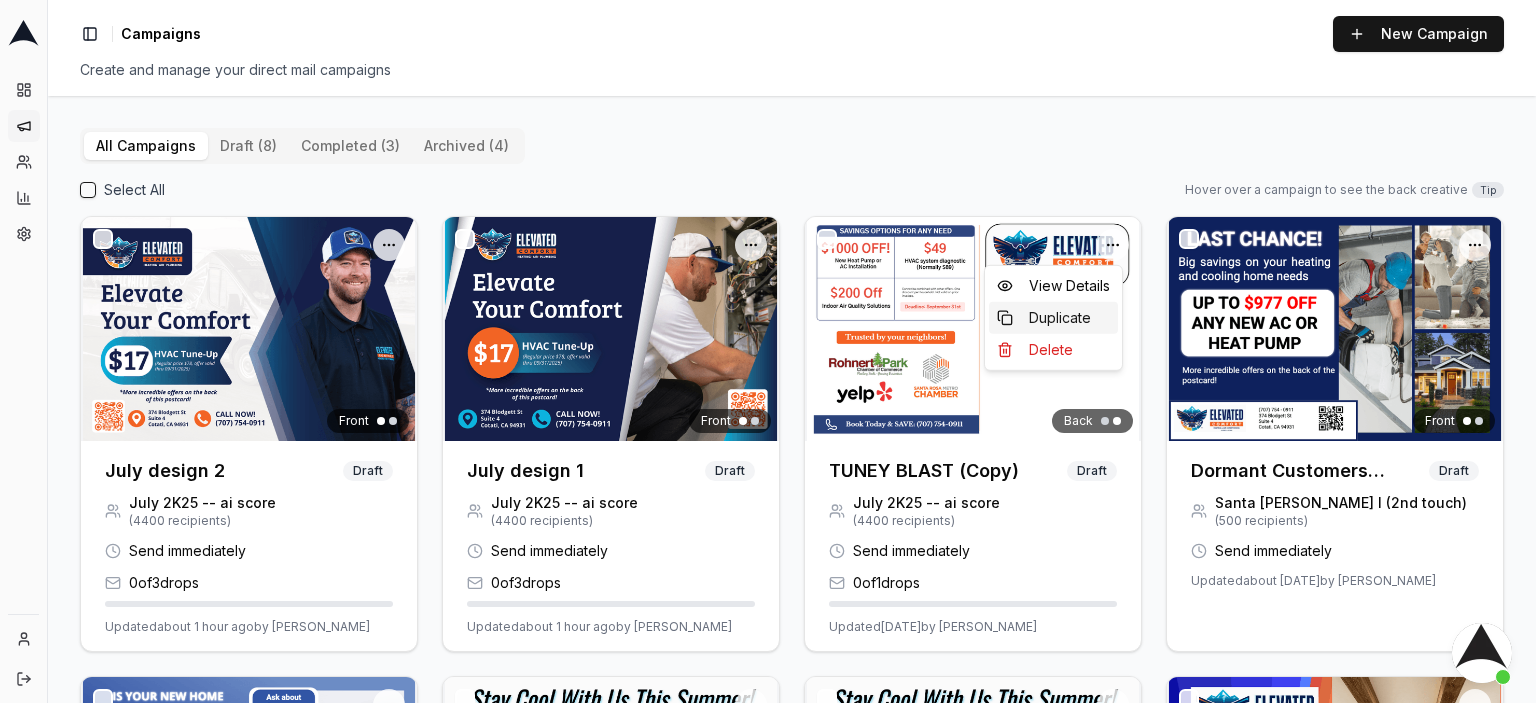 click on "Duplicate" at bounding box center [1053, 318] 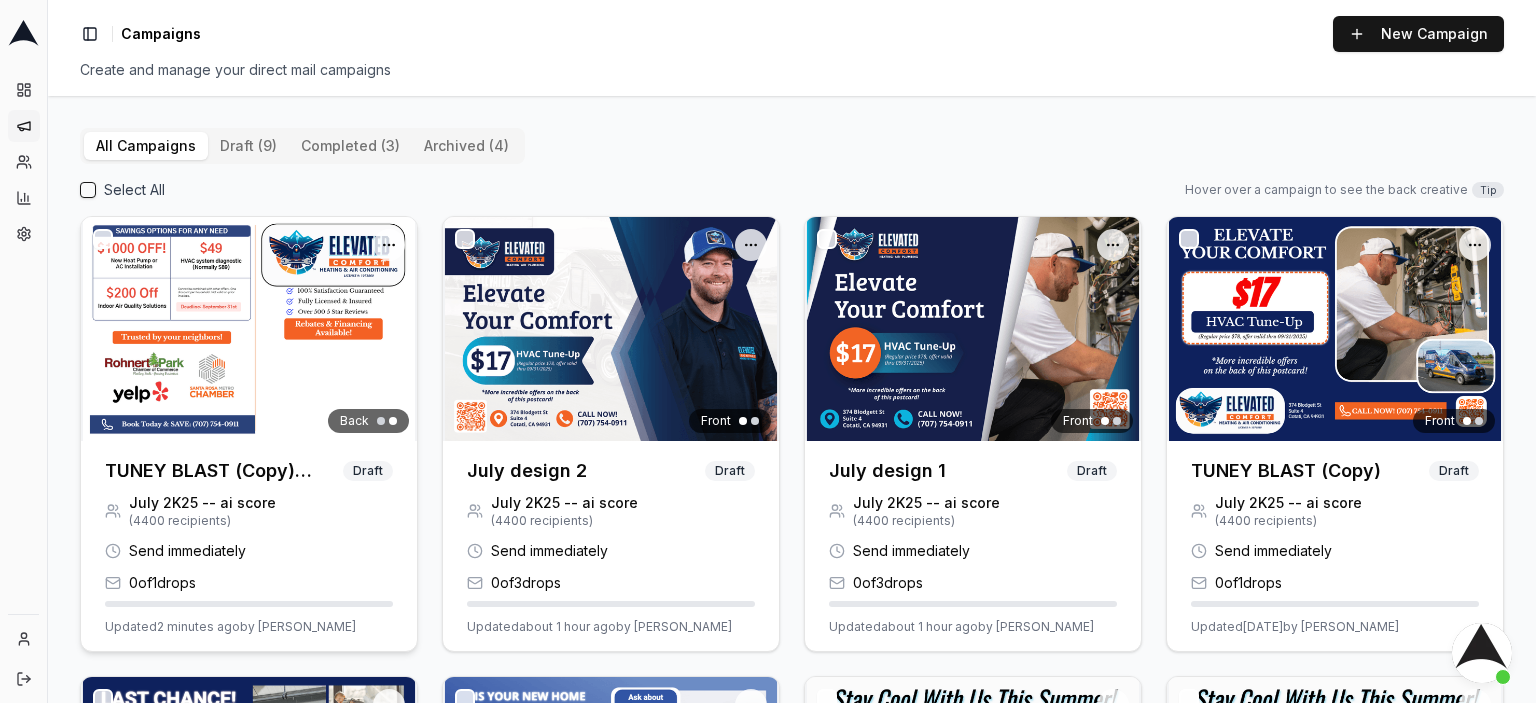 scroll, scrollTop: 0, scrollLeft: 0, axis: both 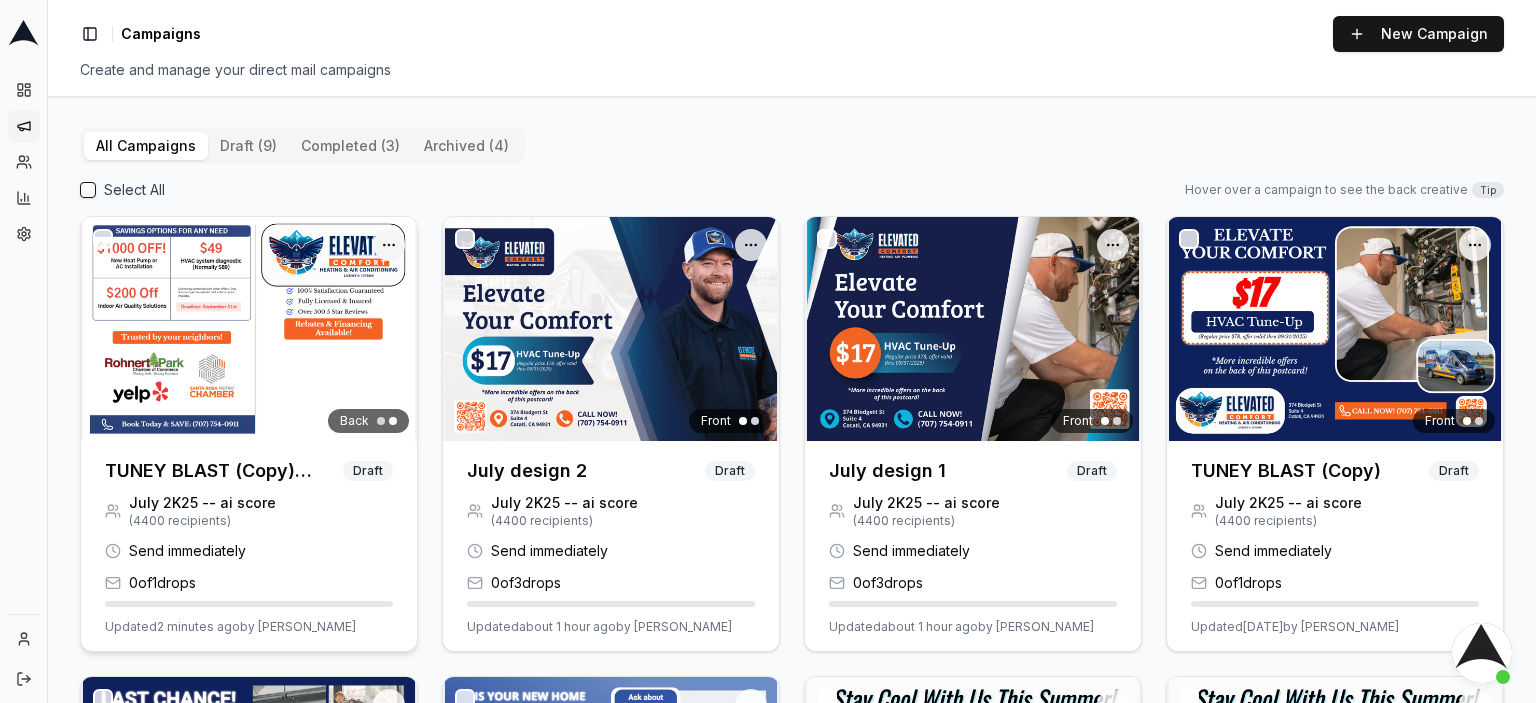 click on "Dashboard Campaigns Audiences Customer Analysis Settings Toggle Sidebar Campaigns   New Campaign Create and manage your direct mail campaigns All Campaigns   draft   (9) completed   (3) archived   (4) Select All Hover over a campaign to see the back creative Tip Open menu Back TUNEY BLAST (Copy) (Copy) Draft July 2K25 -- ai score ( 4400   recipients) Send immediately 0  of  1  drops Updated  2 minutes ago  by   Christophe Dimmitt Open menu Front July design 2 Draft July 2K25 -- ai score ( 4400   recipients) Send immediately 0  of  3  drops Updated  about 1 hour ago  by   Jimmy DeLano Open menu Front July design 1 Draft July 2K25 -- ai score ( 4400   recipients) Send immediately 0  of  3  drops Updated  about 1 hour ago  by   Jimmy DeLano Open menu Front TUNEY BLAST (Copy) Draft July 2K25 -- ai score ( 4400   recipients) Send immediately 0  of  1  drops Updated  3 days ago  by   Christophe Dimmitt Open menu Front Dormant Customers (recurring campaign) Draft Santa Rosa I (2nd touch) ( 500   recipients) Updated" at bounding box center [768, 351] 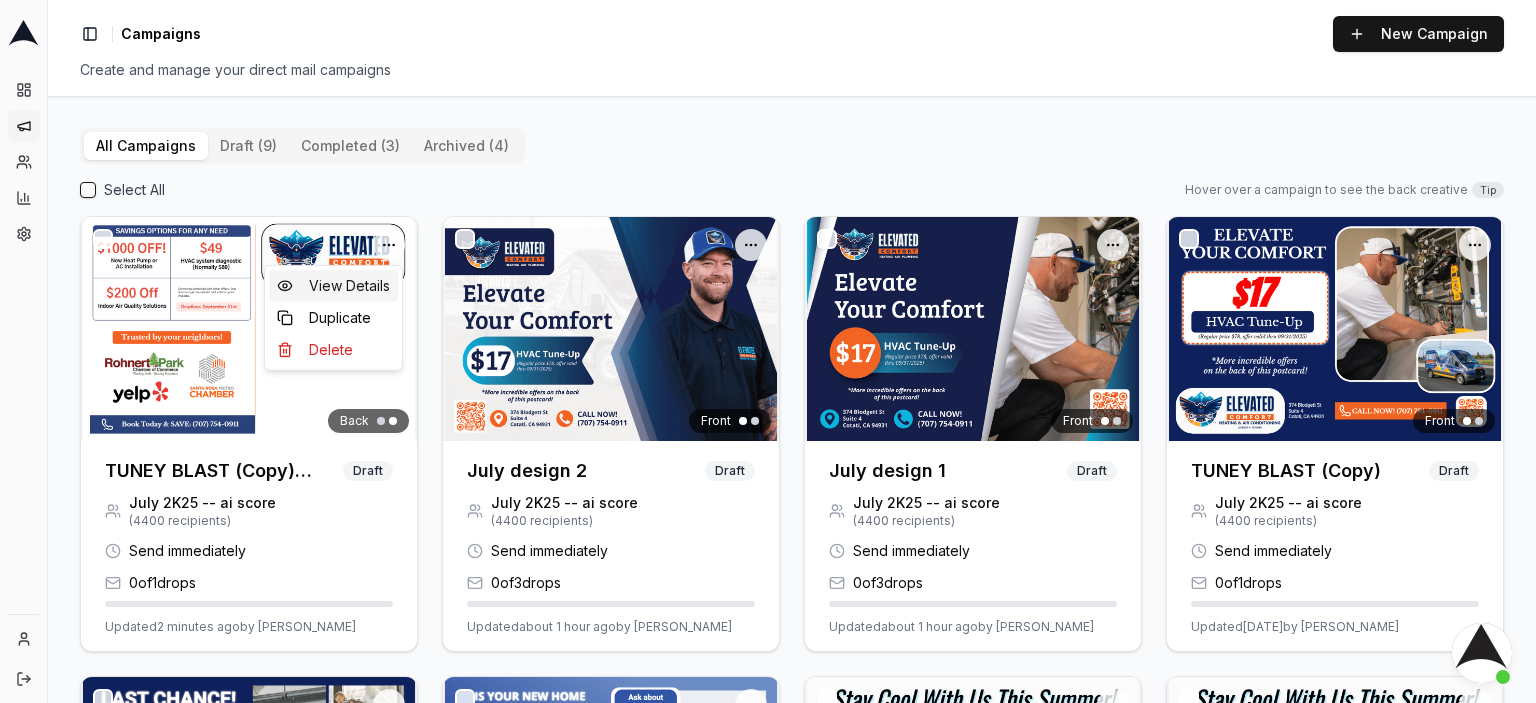 click on "View Details" at bounding box center [333, 286] 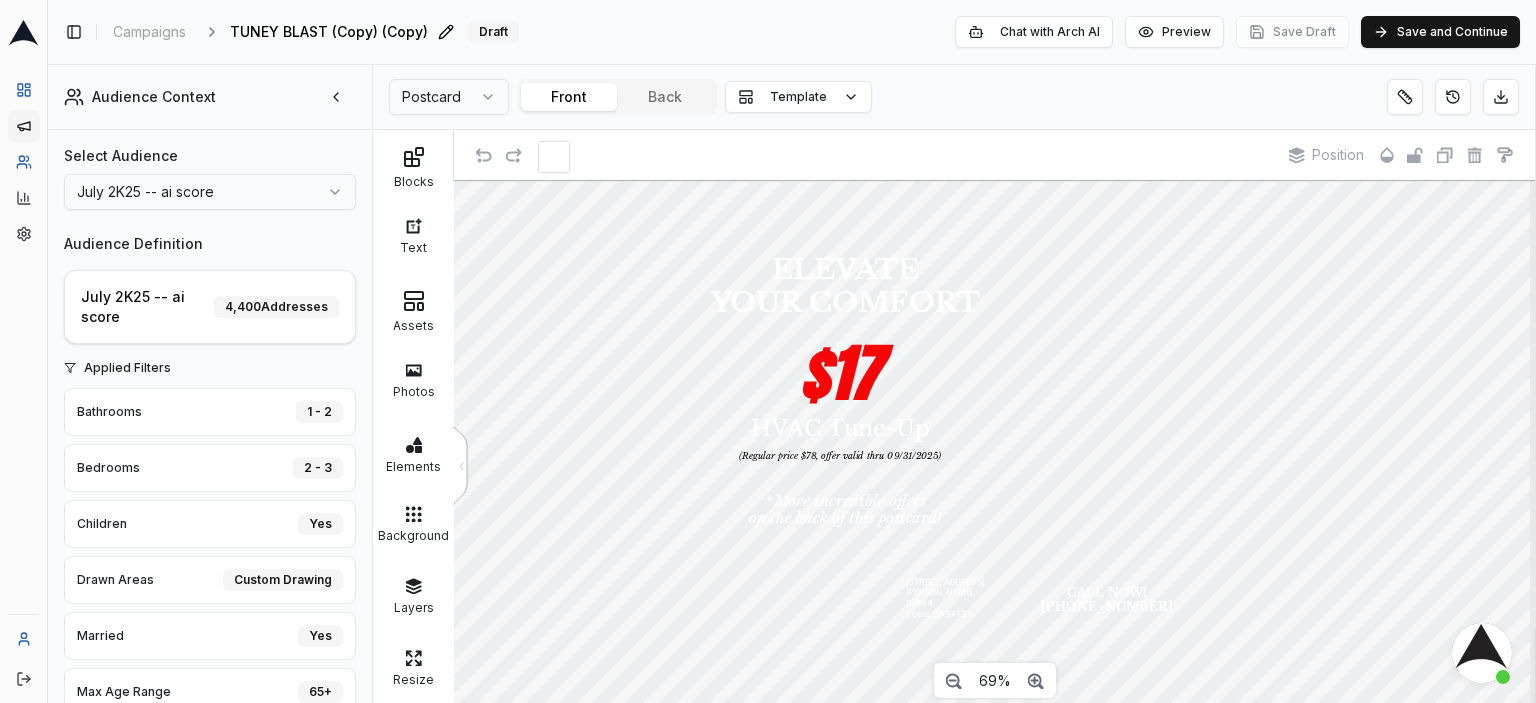 click on "TUNEY BLAST (Copy) (Copy)" at bounding box center (329, 32) 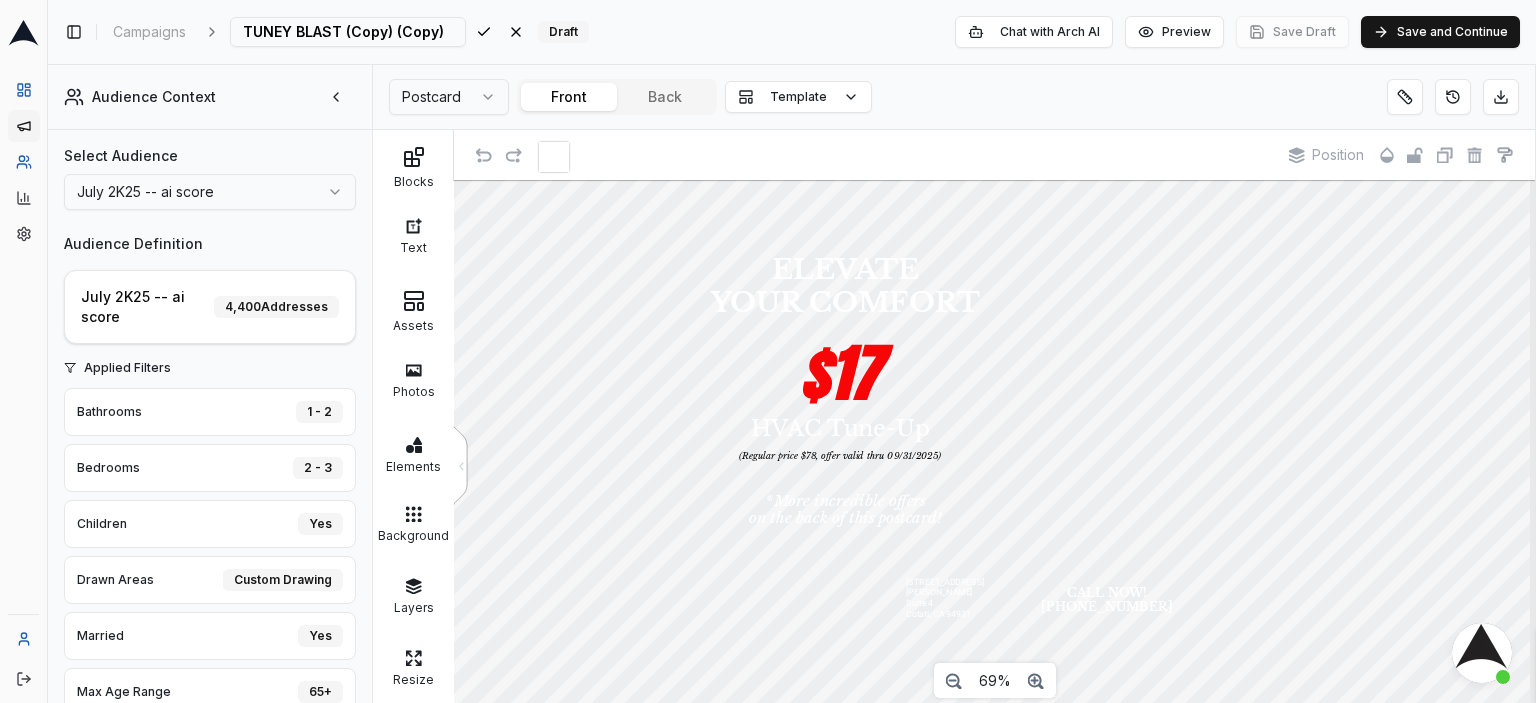 click on "TUNEY BLAST (Copy) (Copy)" at bounding box center (348, 32) 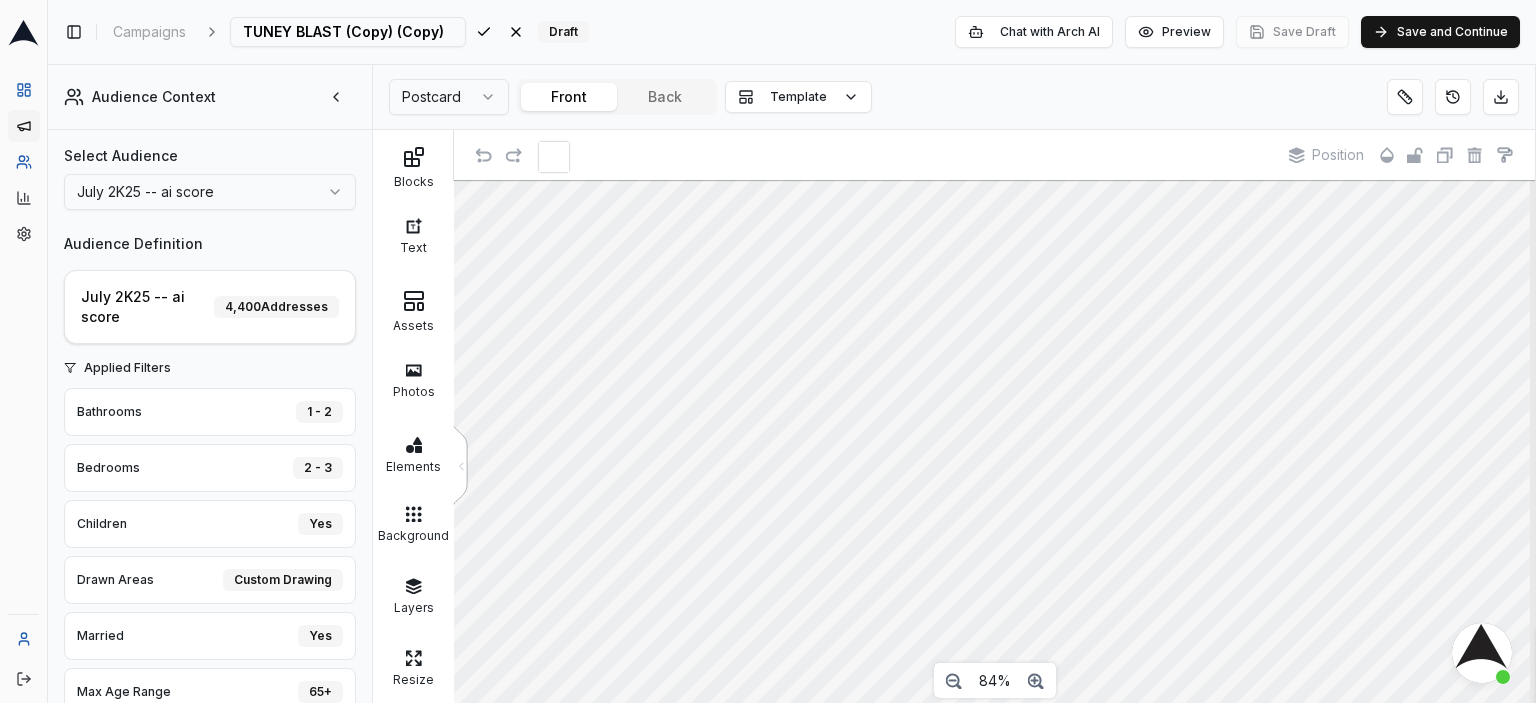 scroll, scrollTop: 0, scrollLeft: 5, axis: horizontal 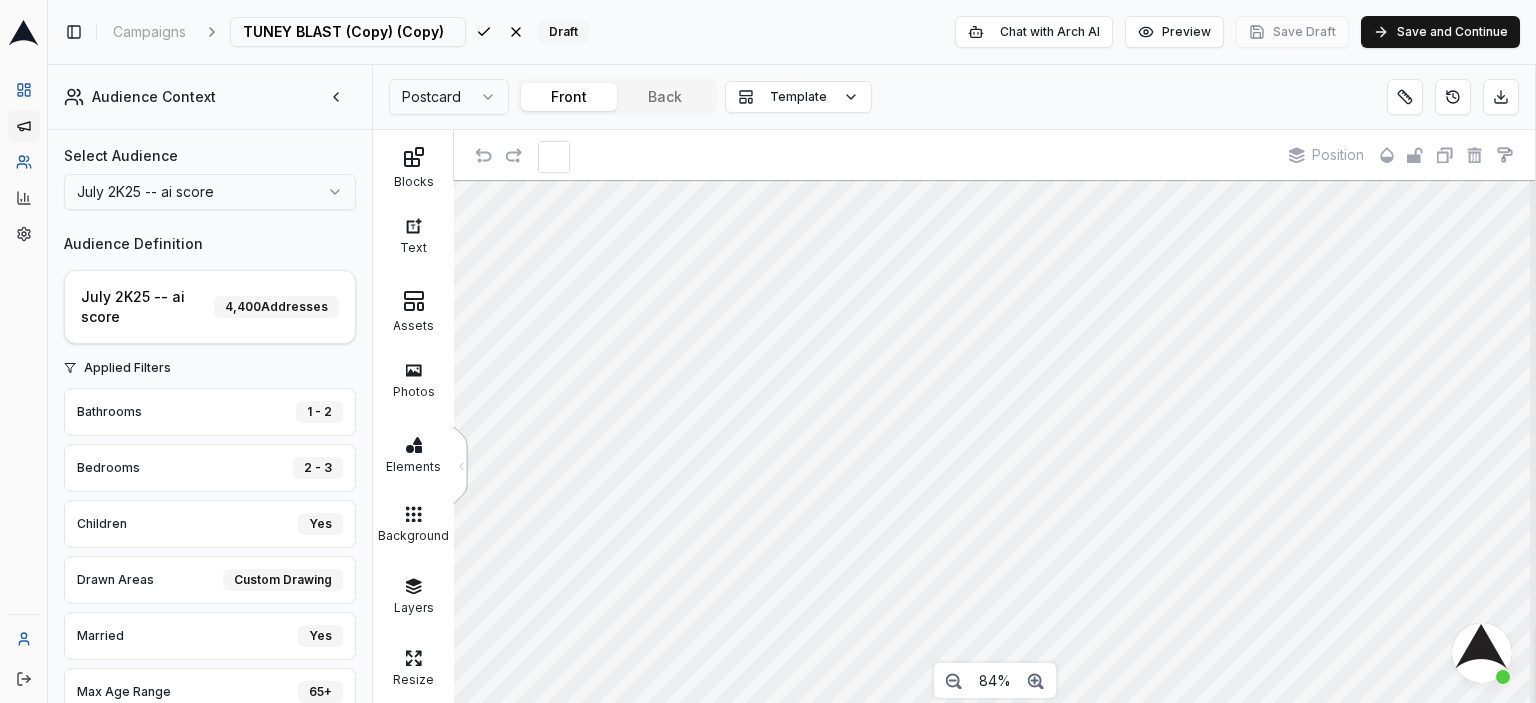 drag, startPoint x: 438, startPoint y: 27, endPoint x: 340, endPoint y: 46, distance: 99.824844 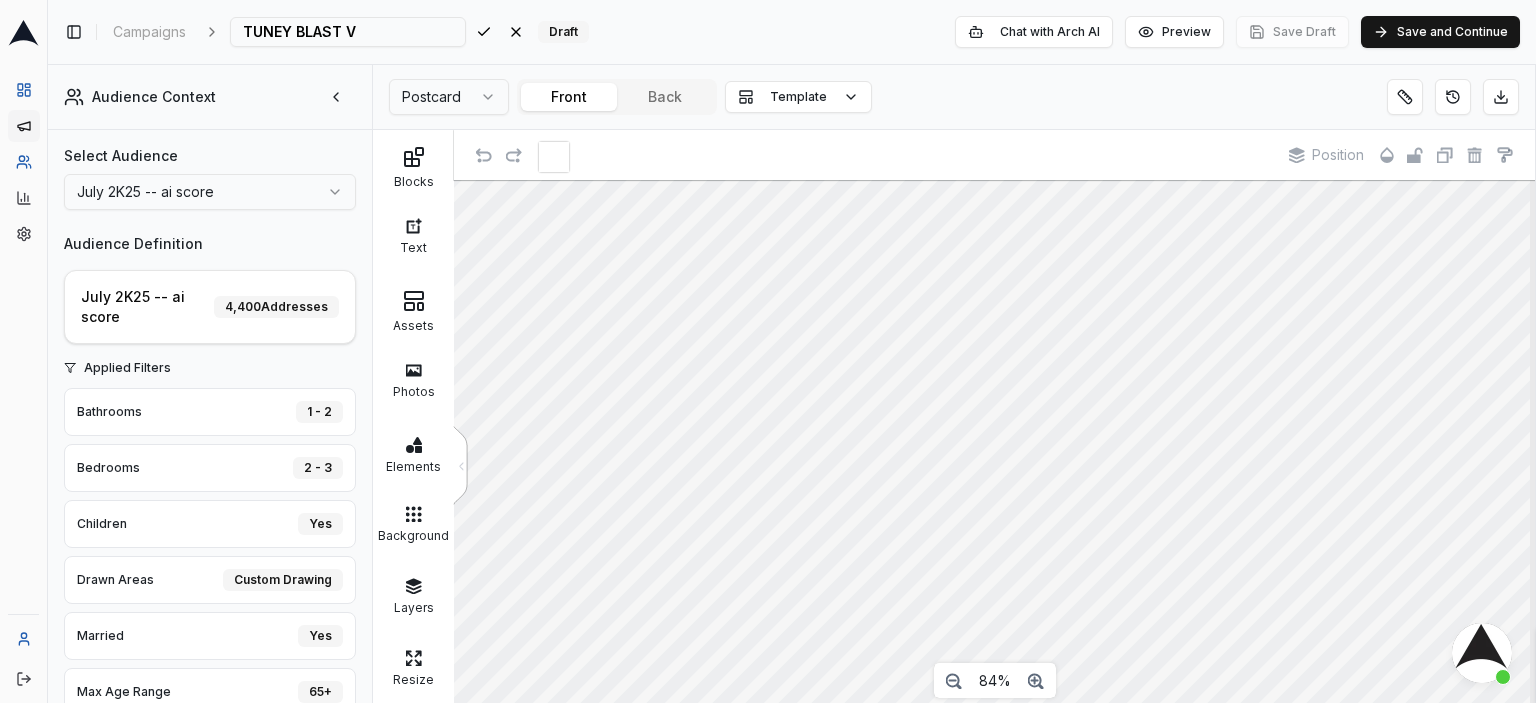 scroll, scrollTop: 0, scrollLeft: 0, axis: both 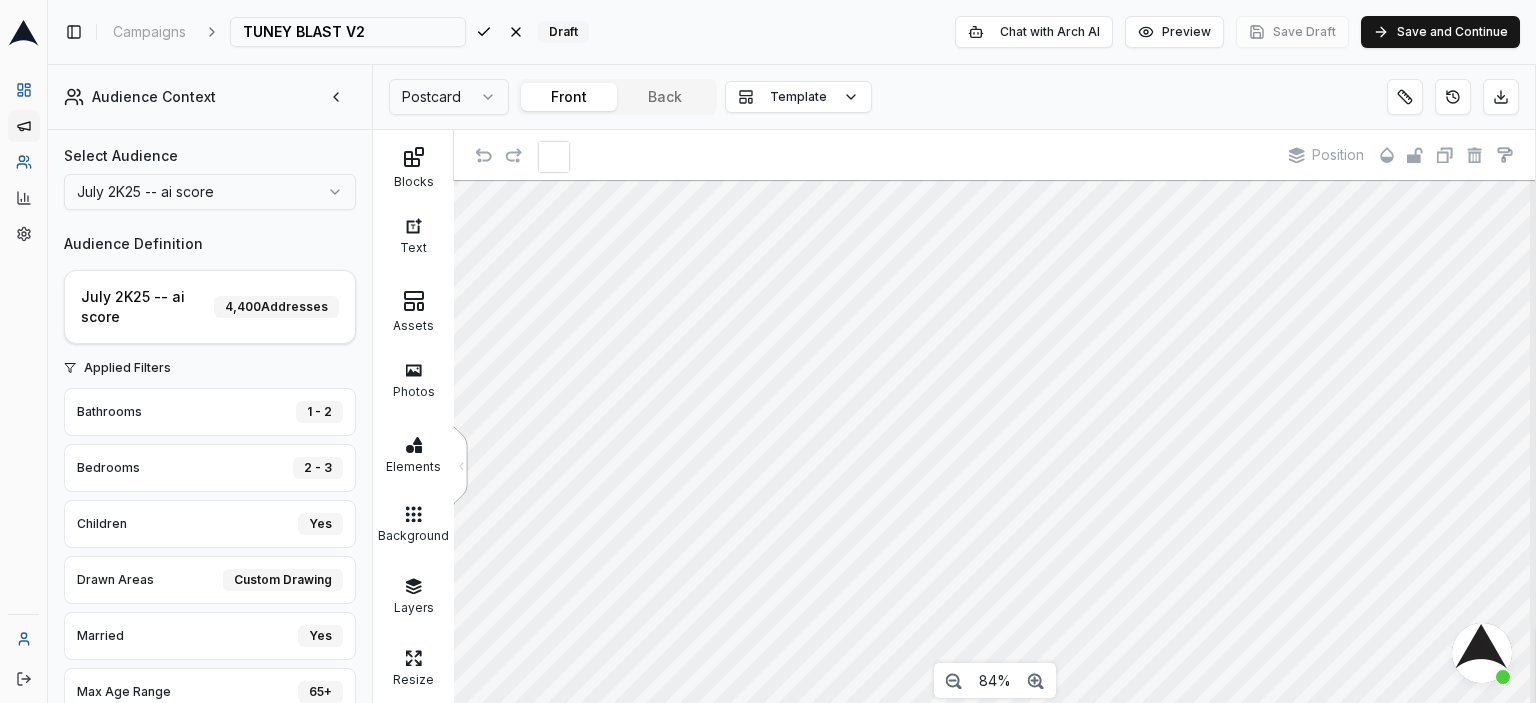 type on "TUNEY BLAST V2" 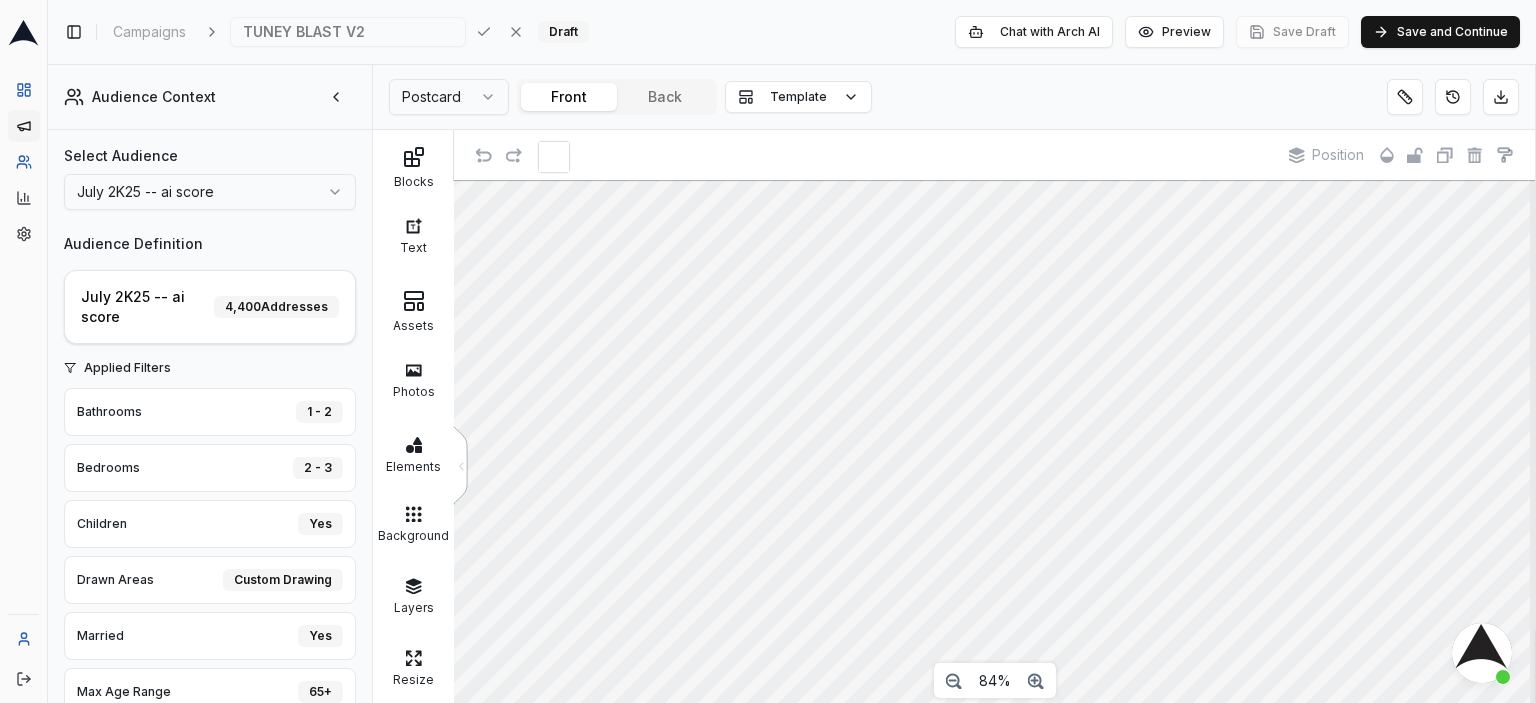 click on "Toggle Sidebar Campaigns TUNEY BLAST V2 Save Cancel Draft Chat with Arch AI Preview Save Draft Save and Continue" at bounding box center [792, 32] 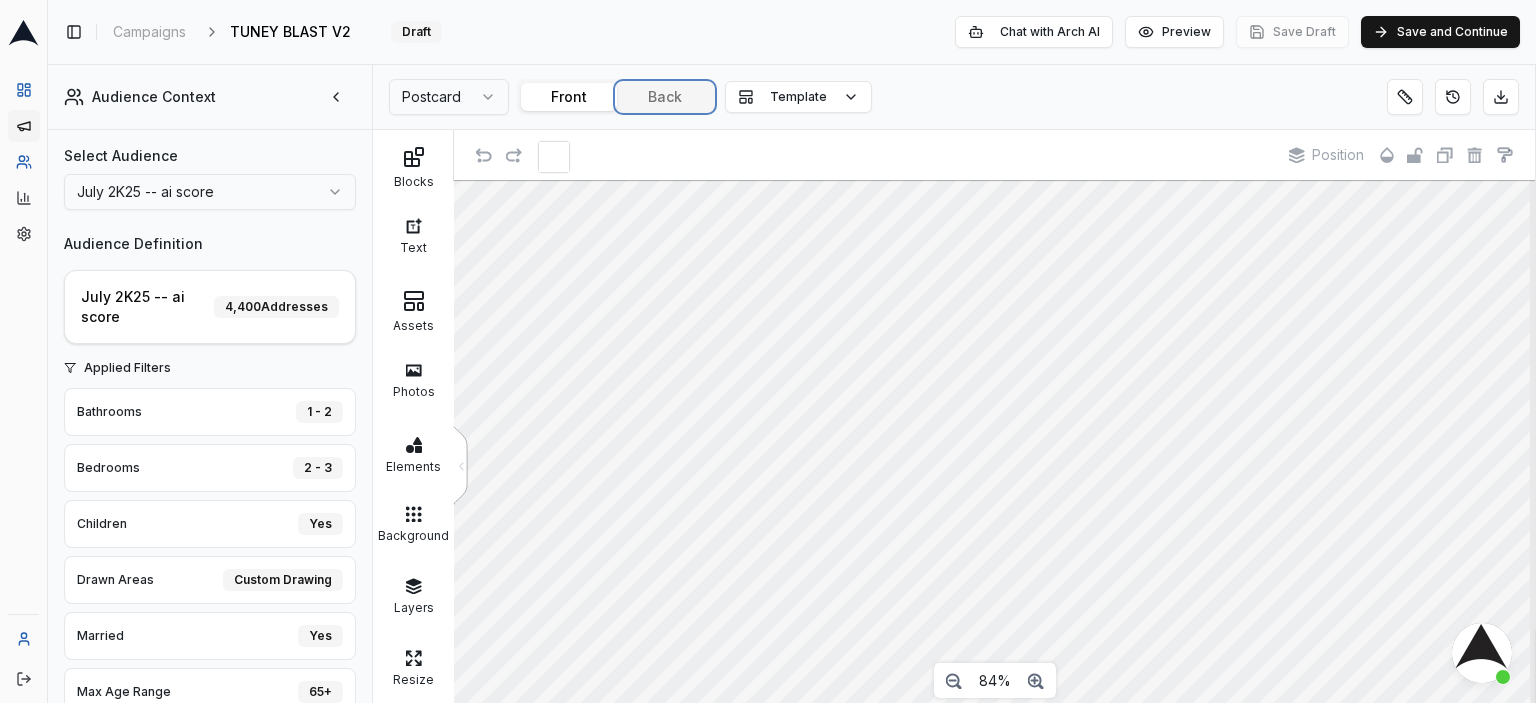 click on "Back" at bounding box center (665, 97) 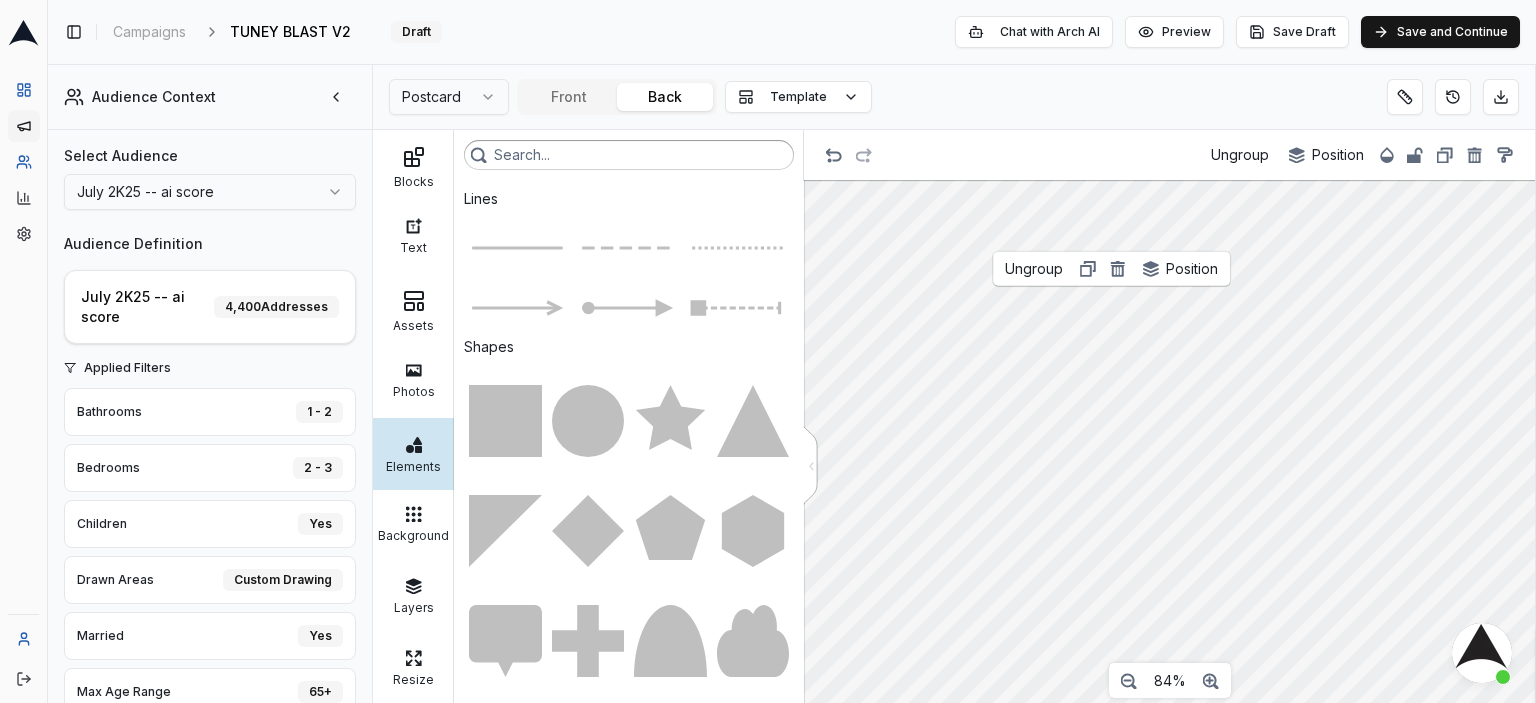 scroll, scrollTop: 0, scrollLeft: 0, axis: both 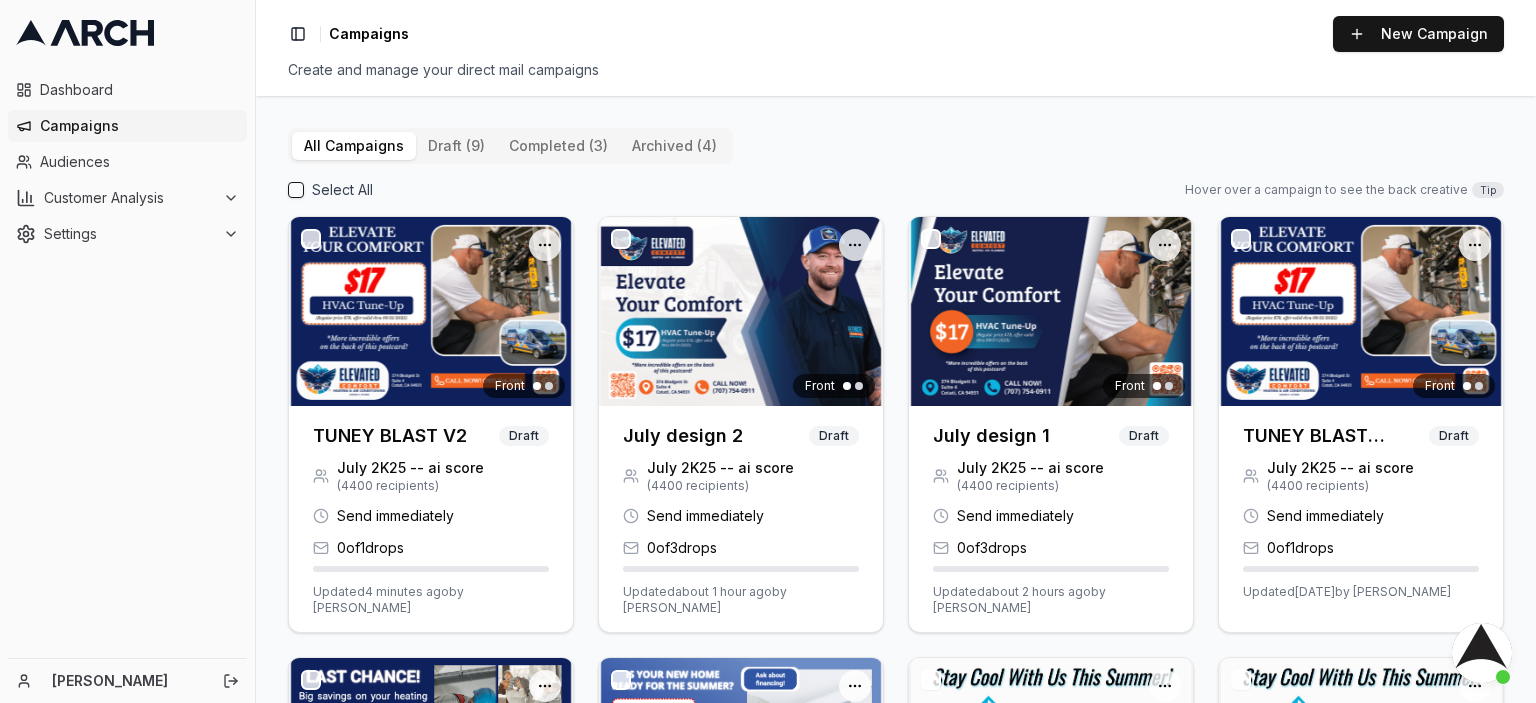click on "All Campaigns   draft   (9) completed   (3) archived   (4) Select All Hover over a campaign to see the back creative Tip Open menu Front TUNEY BLAST V2 Draft July 2K25 -- ai score ( 4400   recipients) Send immediately 0  of  1  drops Updated  4 minutes ago  by   Christophe Dimmitt Open menu Front July design 2 Draft July 2K25 -- ai score ( 4400   recipients) Send immediately 0  of  3  drops Updated  about 1 hour ago  by   Jimmy DeLano Open menu Front July design 1 Draft July 2K25 -- ai score ( 4400   recipients) Send immediately 0  of  3  drops Updated  about 2 hours ago  by   Jimmy DeLano Open menu Front TUNEY BLAST (Copy) Draft July 2K25 -- ai score ( 4400   recipients) Send immediately 0  of  1  drops Updated  3 days ago  by   Christophe Dimmitt Open menu Front Dormant Customers (recurring campaign) Draft Santa Rosa I (2nd touch) ( 500   recipients) Send immediately Updated  about 1 month ago  by   Yuxiao Zhang Open menu Front New Homeowners (automated Campaign) Draft Santa Rosa I (2nd touch) ( 500    by" at bounding box center (896, 864) 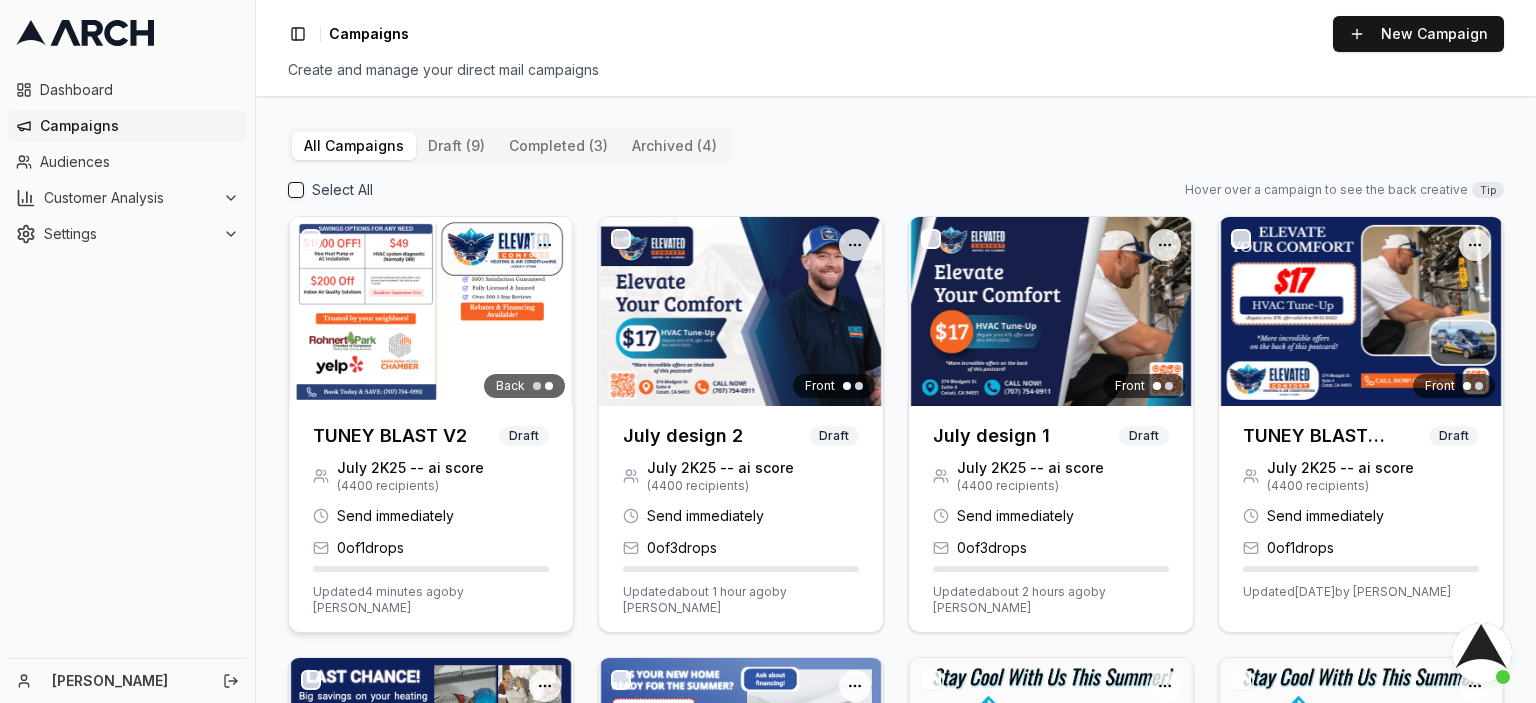 click at bounding box center [431, 311] 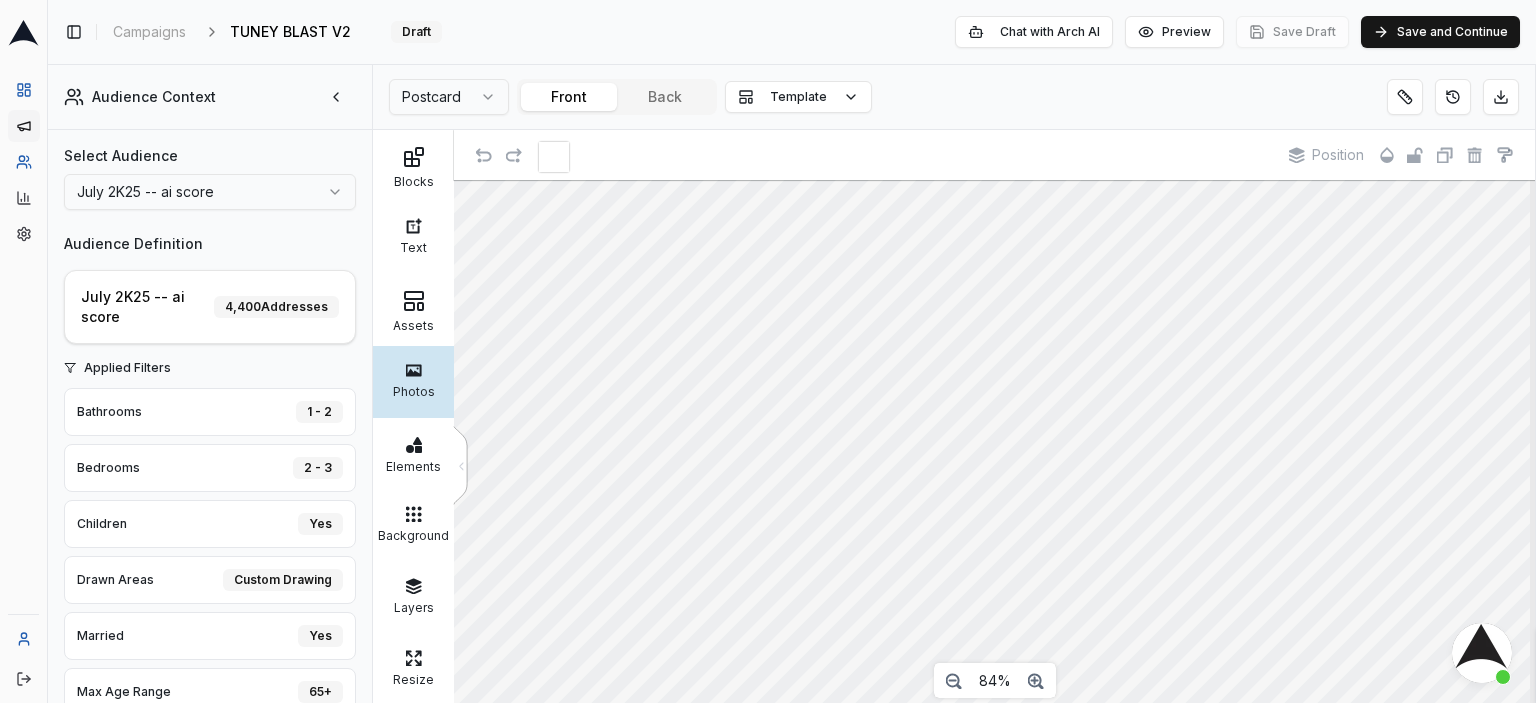 scroll, scrollTop: 44, scrollLeft: 0, axis: vertical 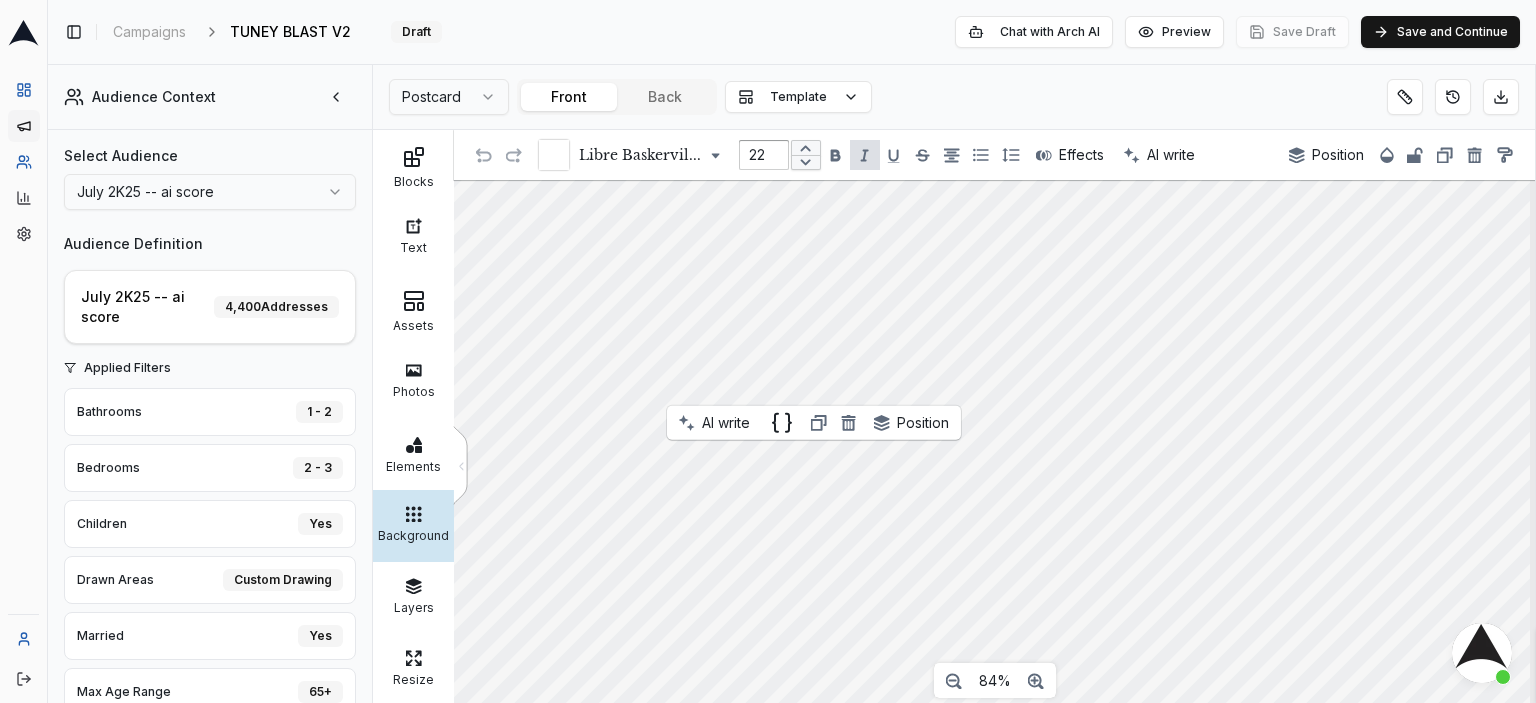 click on "Background" at bounding box center (413, 533) 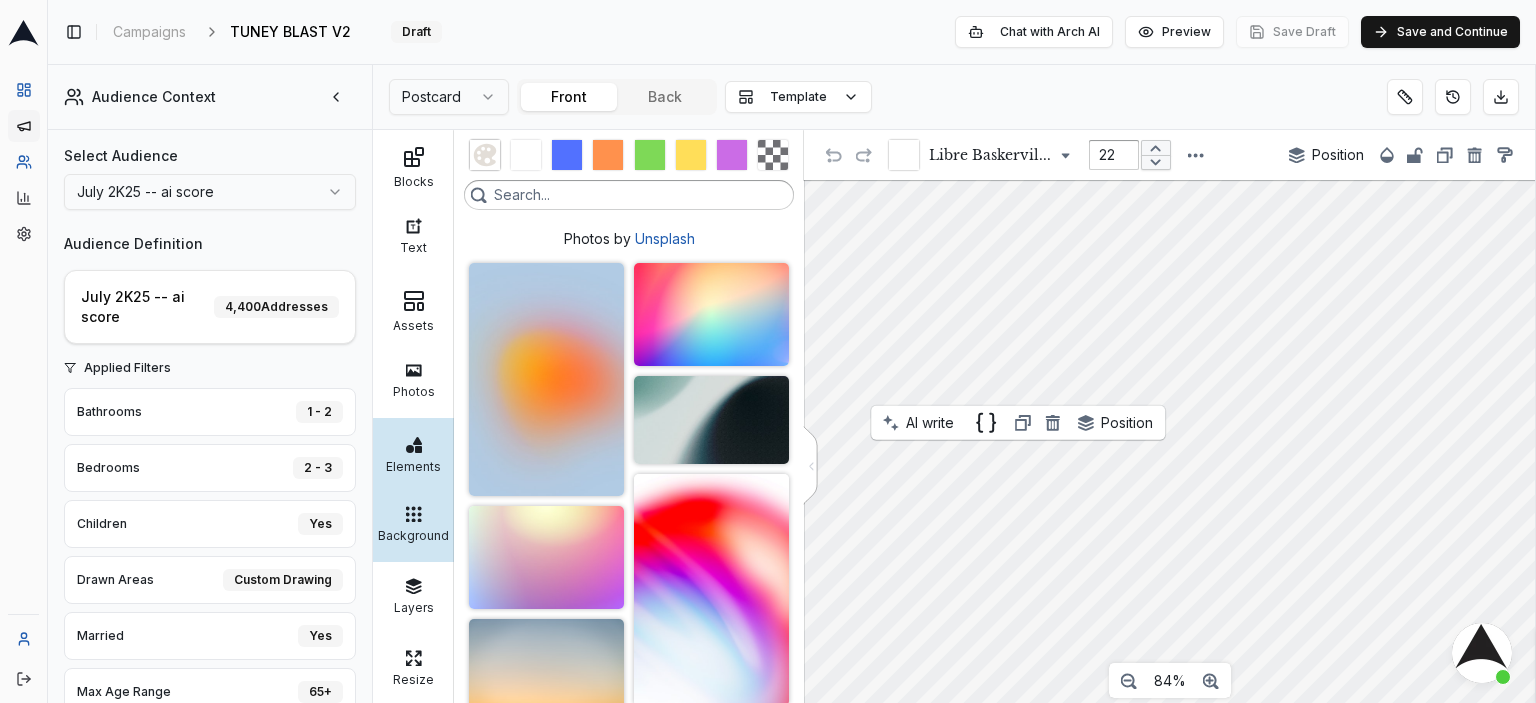 click at bounding box center (413, 443) 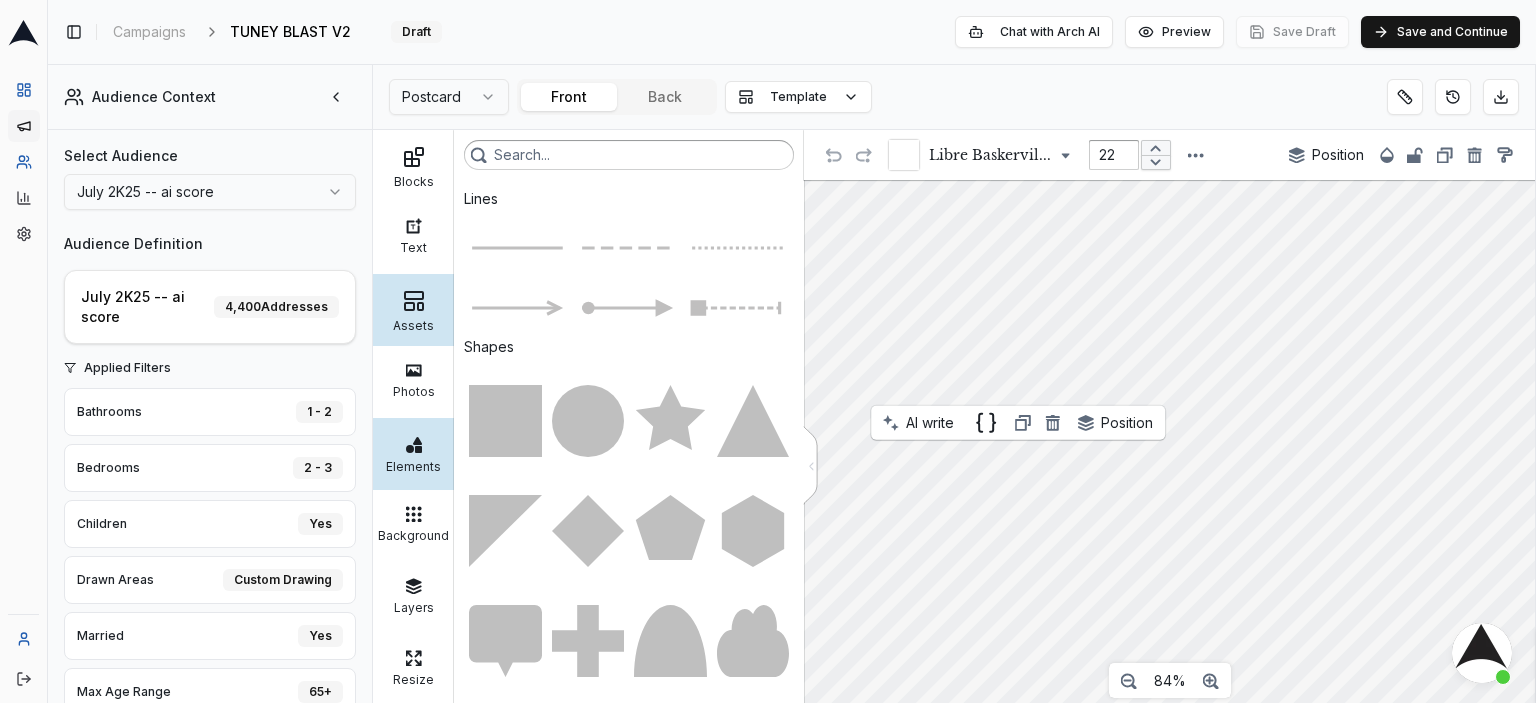 click on "Assets" at bounding box center [413, 310] 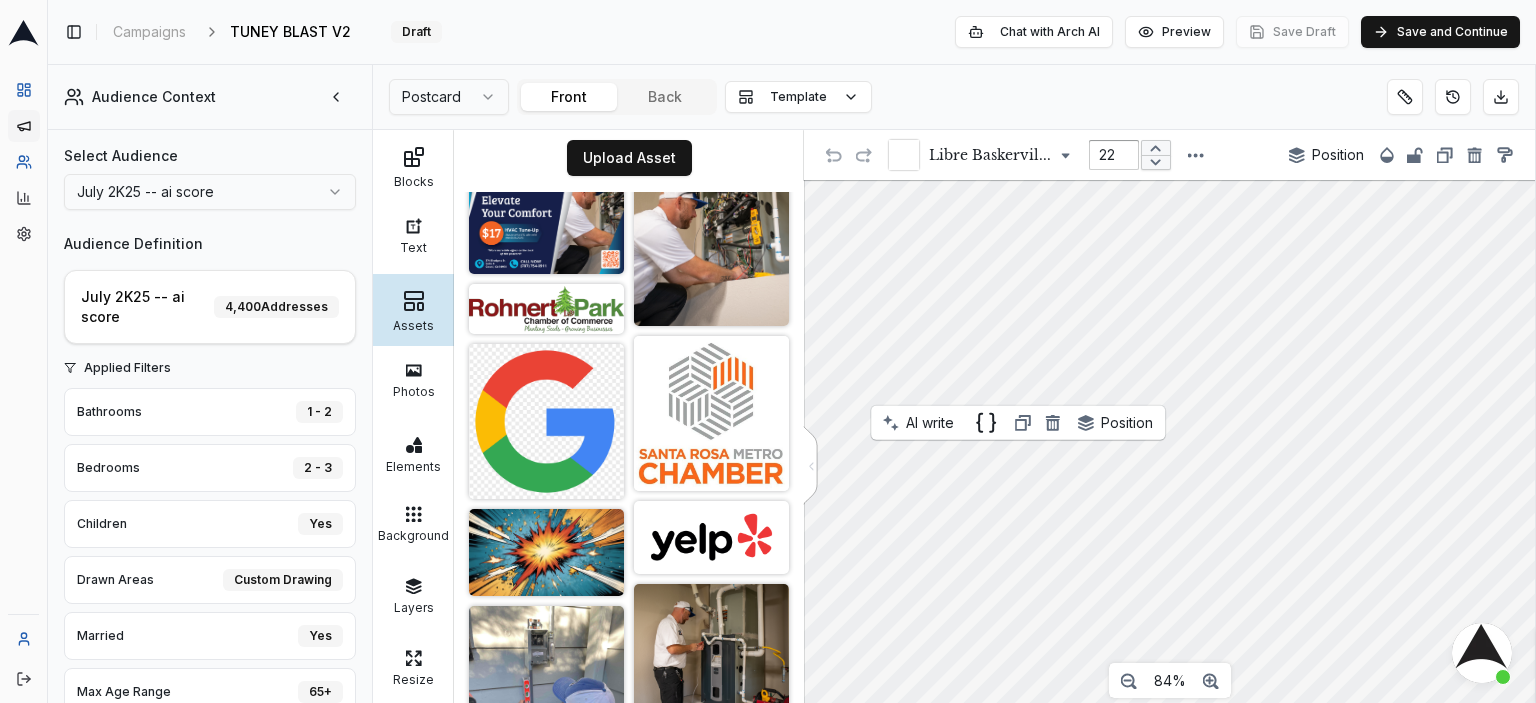scroll, scrollTop: 0, scrollLeft: 0, axis: both 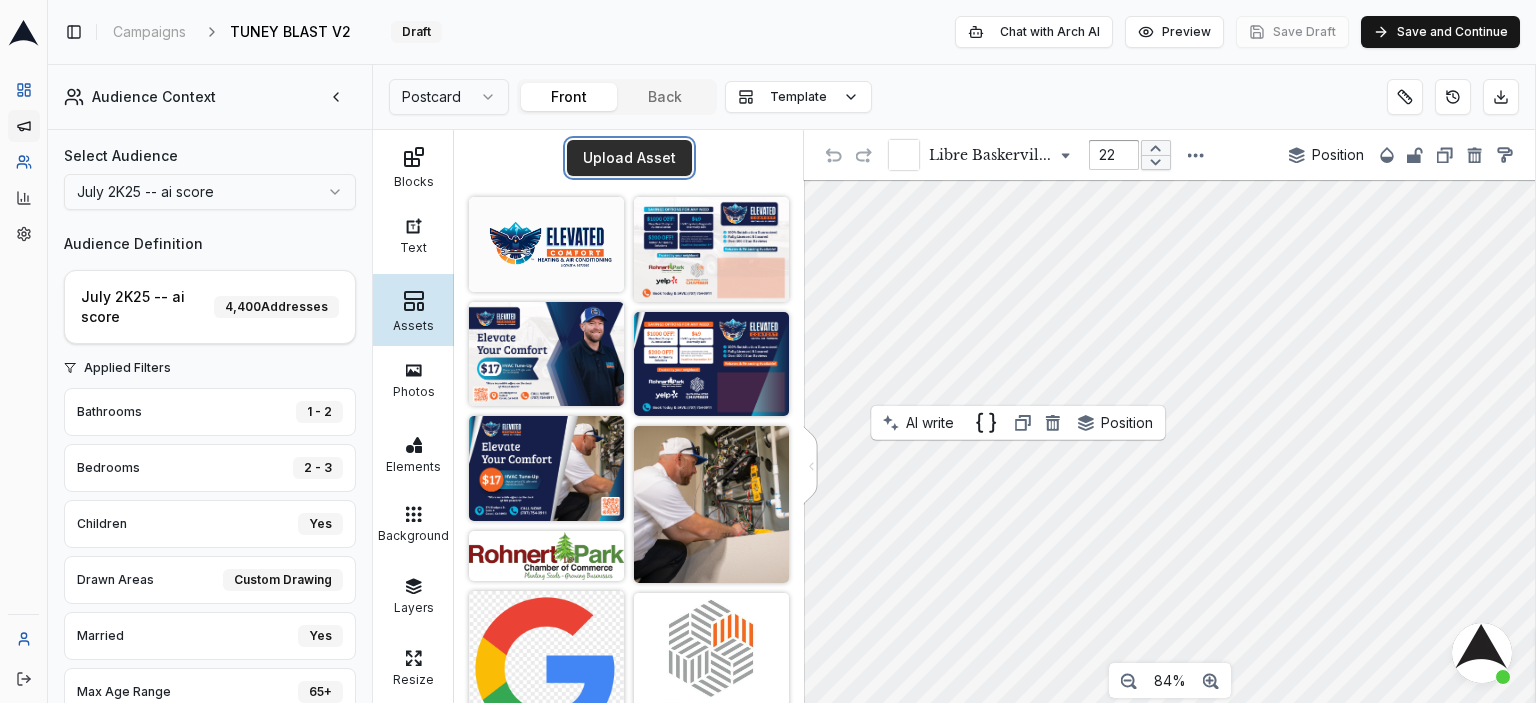 click on "Upload Asset" at bounding box center (629, 158) 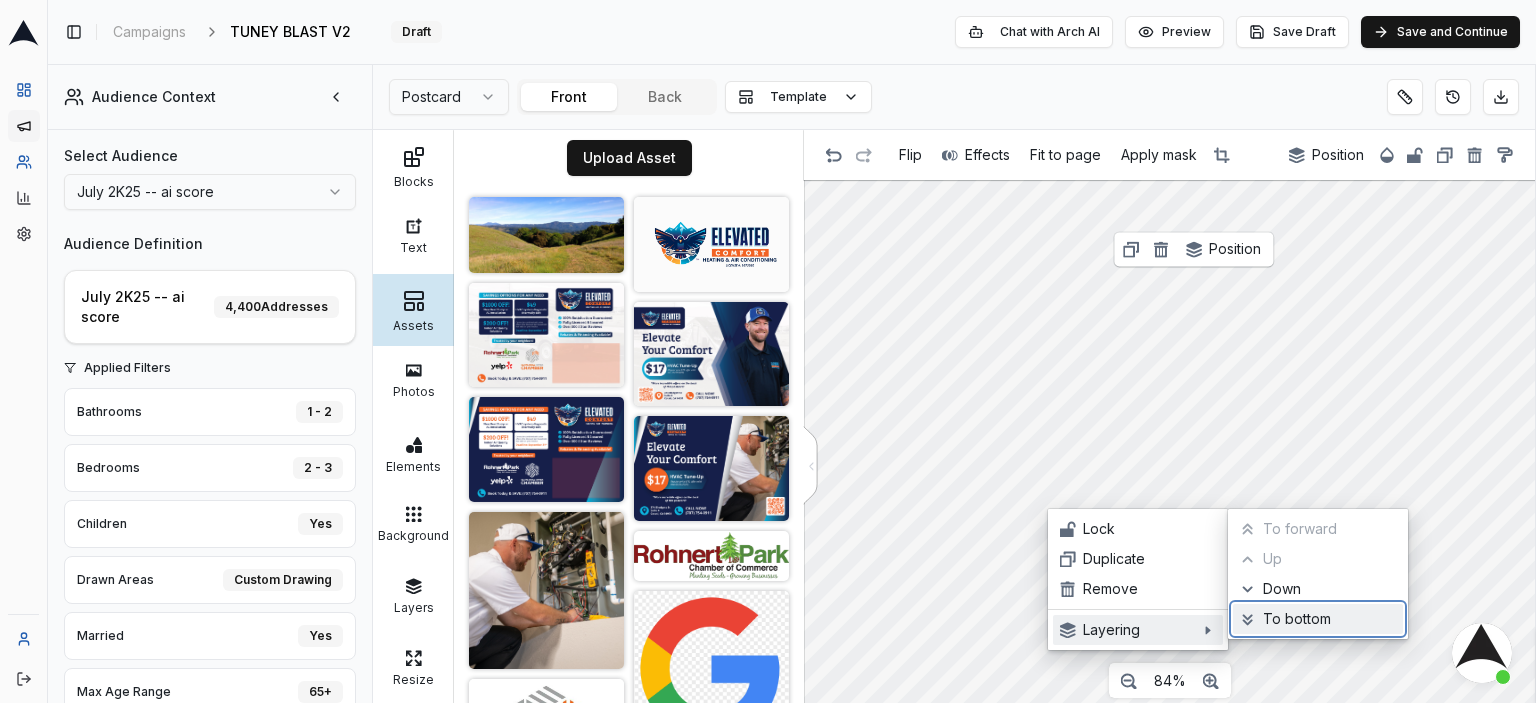 click on "To bottom" at bounding box center (1329, 619) 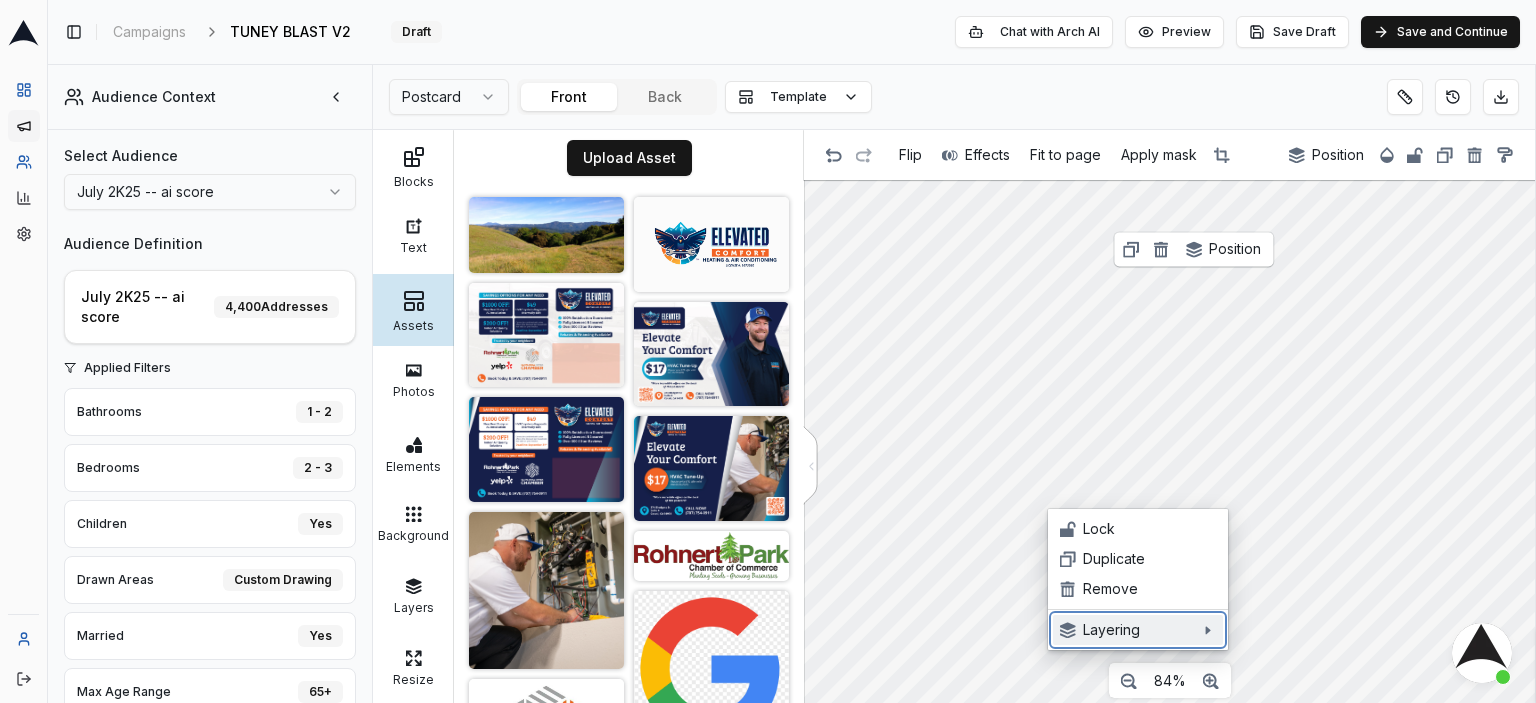 click on "Layering" at bounding box center [1138, 630] 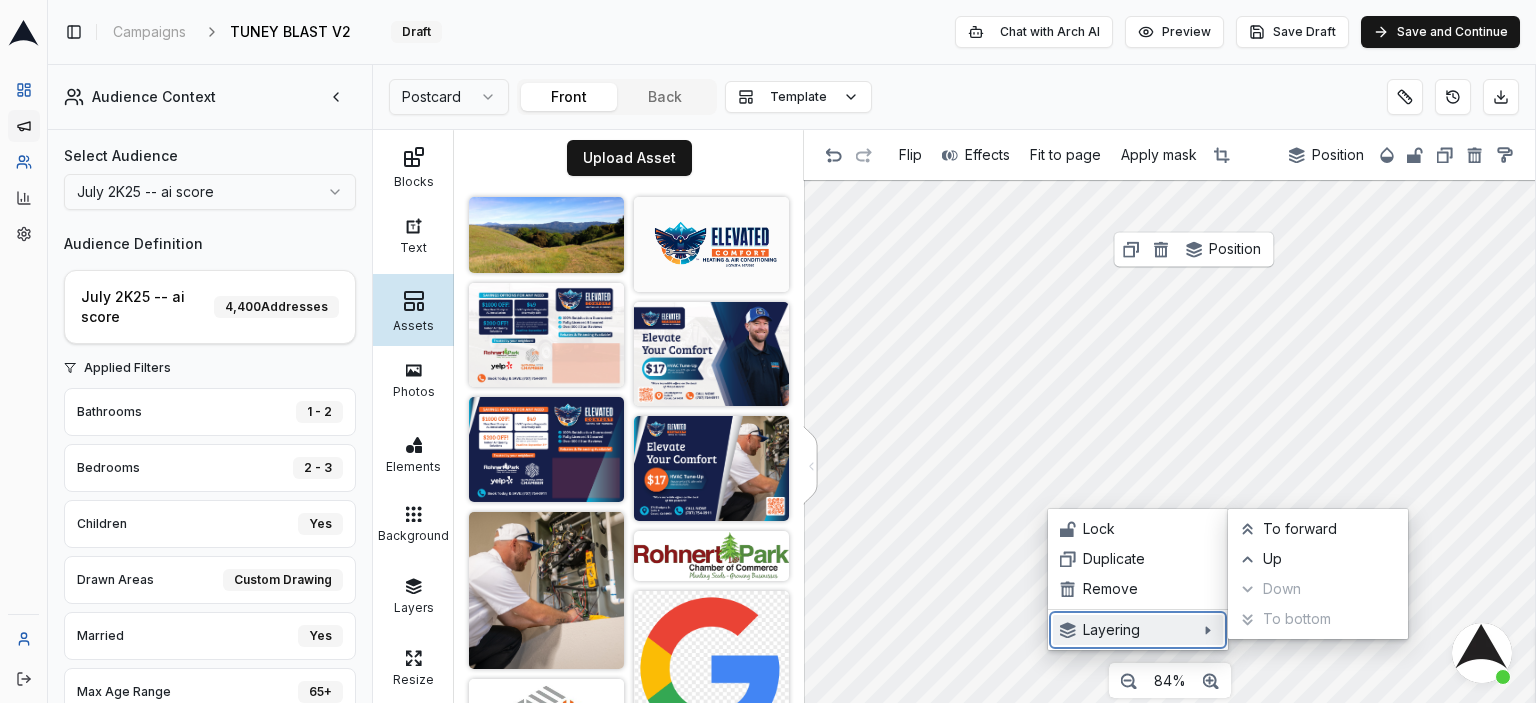 click on "Layering" at bounding box center [1138, 630] 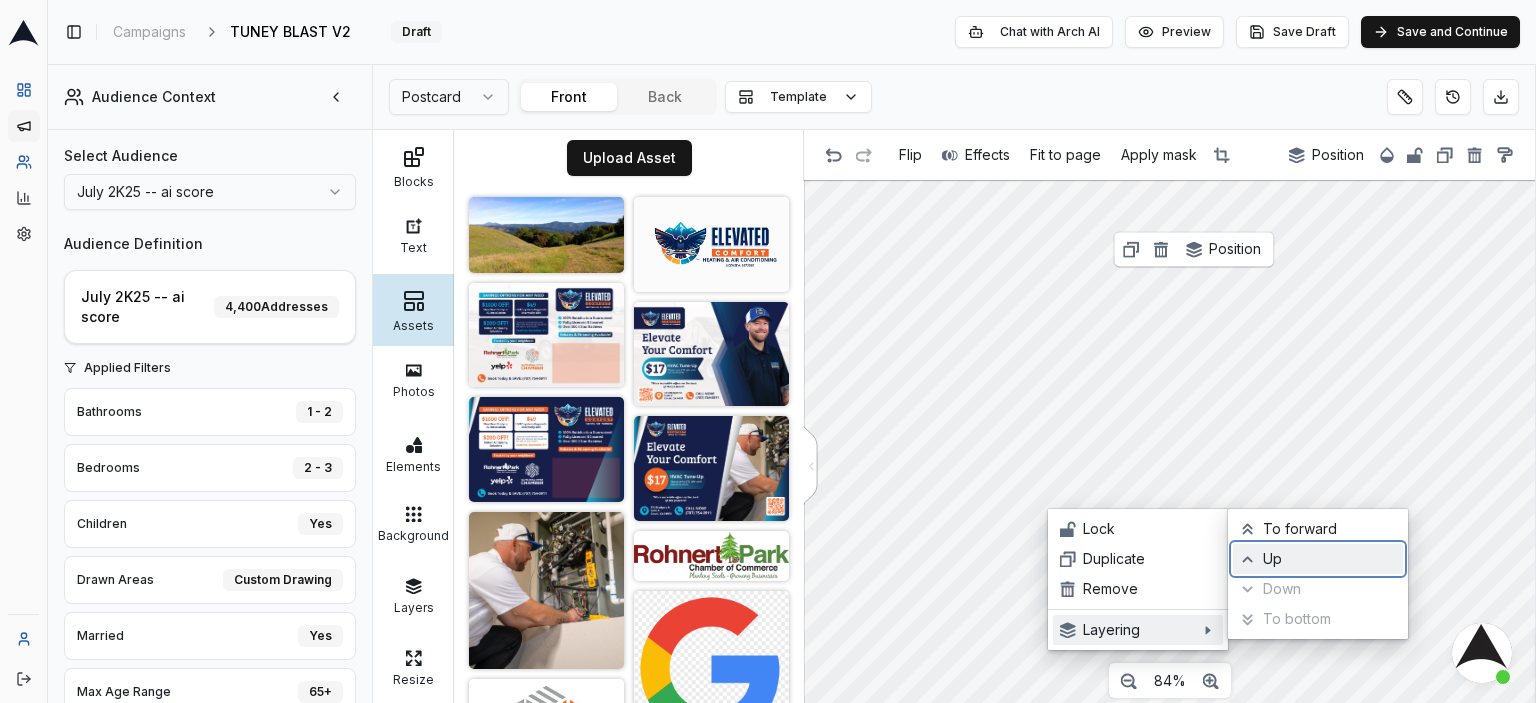 click on "Up" at bounding box center [1329, 559] 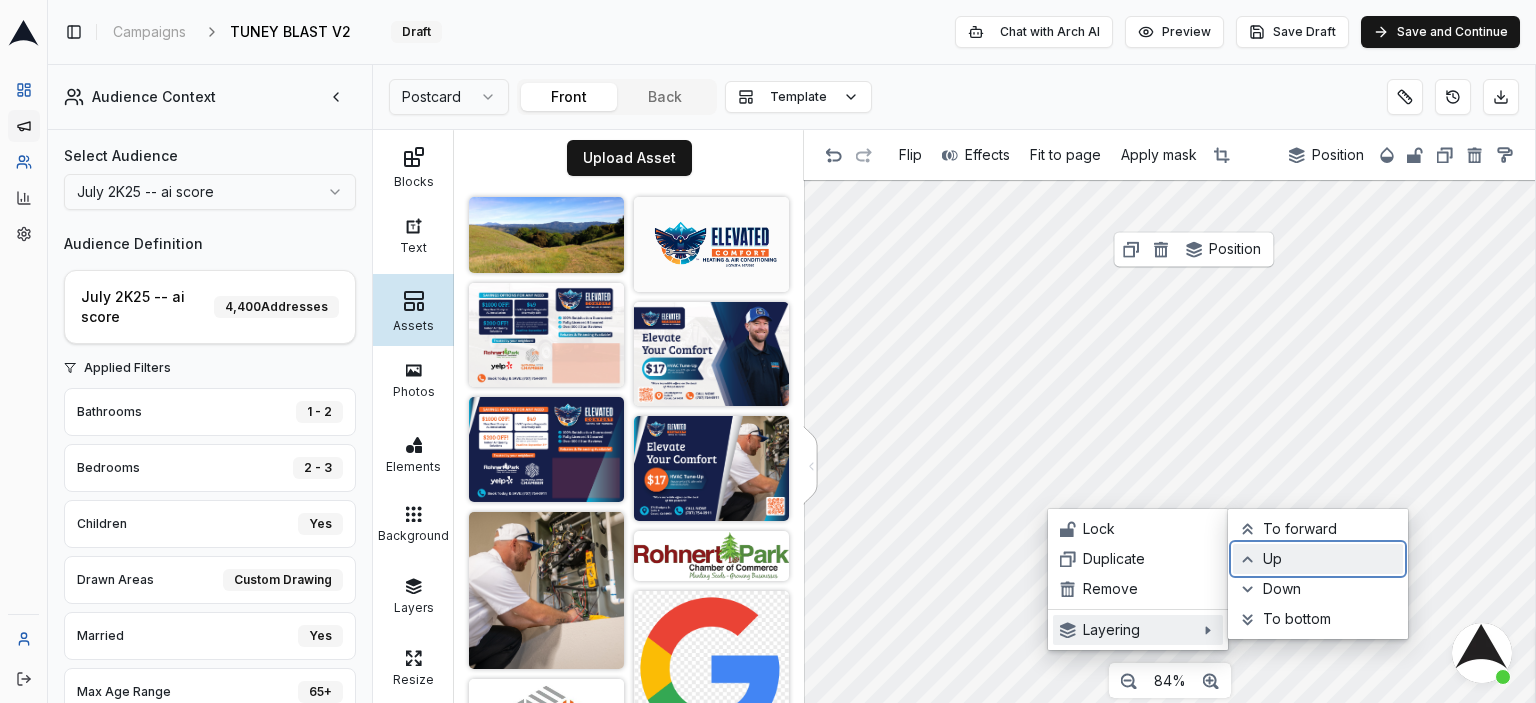 click on "Up" at bounding box center [1329, 559] 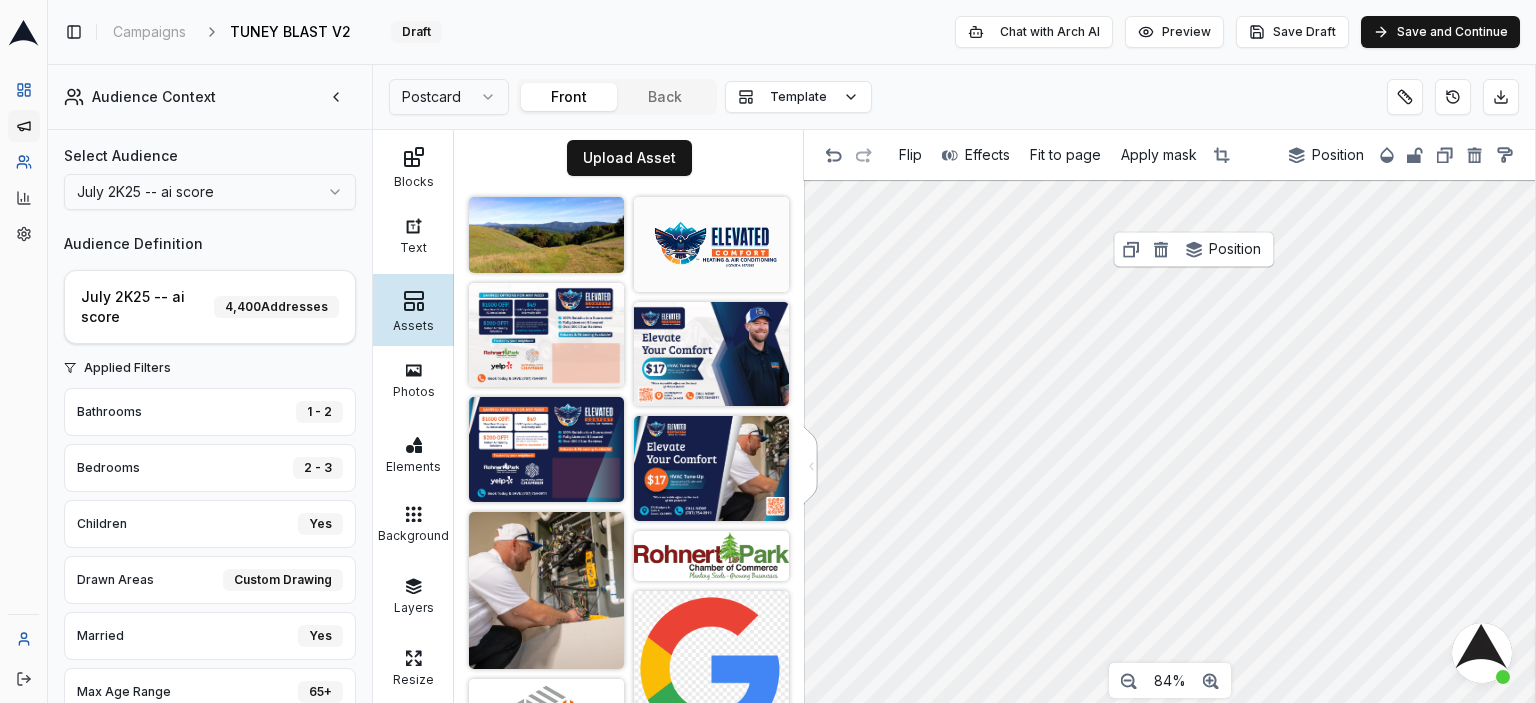click on "Dashboard Campaigns Audiences Customer Analysis Settings Toggle Sidebar Campaigns TUNEY BLAST V2 Edit Draft Chat with Arch AI Preview Save Draft Save and Continue Audience Context Select Audience July 2K25 -- ai score Audience Definition July 2K25 -- ai score 4,400  Addresses Applied Filters Bathrooms 1 - 2 Bedrooms 2 - 3 Children Yes Drawn Areas Custom Drawing Married Yes Max Age Range 65+ Property Type Single Family Square Footage 824 - 2925 Year Built 1936 - 2001 Property Insights Property Characteristics Avg. Home Age 55 years Last HVAC Install 0 years ago Avg. Home Size 1,500 sq ft Service History Overall Permit Activity (1yr) Overall Permit Activity (5yr) HVAC Permit Holders w/ 1yr Activity HVAC Permit Holders w/ 5yr Activity Non-HVAC Permit Holders w/ 1yr Activity Non-HVAC Permit Holders w/ 5yr Activity Demographics & Property Value Avg. Income Range Avg. Property Value Postcard Front Back Template Blocks Text Assets Photos Elements Background Layers Resize Upload Asset < Flip Effects Fit to page 84%" at bounding box center [768, 351] 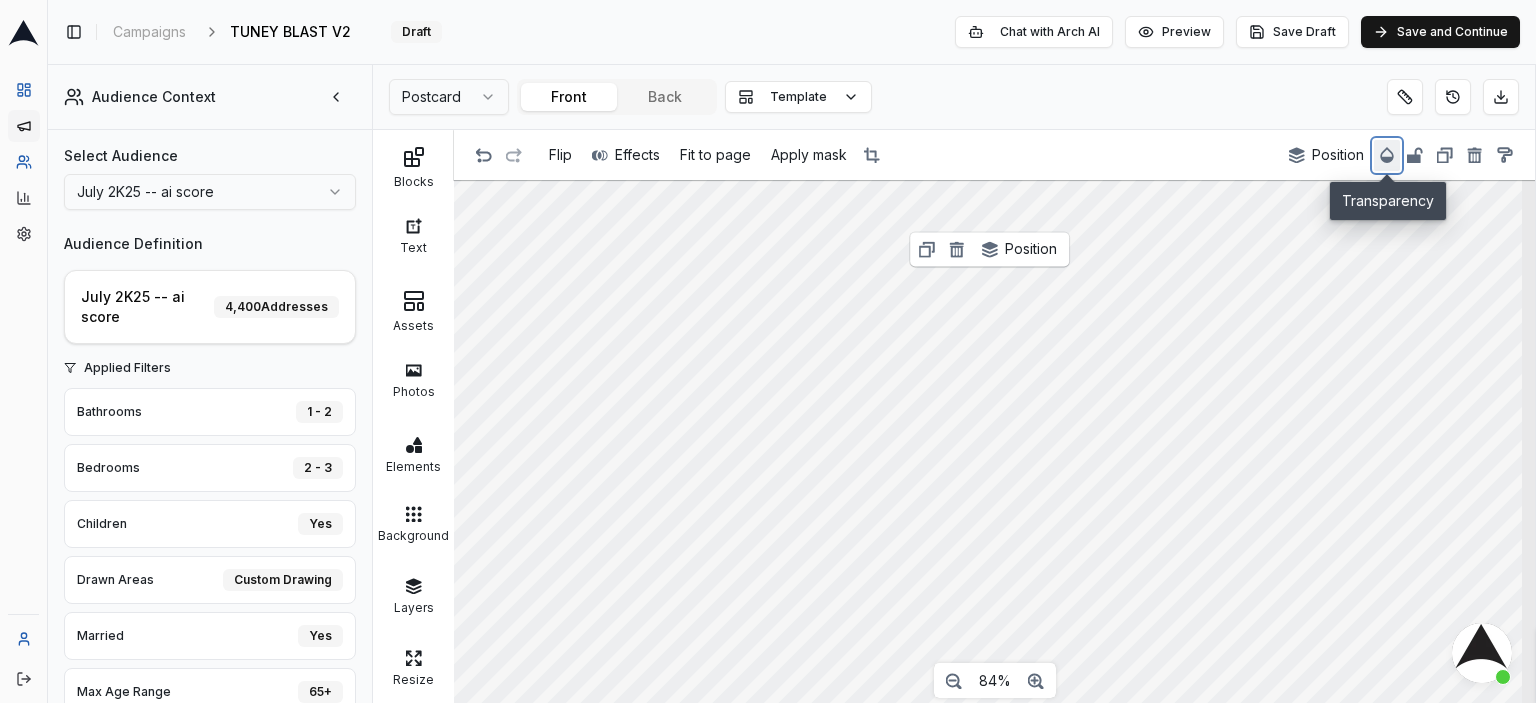 click 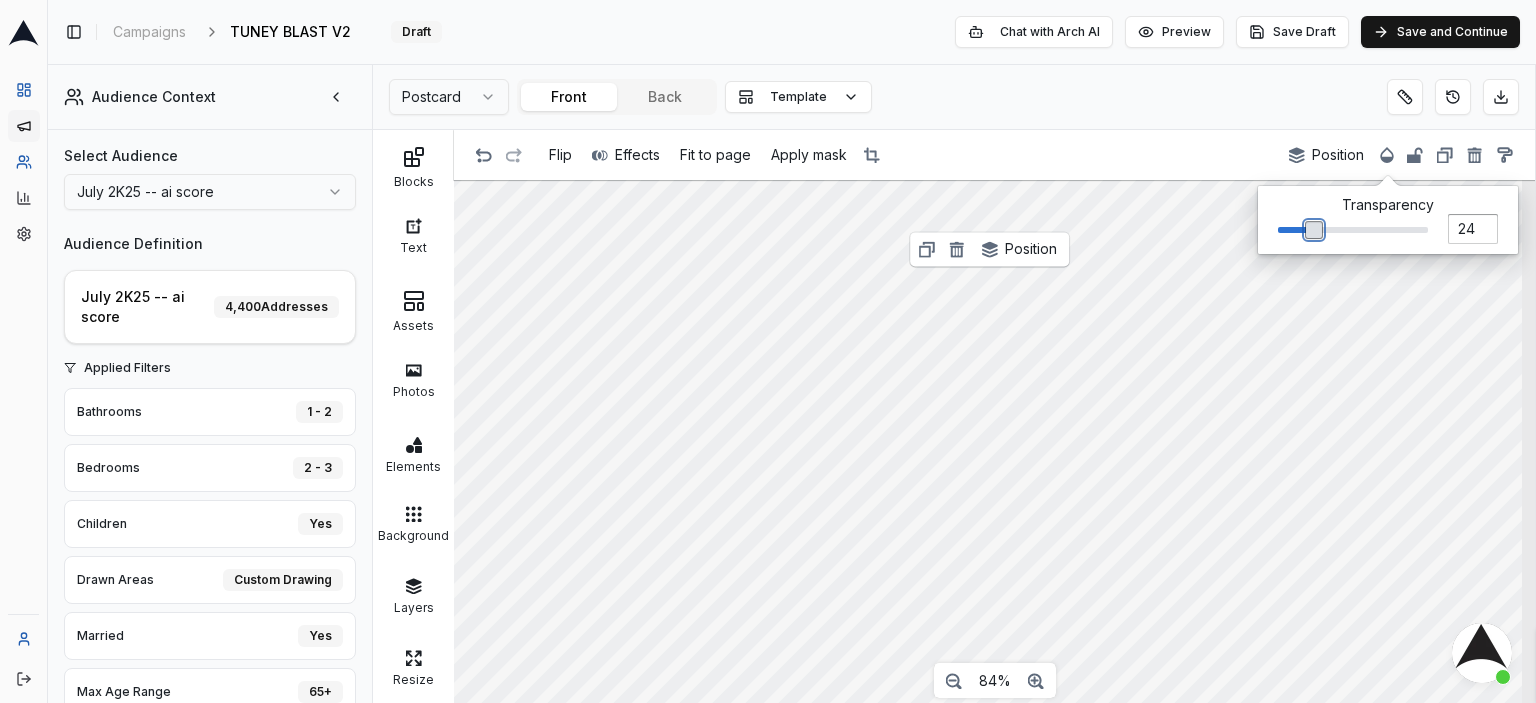 type on "23" 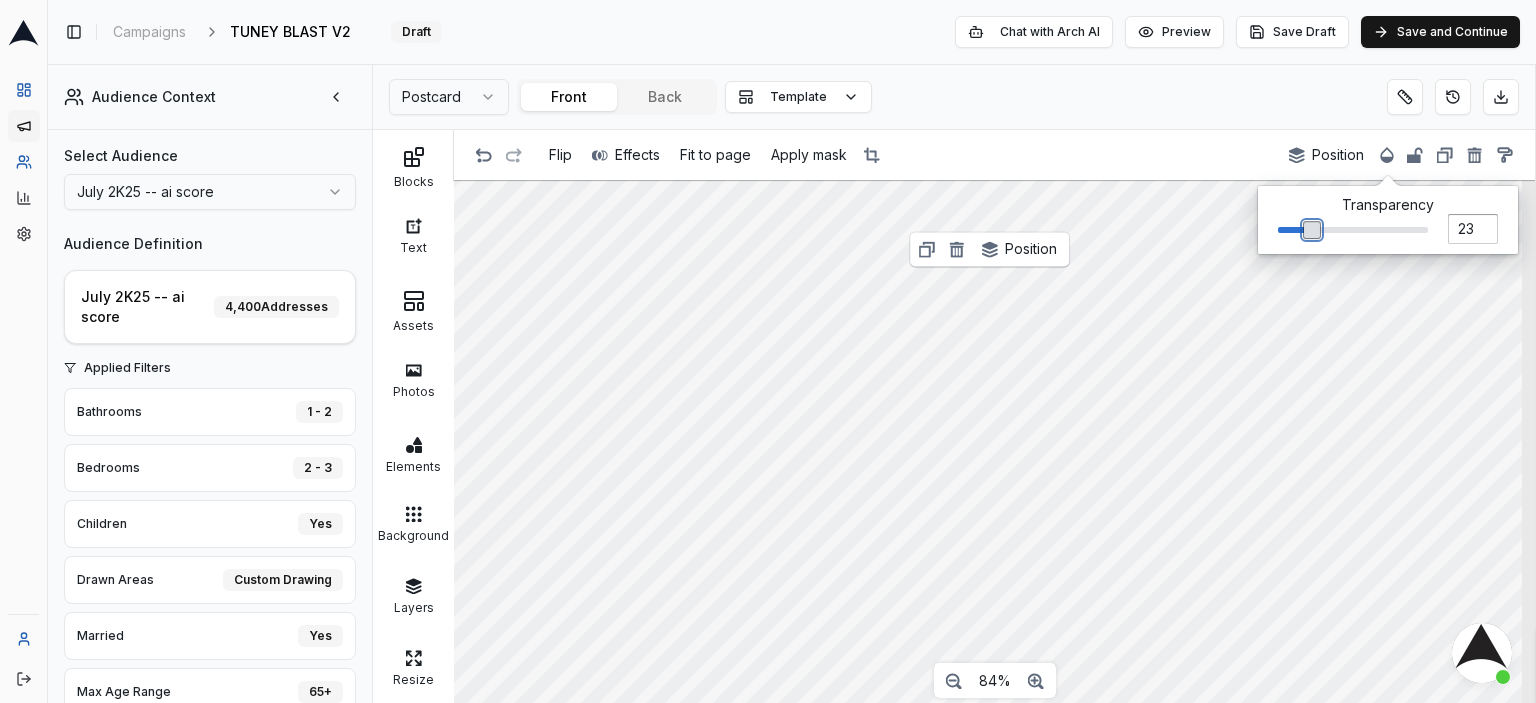 drag, startPoint x: 1426, startPoint y: 230, endPoint x: 1312, endPoint y: 242, distance: 114.62984 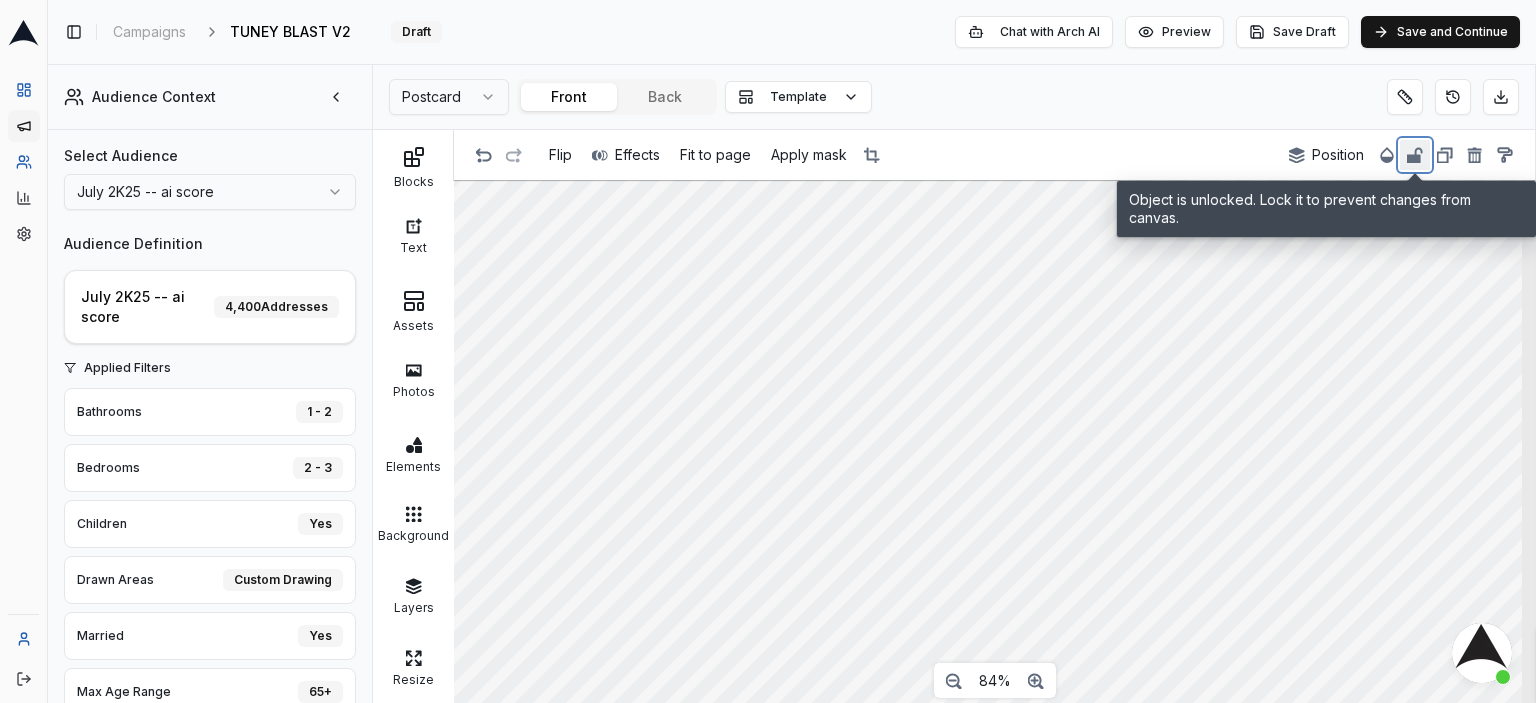 click at bounding box center [1415, 155] 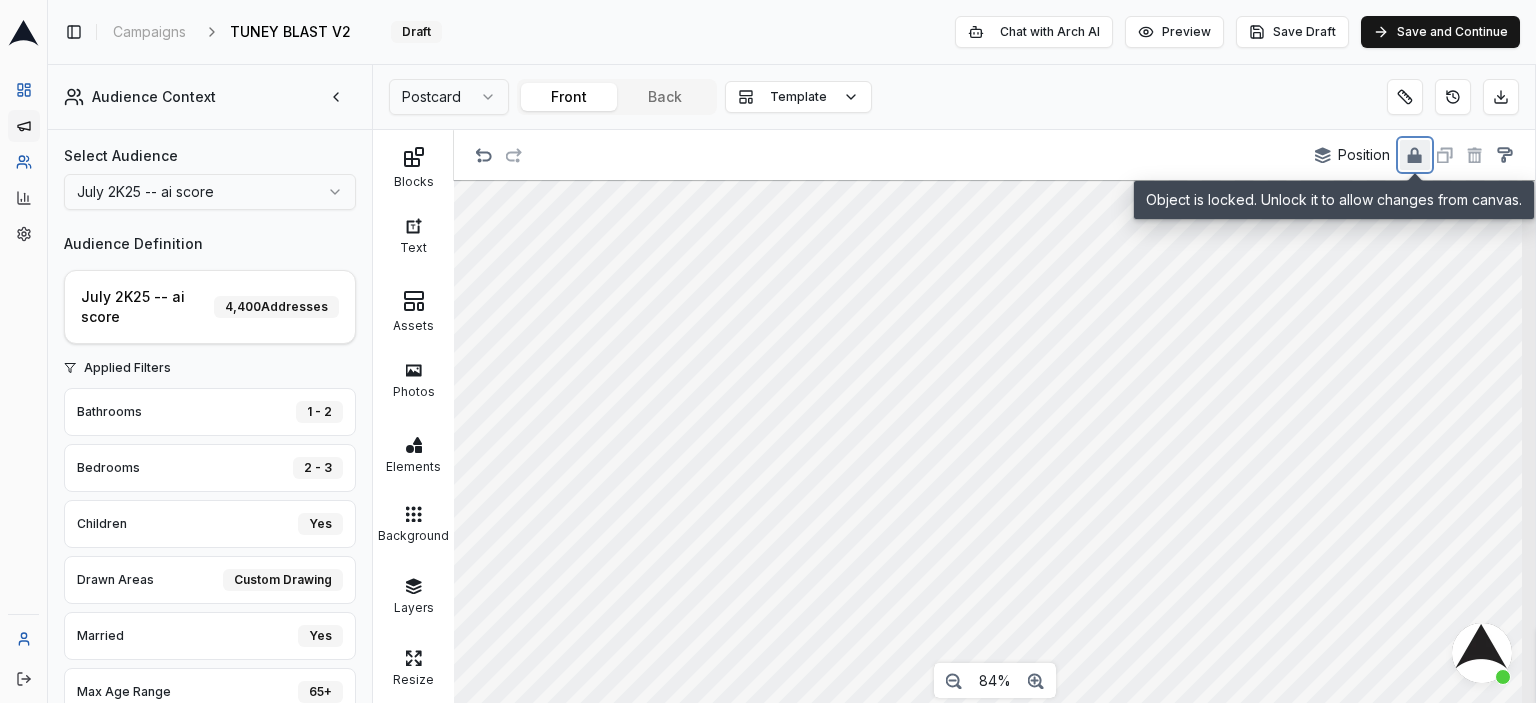 click 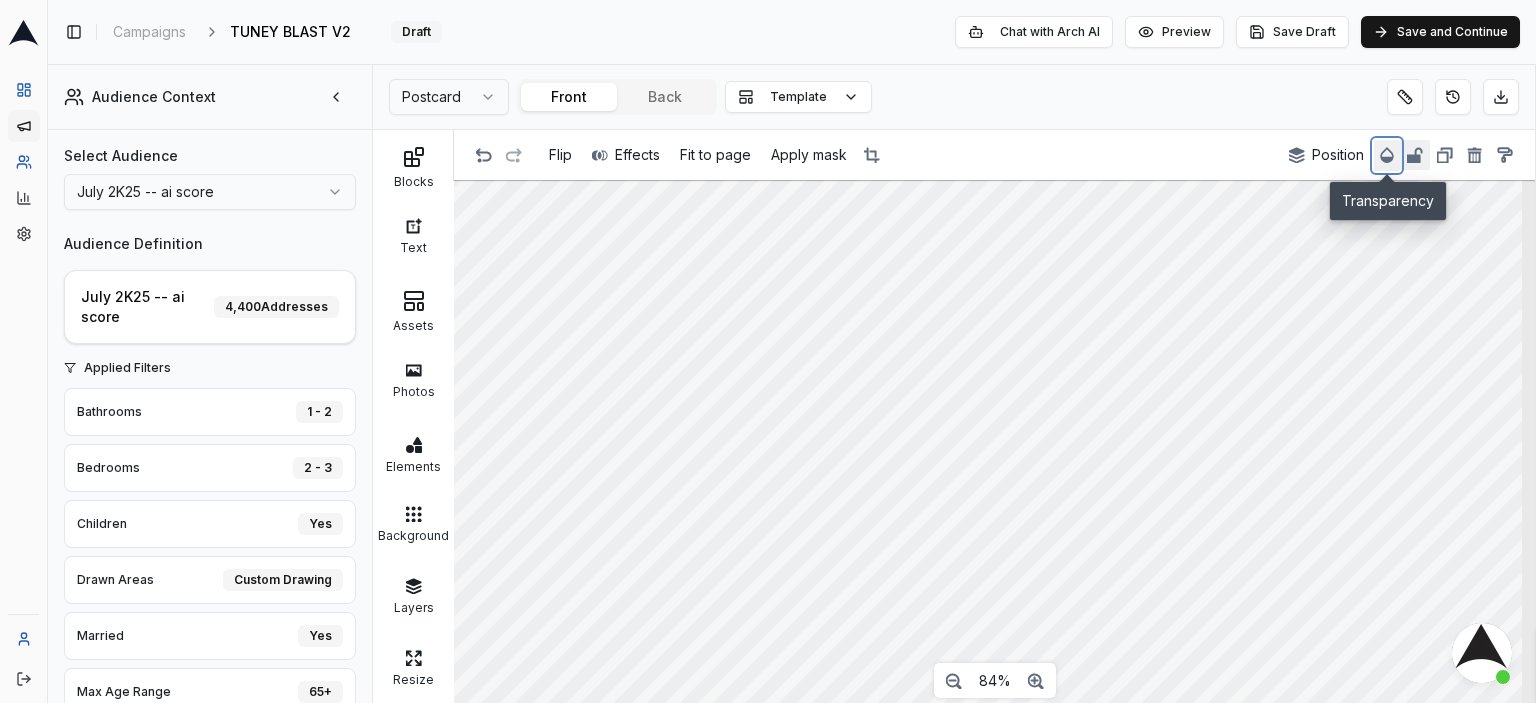 click 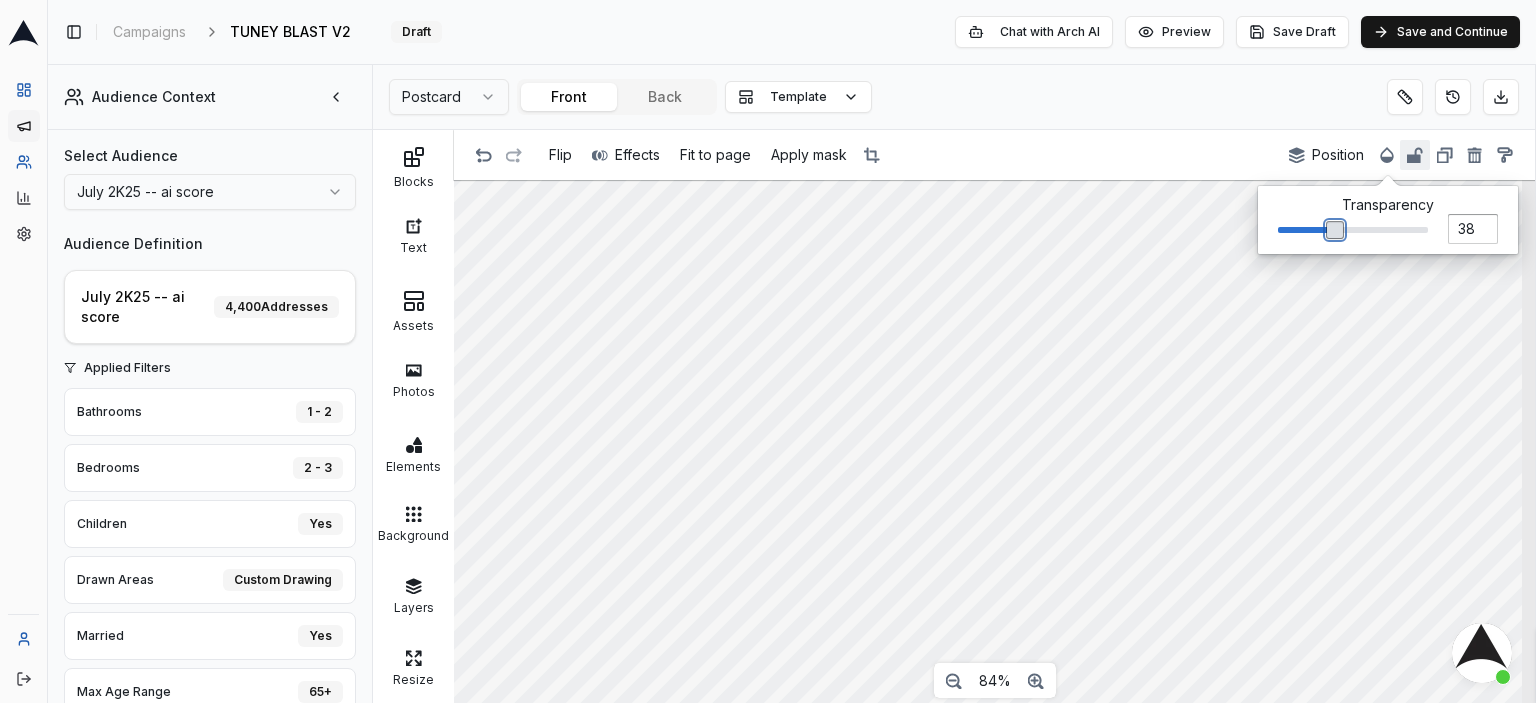 type on "39" 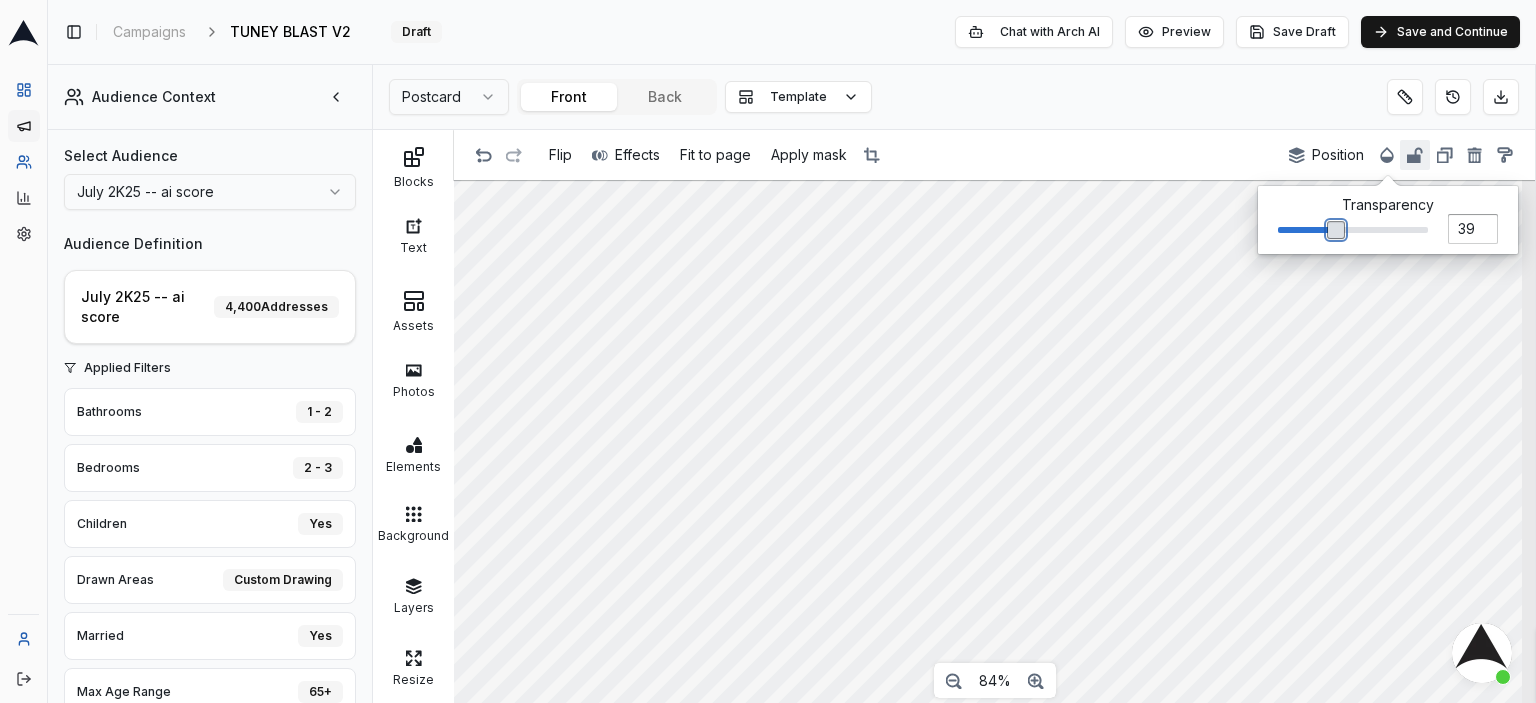 drag, startPoint x: 1312, startPoint y: 235, endPoint x: 1336, endPoint y: 232, distance: 24.186773 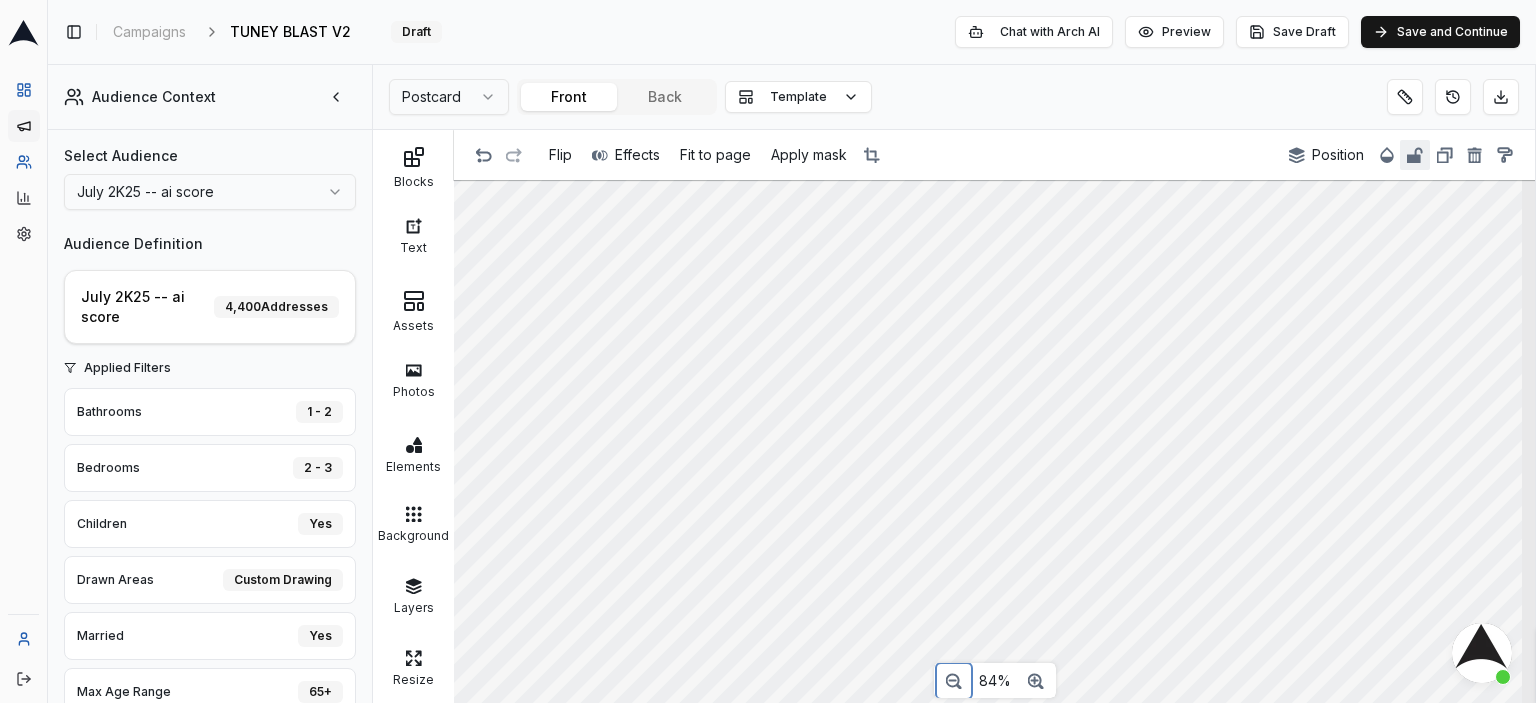 click 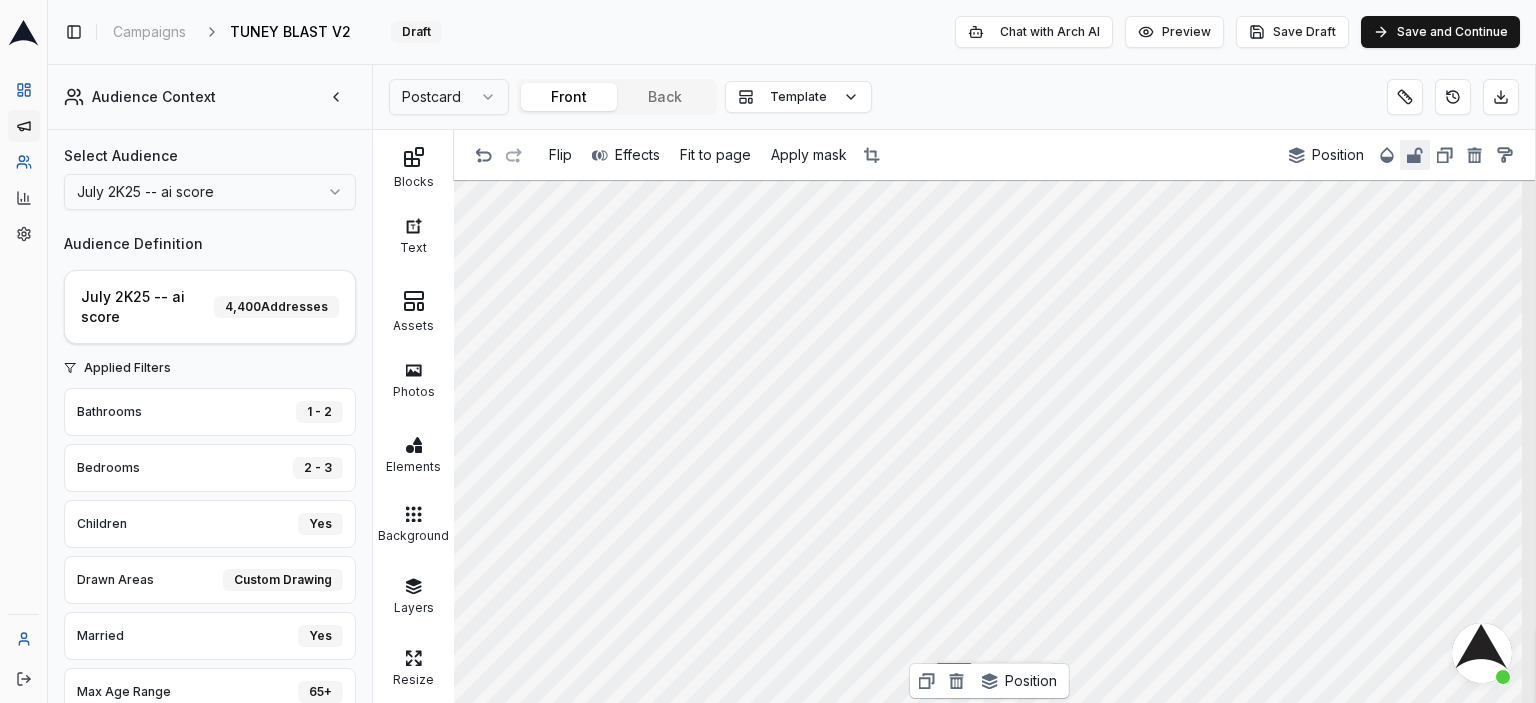 scroll, scrollTop: 3, scrollLeft: 0, axis: vertical 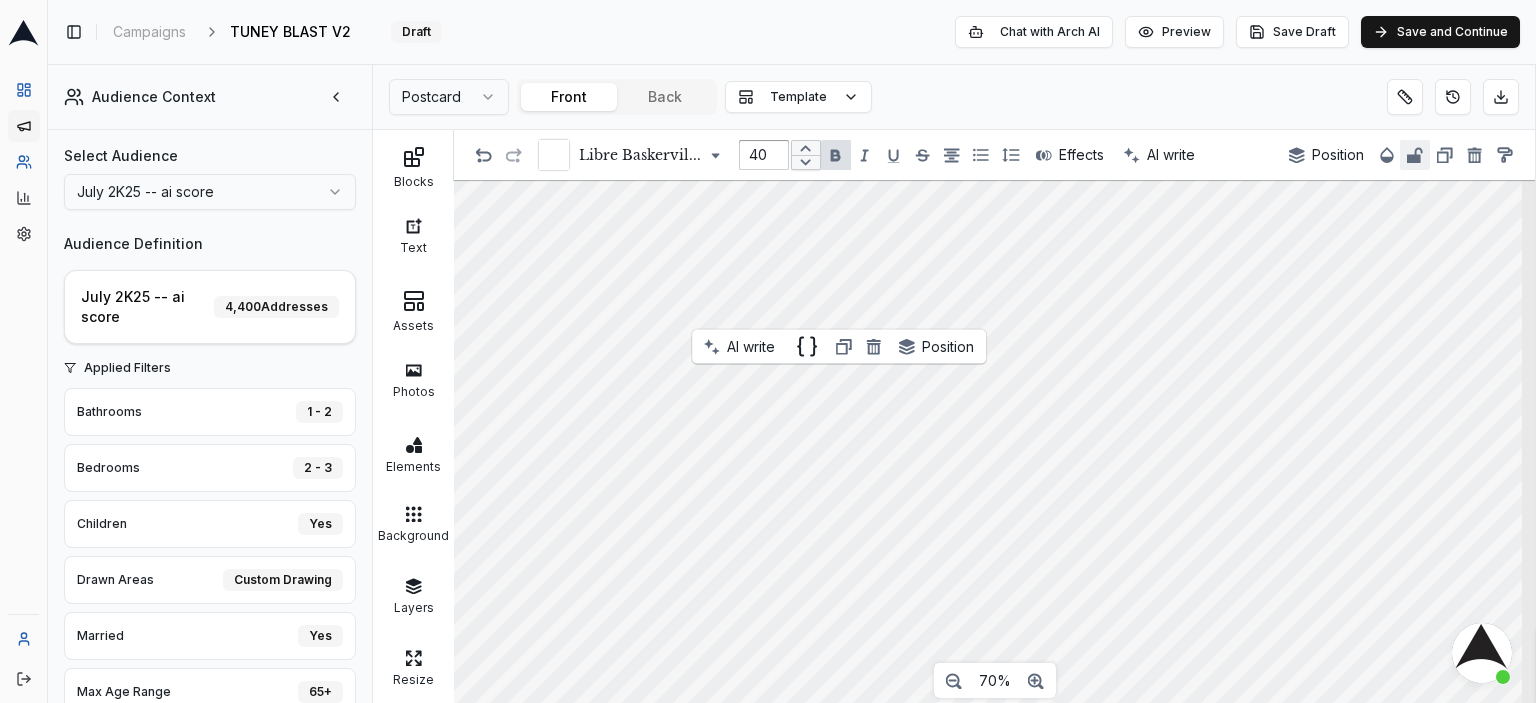 click at bounding box center (554, 155) 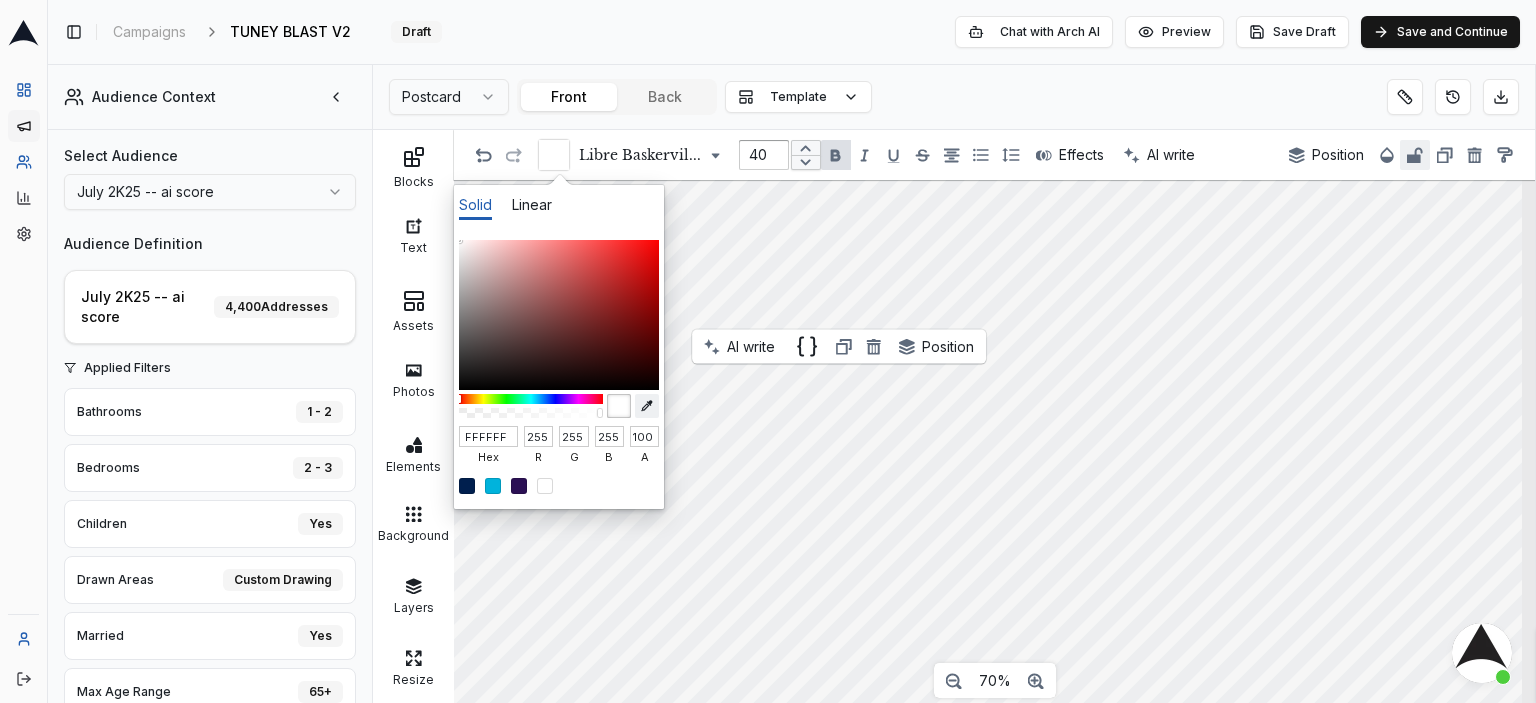 click 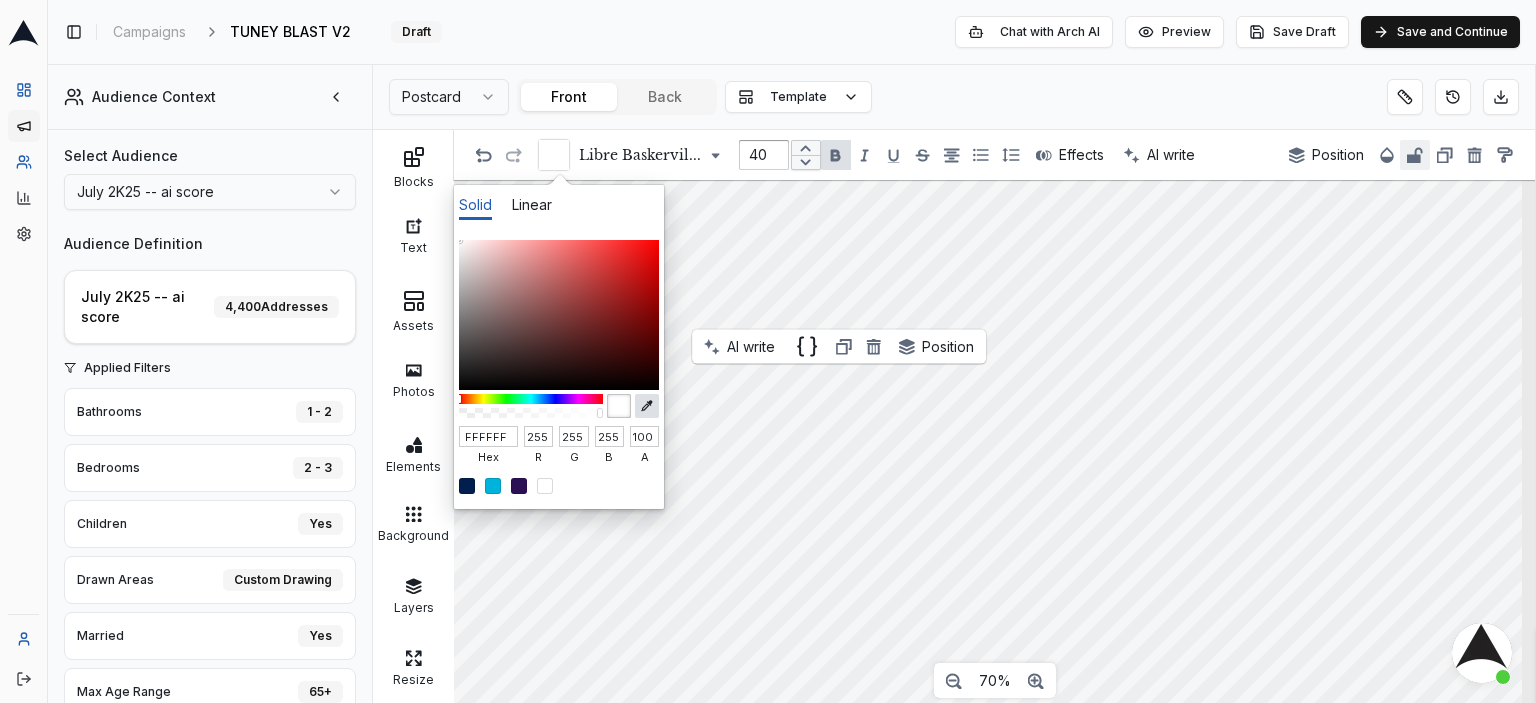 type on "F16422" 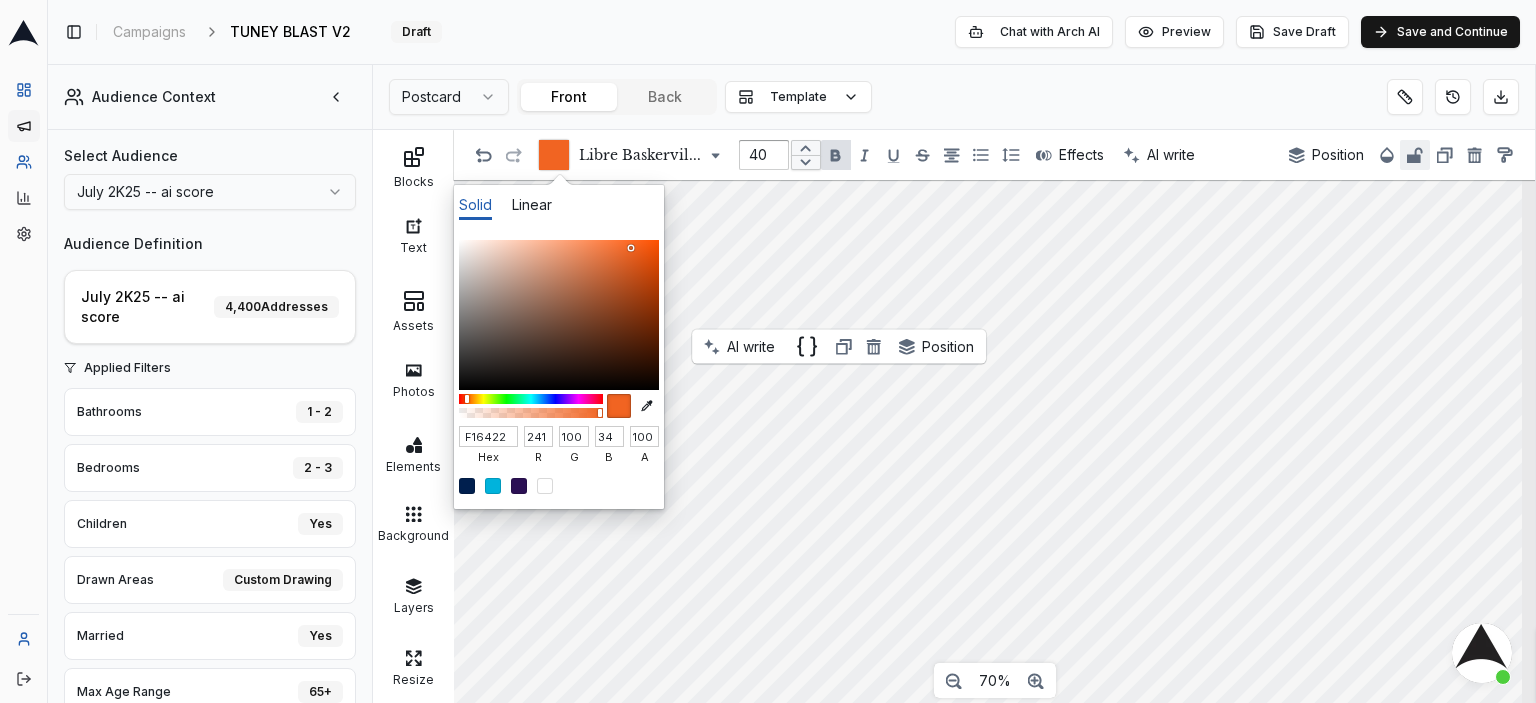 click at bounding box center [768, 351] 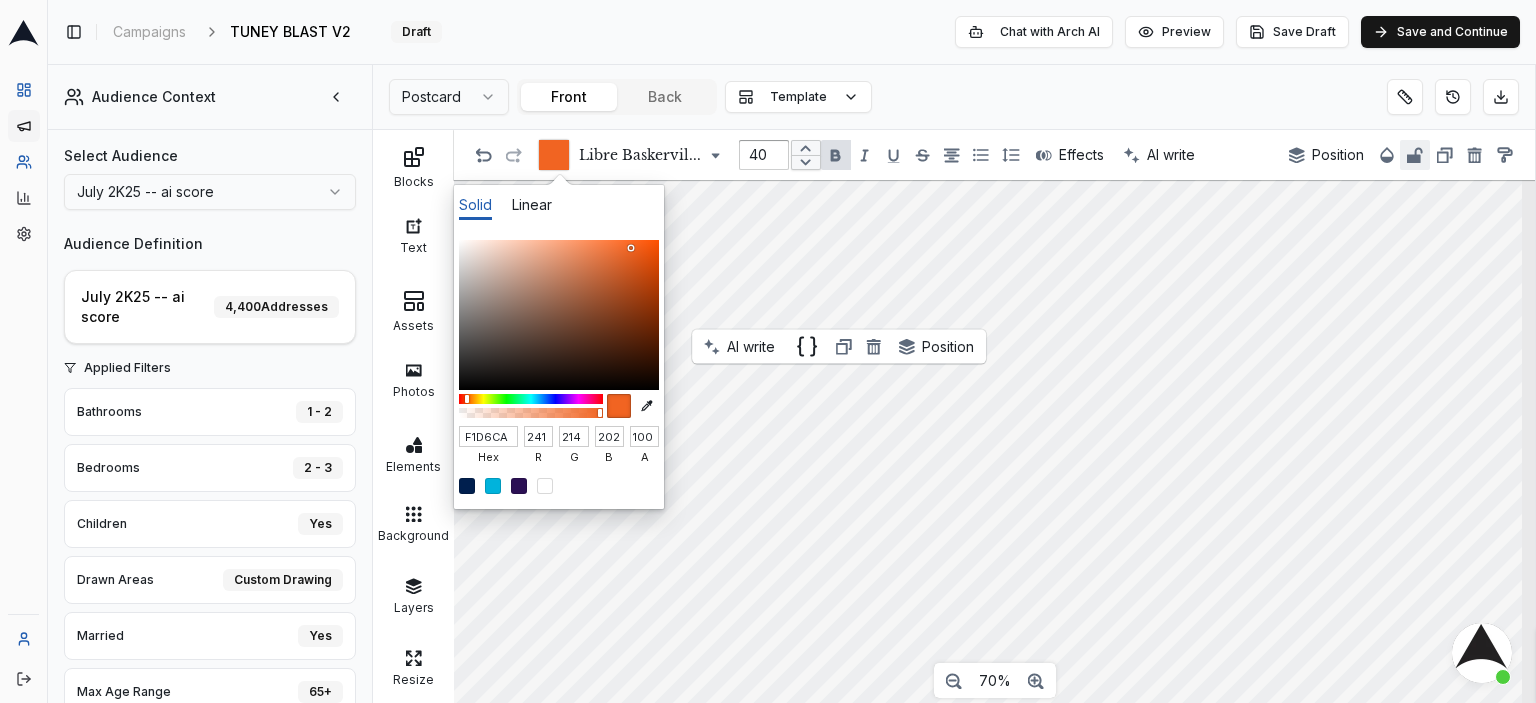 type on "F1D6CA" 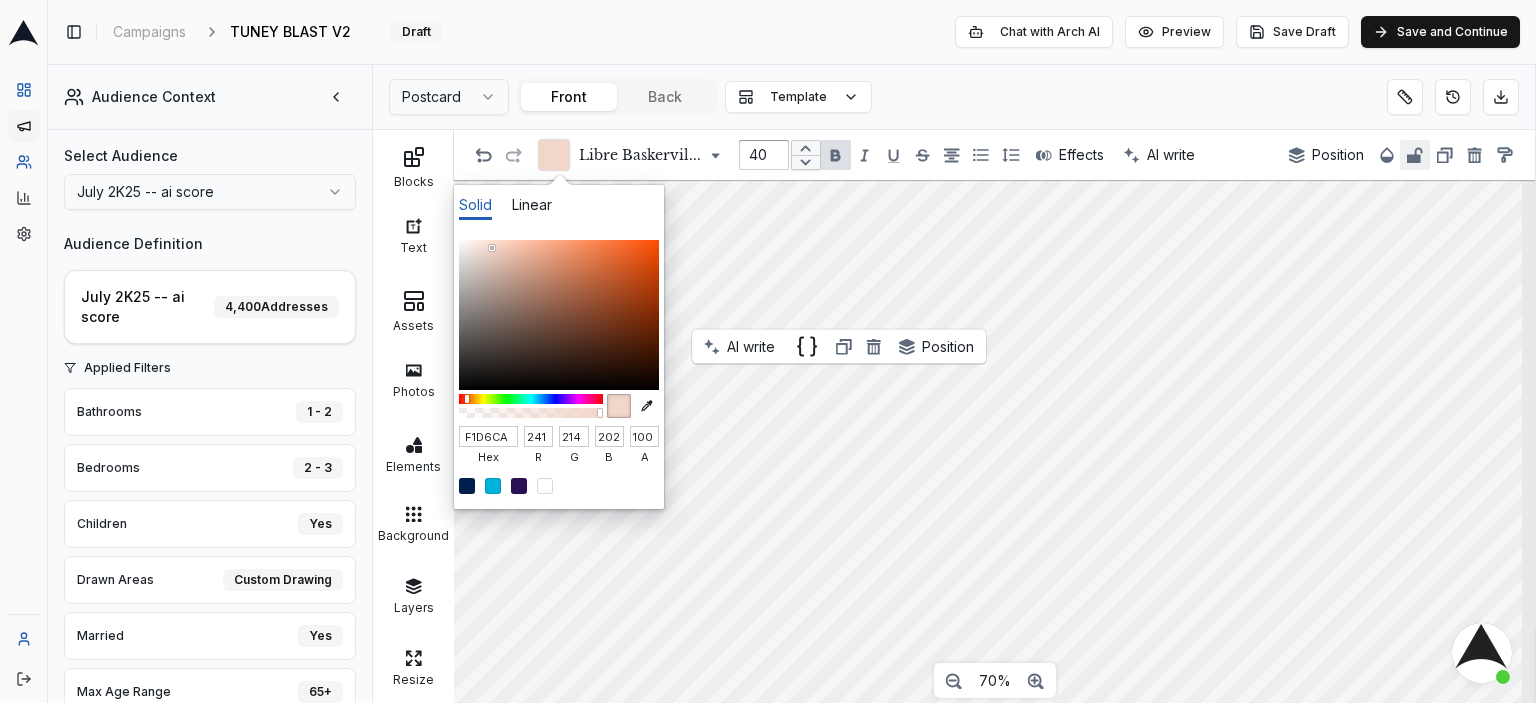 type on "F3E9E5" 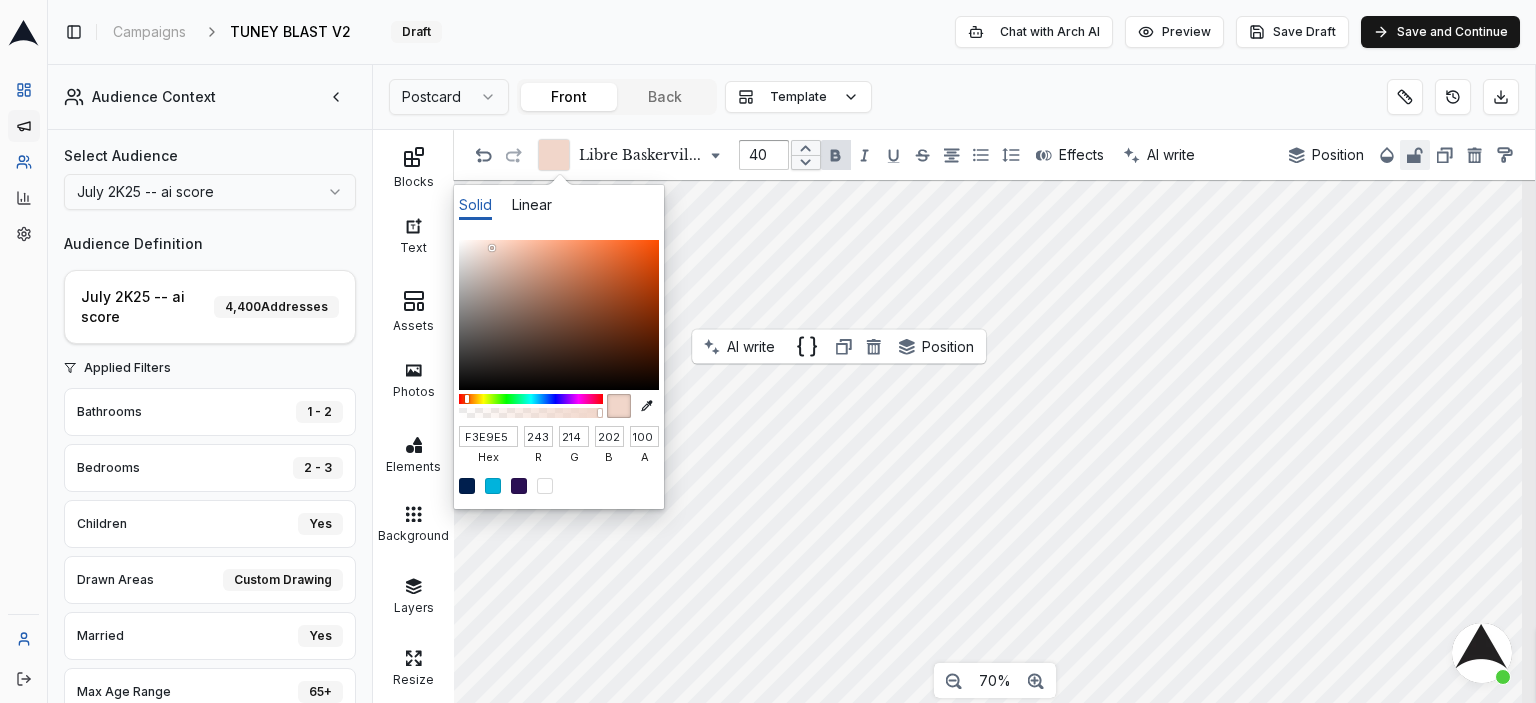 type on "233" 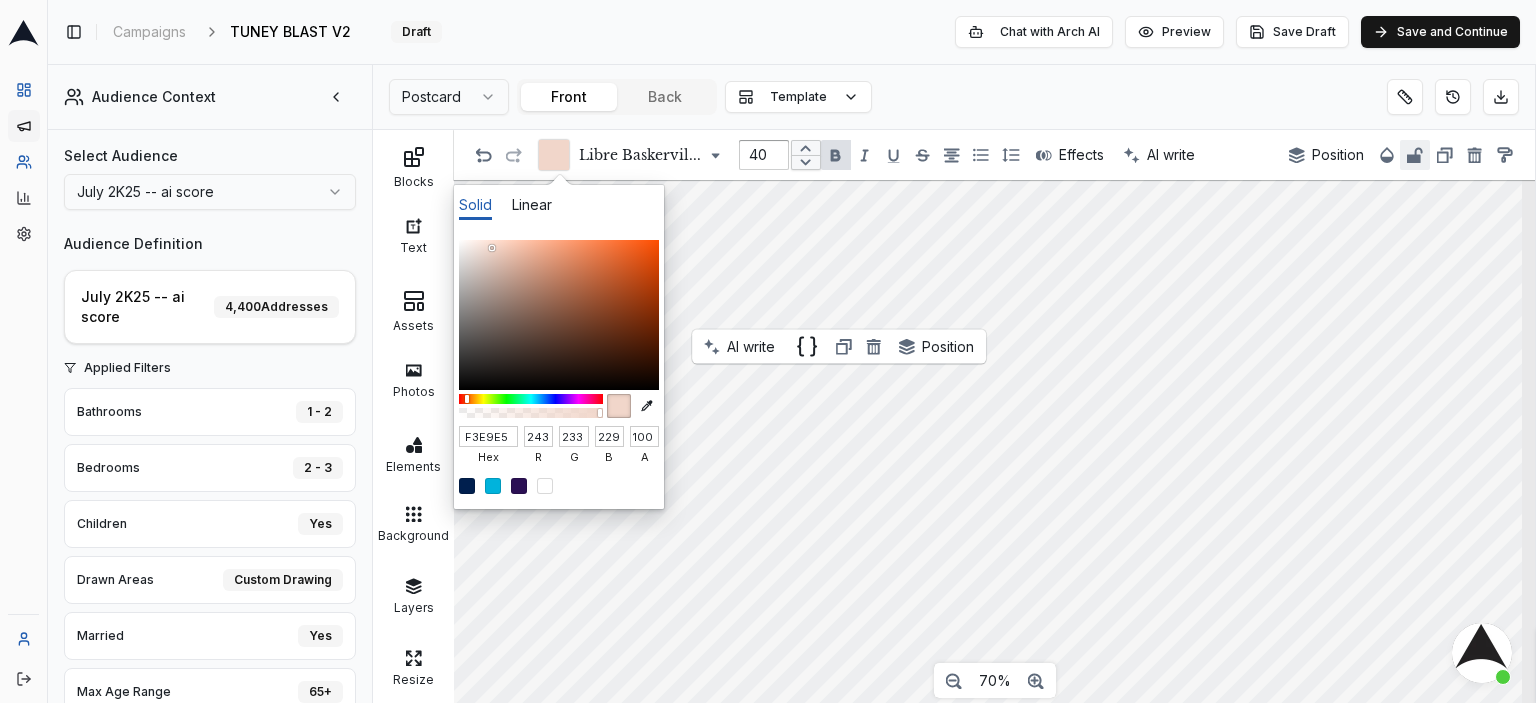 type on "F3E9E5" 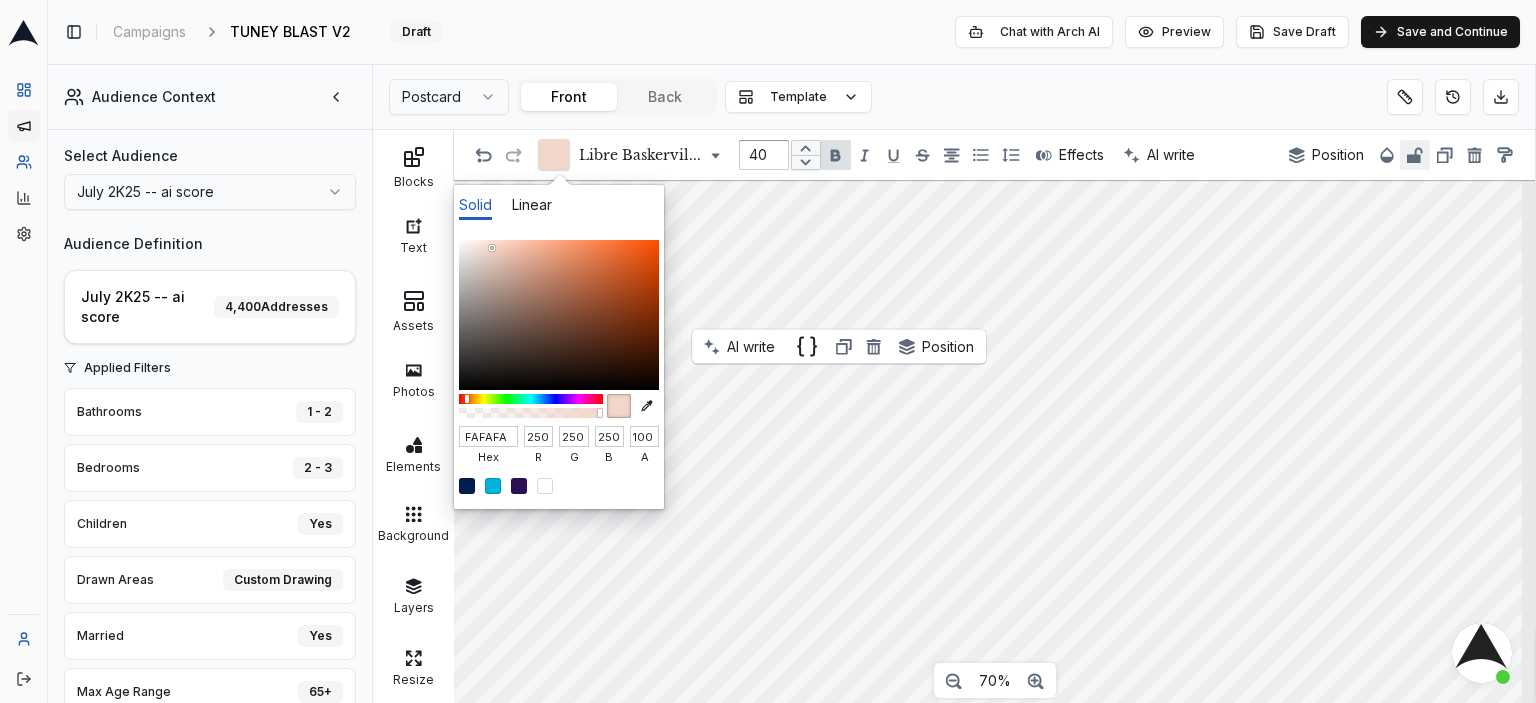 type on "FAFAFA" 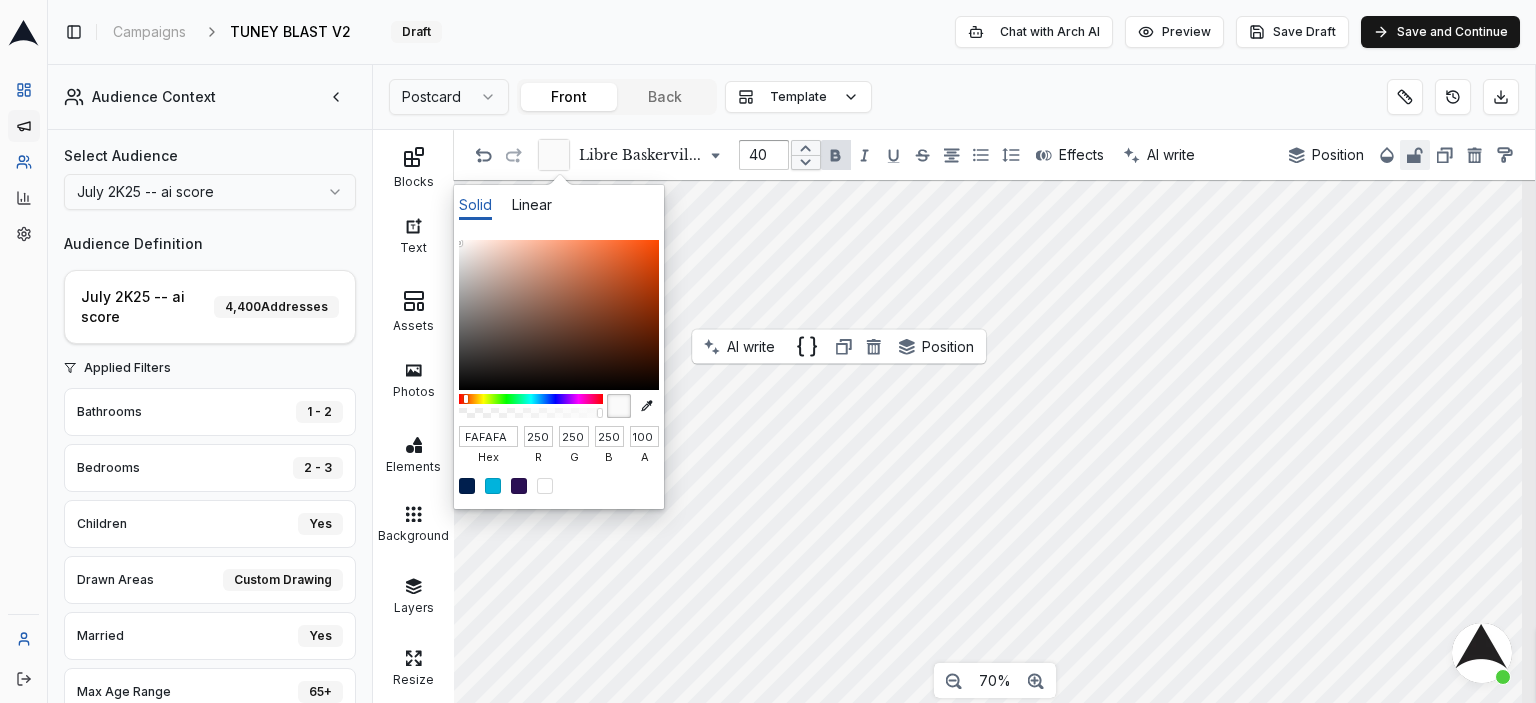 type on "FFFFFF" 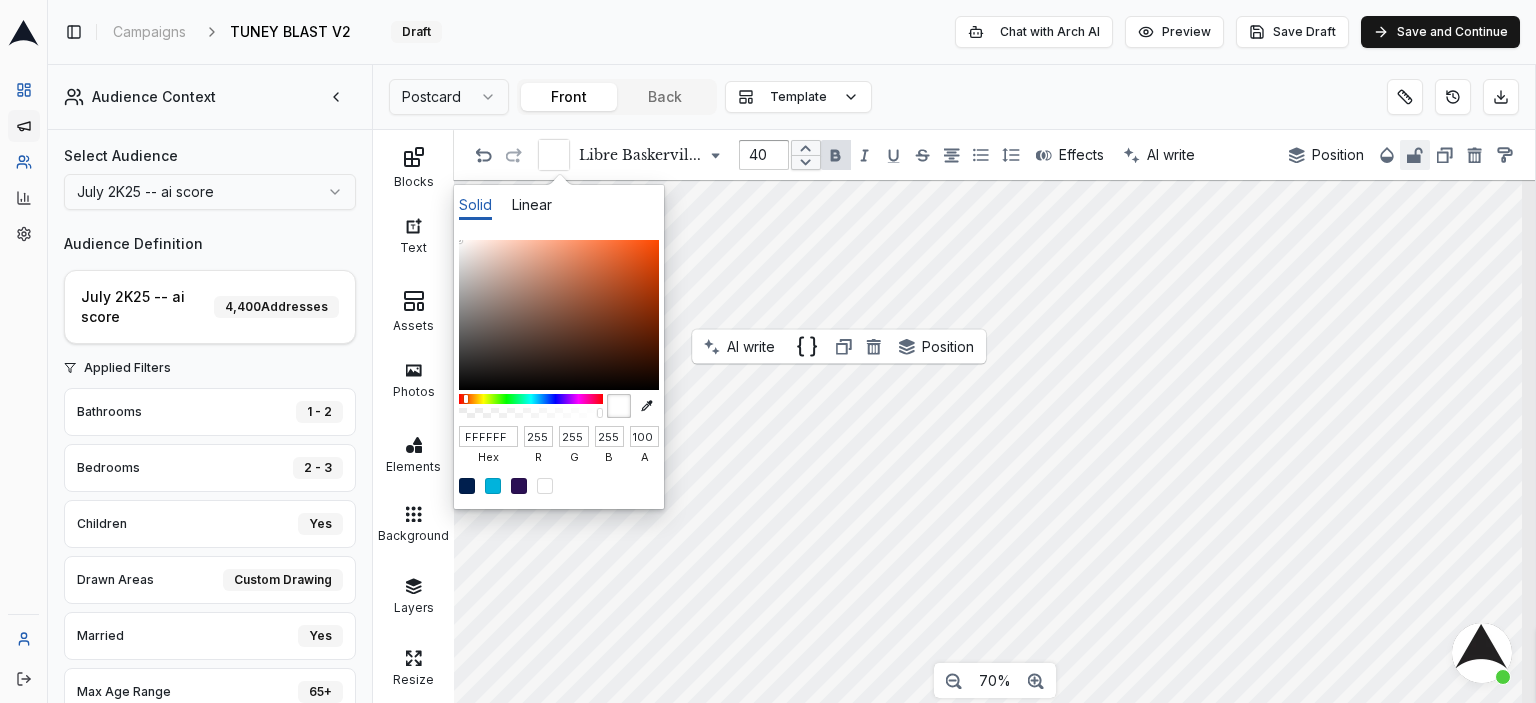 drag, startPoint x: 472, startPoint y: 247, endPoint x: 438, endPoint y: 236, distance: 35.735138 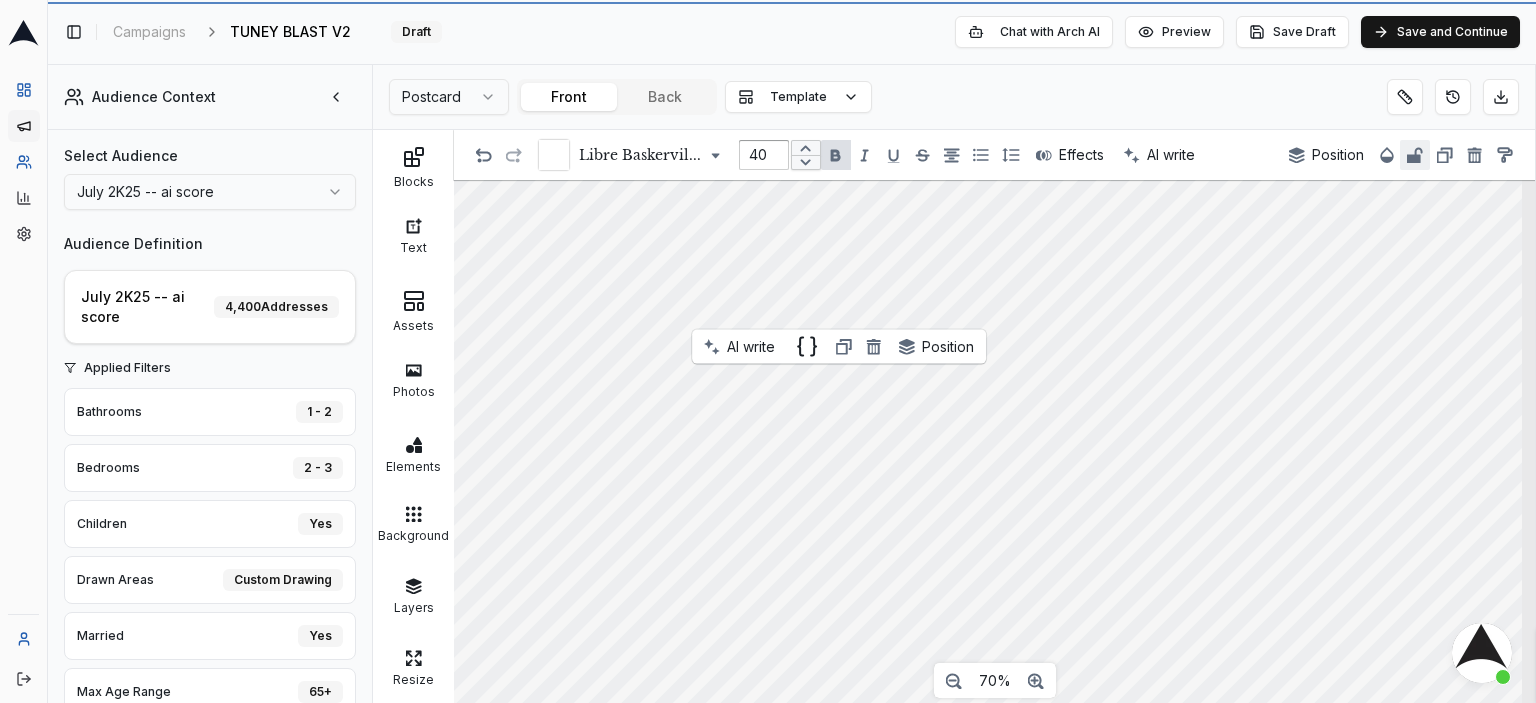 click on "Dashboard Campaigns Audiences Customer Analysis Settings Toggle Sidebar Campaigns TUNEY BLAST V2 Edit Draft Chat with Arch AI Preview Save Draft Save and Continue Audience Context Select Audience July 2K25 -- ai score Audience Definition July 2K25 -- ai score 4,400  Addresses Applied Filters Bathrooms 1 - 2 Bedrooms 2 - 3 Children Yes Drawn Areas Custom Drawing Married Yes Max Age Range 65+ Property Type Single Family Square Footage 824 - 2925 Year Built 1936 - 2001 Property Insights Property Characteristics Avg. Home Age 55 years Last HVAC Install 0 years ago Avg. Home Size 1,500 sq ft Service History Overall Permit Activity (1yr) Overall Permit Activity (5yr) HVAC Permit Holders w/ 1yr Activity HVAC Permit Holders w/ 5yr Activity Non-HVAC Permit Holders w/ 1yr Activity Non-HVAC Permit Holders w/ 5yr Activity Demographics & Property Value Avg. Income Range Avg. Property Value Postcard Front Back Template Blocks Text Assets Photos Elements Background Layers Resize Libre Baskervil... 40 Effects AI write 70% r" at bounding box center (768, 351) 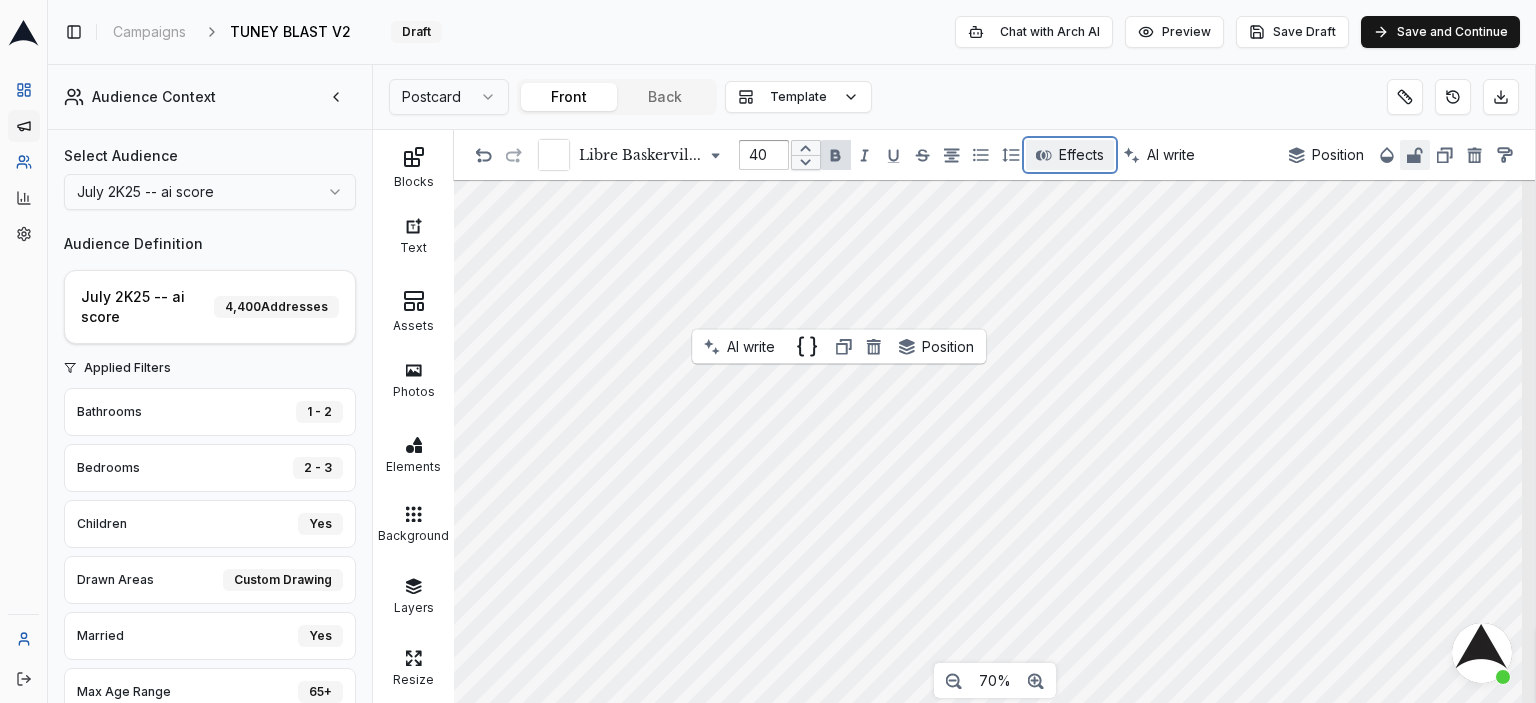 click on "Effects" at bounding box center [1081, 155] 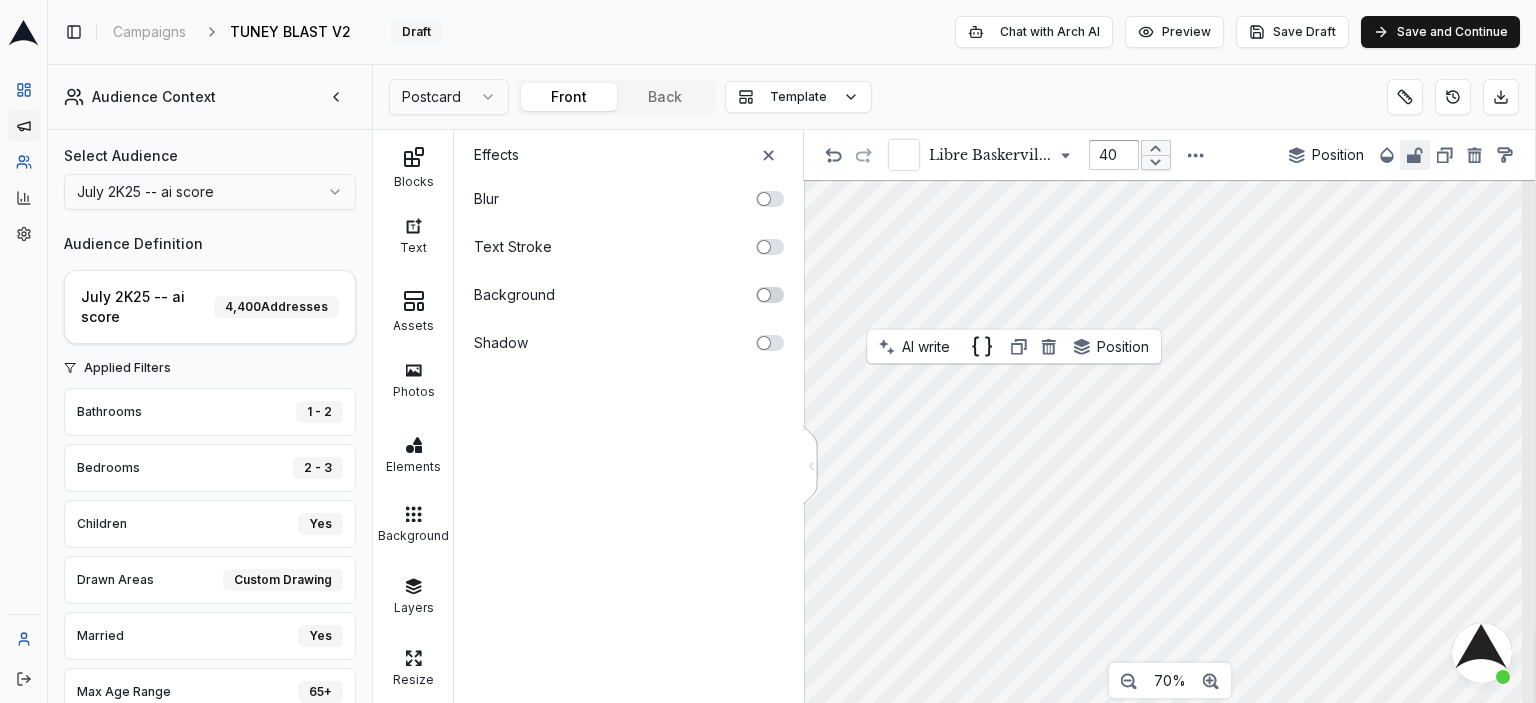 click at bounding box center (770, 295) 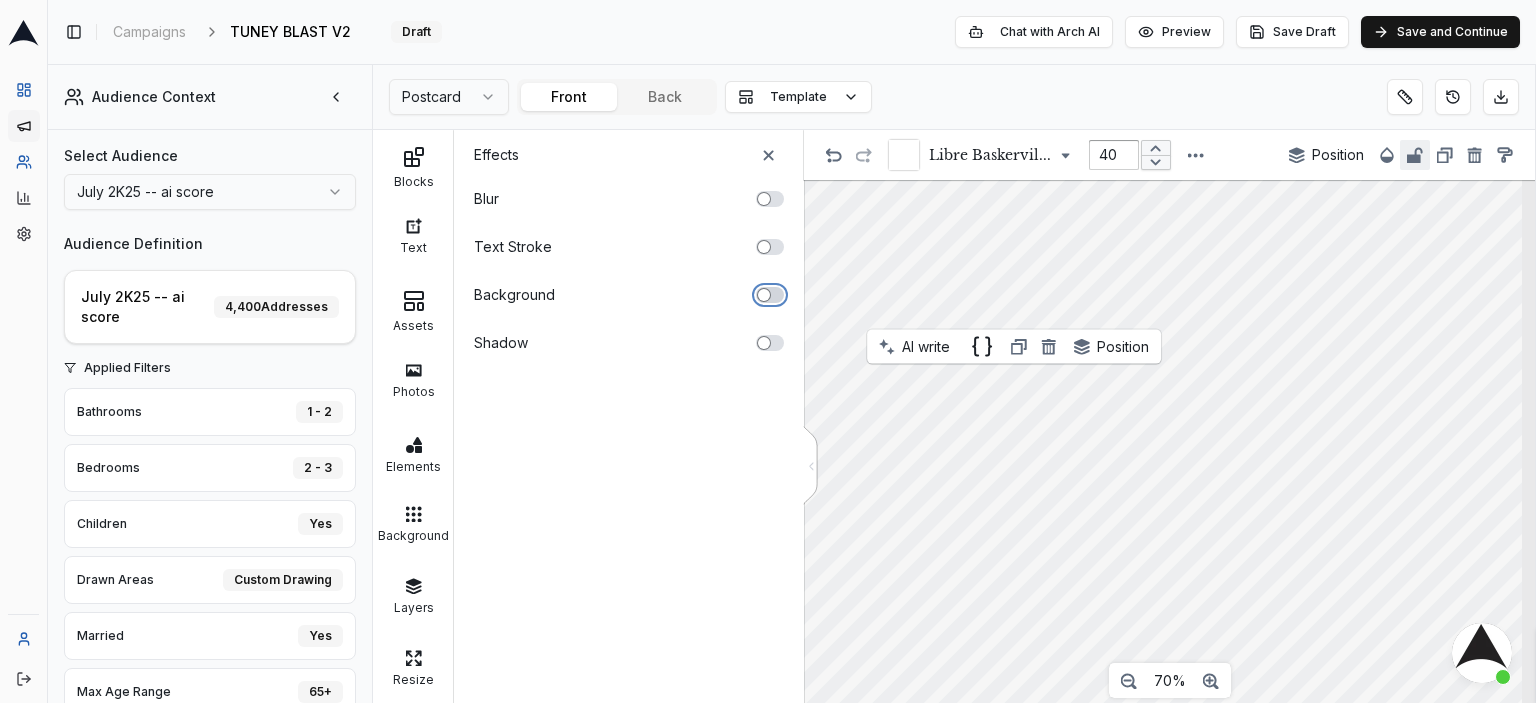 click on "Background" at bounding box center (480, 292) 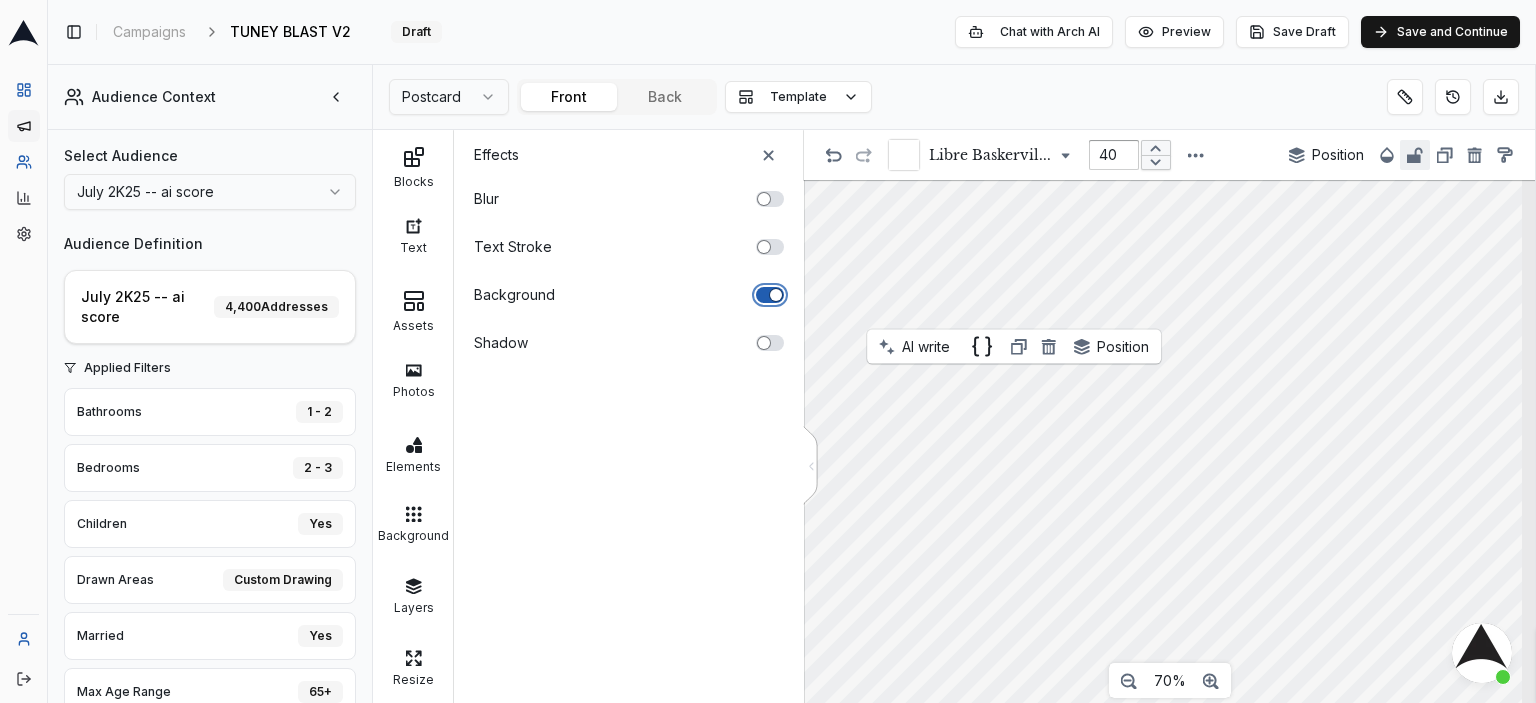 checkbox on "true" 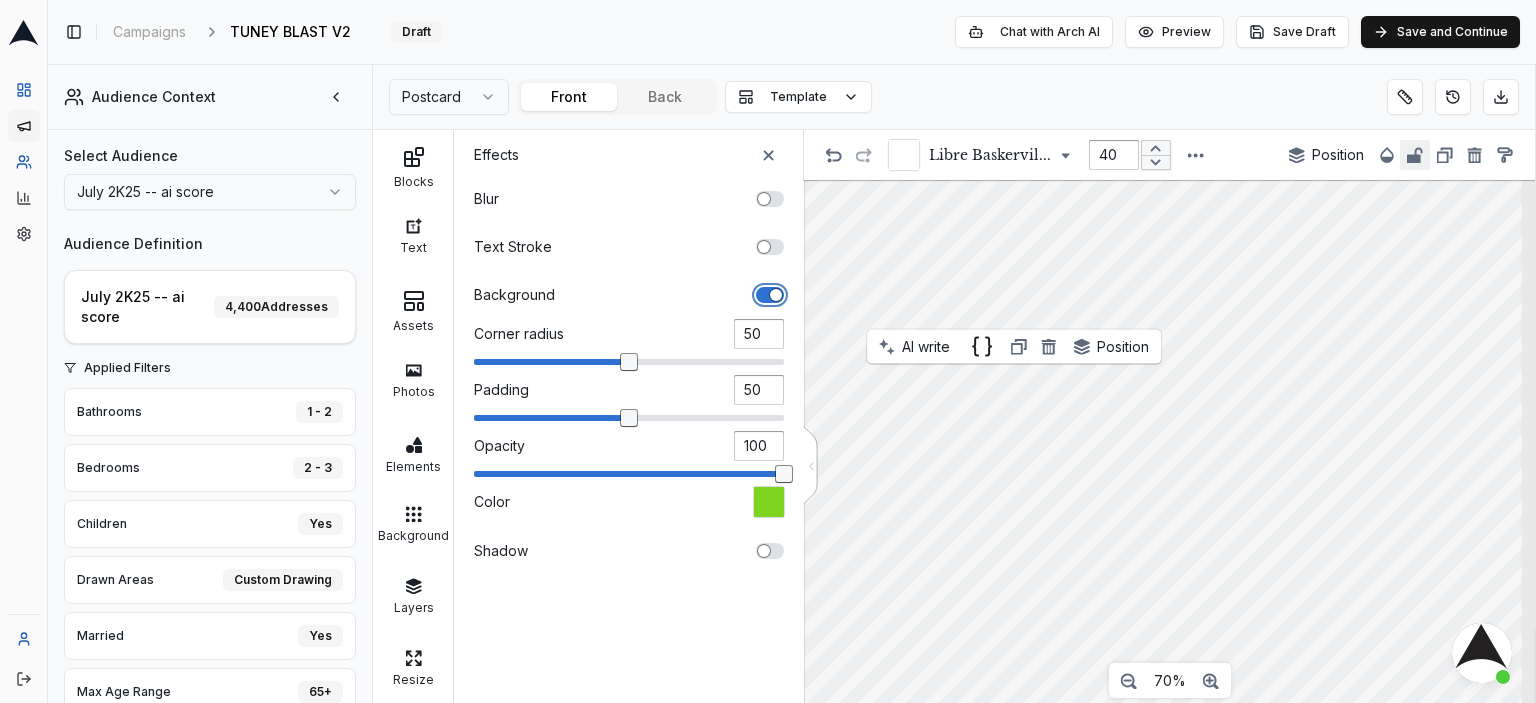 click at bounding box center [769, 502] 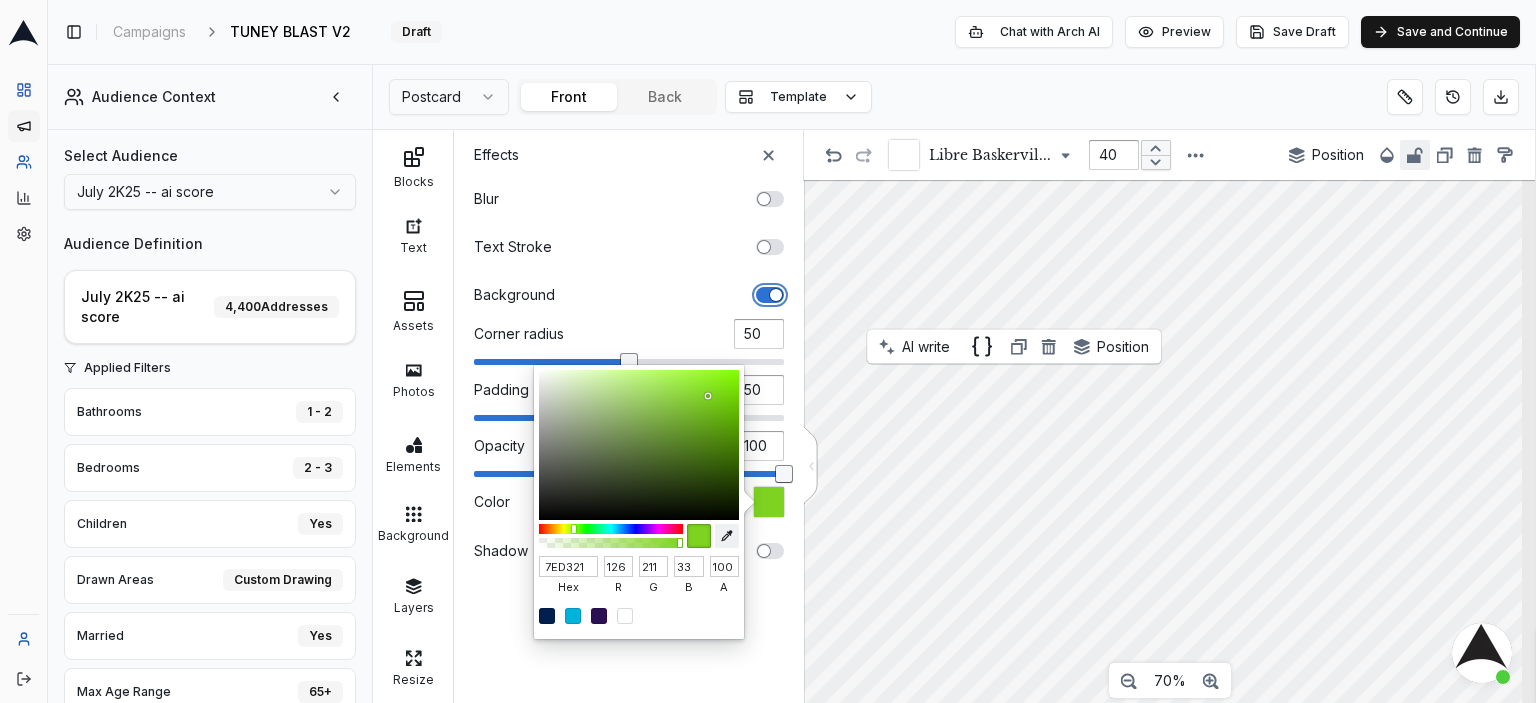 click 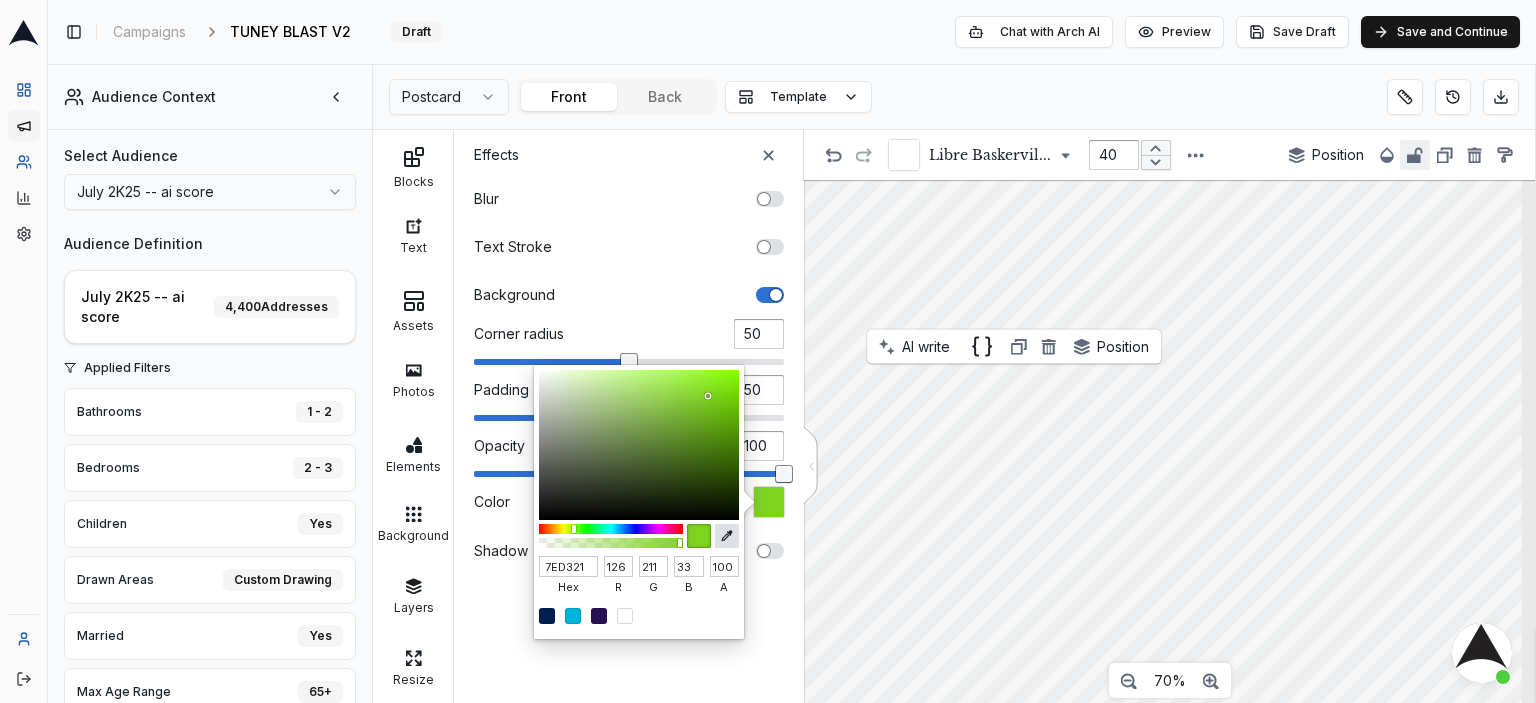 type on "0E215D" 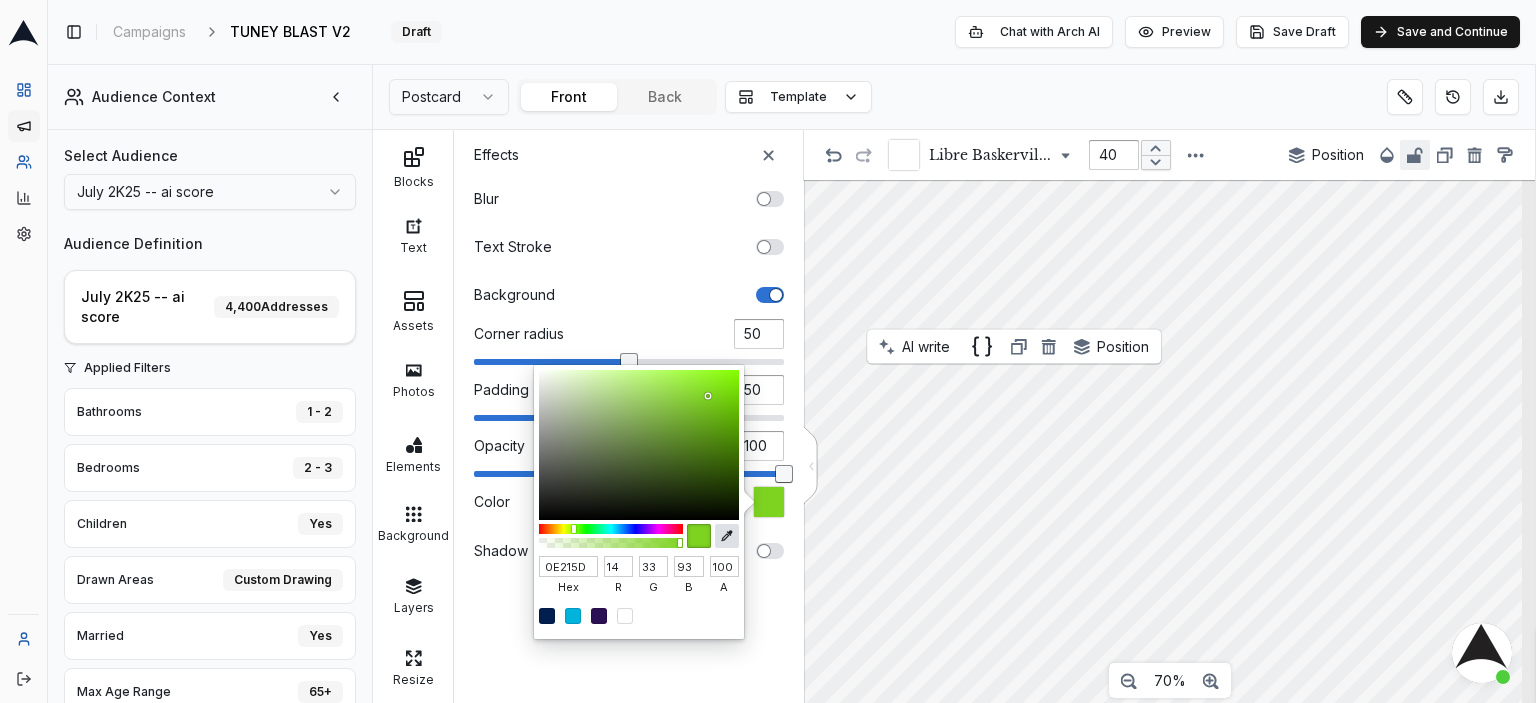 click at bounding box center [768, 351] 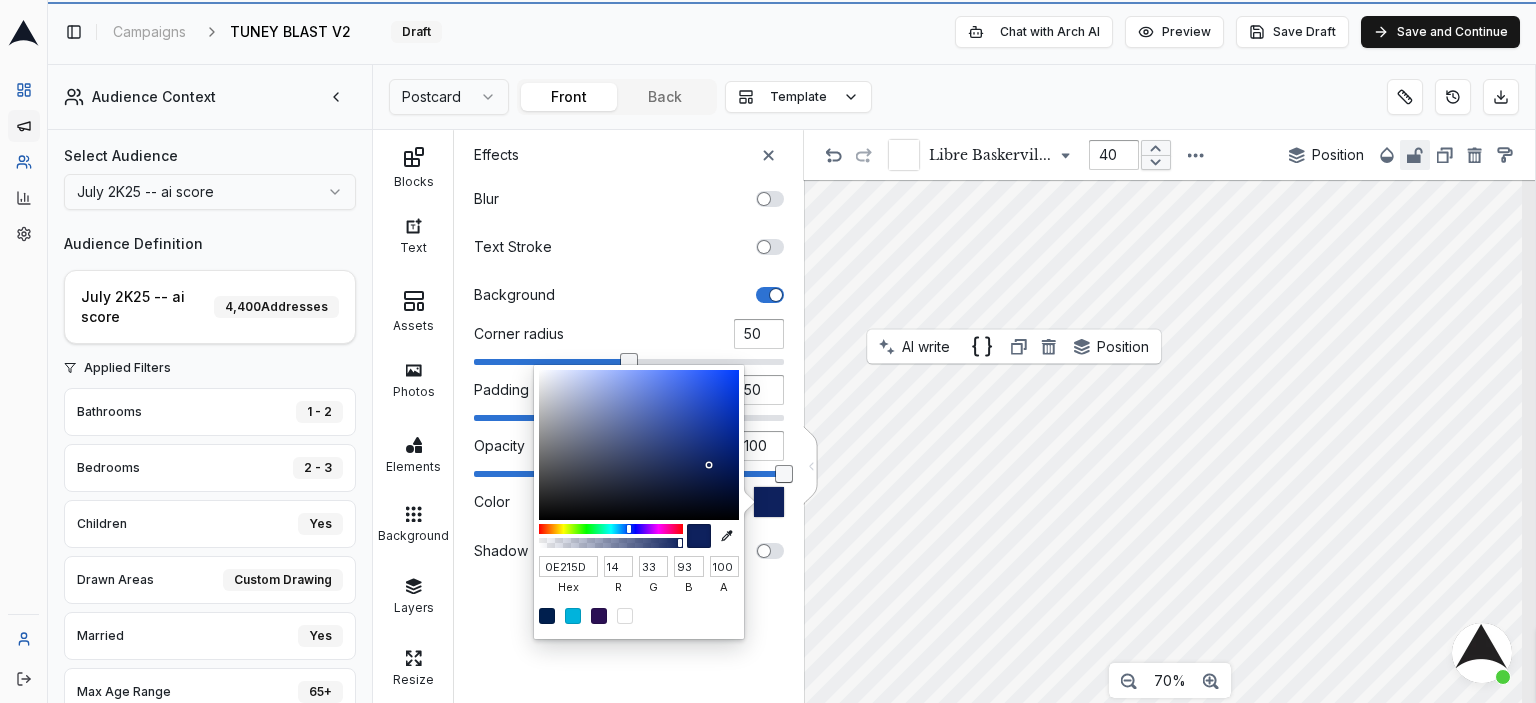 click on "Dashboard Campaigns Audiences Customer Analysis Settings Toggle Sidebar Campaigns TUNEY BLAST V2 Edit Draft Chat with Arch AI Preview Save Draft Save and Continue Audience Context Select Audience July 2K25 -- ai score Audience Definition July 2K25 -- ai score 4,400  Addresses Applied Filters Bathrooms 1 - 2 Bedrooms 2 - 3 Children Yes Drawn Areas Custom Drawing Married Yes Max Age Range 65+ Property Type Single Family Square Footage 824 - 2925 Year Built 1936 - 2001 Property Insights Property Characteristics Avg. Home Age 55 years Last HVAC Install 0 years ago Avg. Home Size 1,500 sq ft Service History Overall Permit Activity (1yr) Overall Permit Activity (5yr) HVAC Permit Holders w/ 1yr Activity HVAC Permit Holders w/ 5yr Activity Non-HVAC Permit Holders w/ 1yr Activity Non-HVAC Permit Holders w/ 5yr Activity Demographics & Property Value Avg. Income Range Avg. Property Value Postcard Front Back Template Blocks Text Assets Photos Elements Background Layers Resize Effects Blur Text Stroke Background 50 50 100" at bounding box center (768, 351) 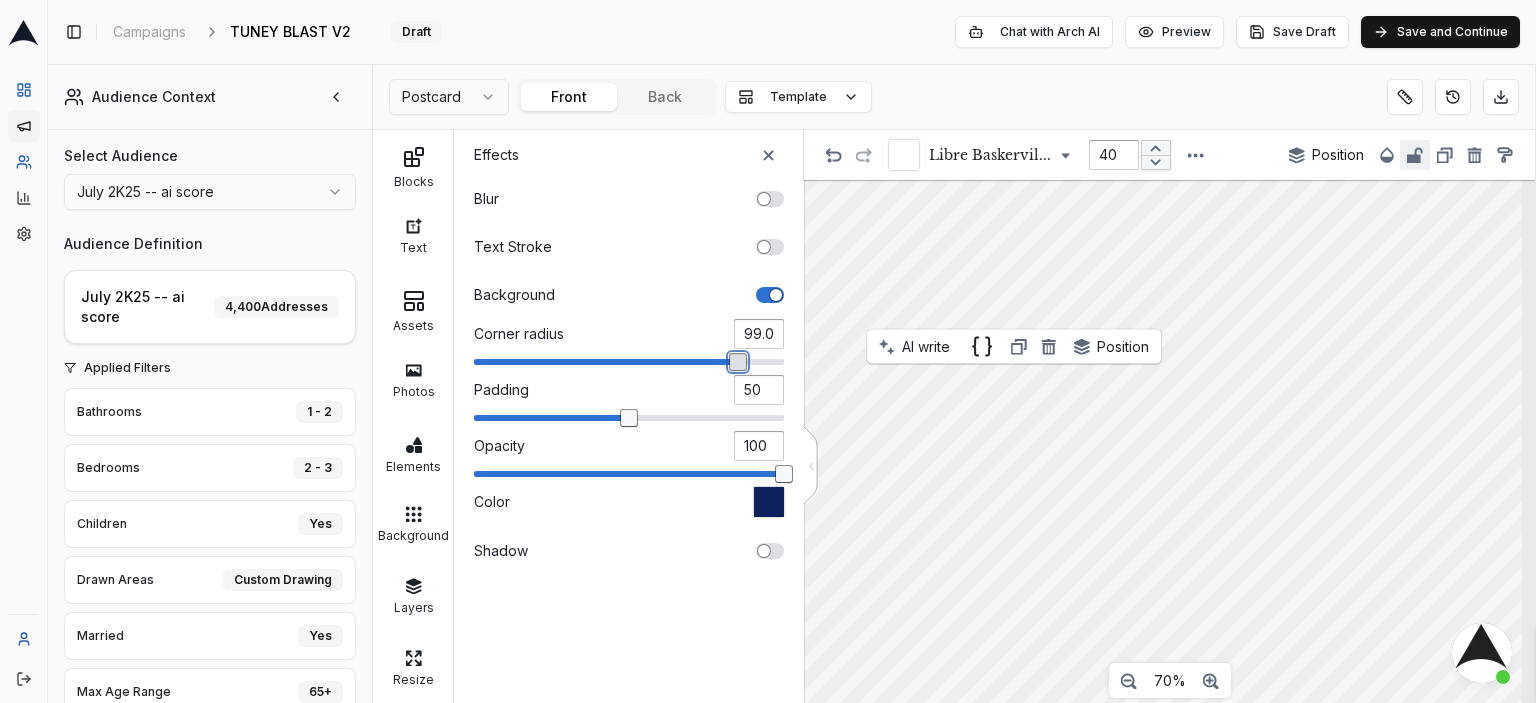 type on "100" 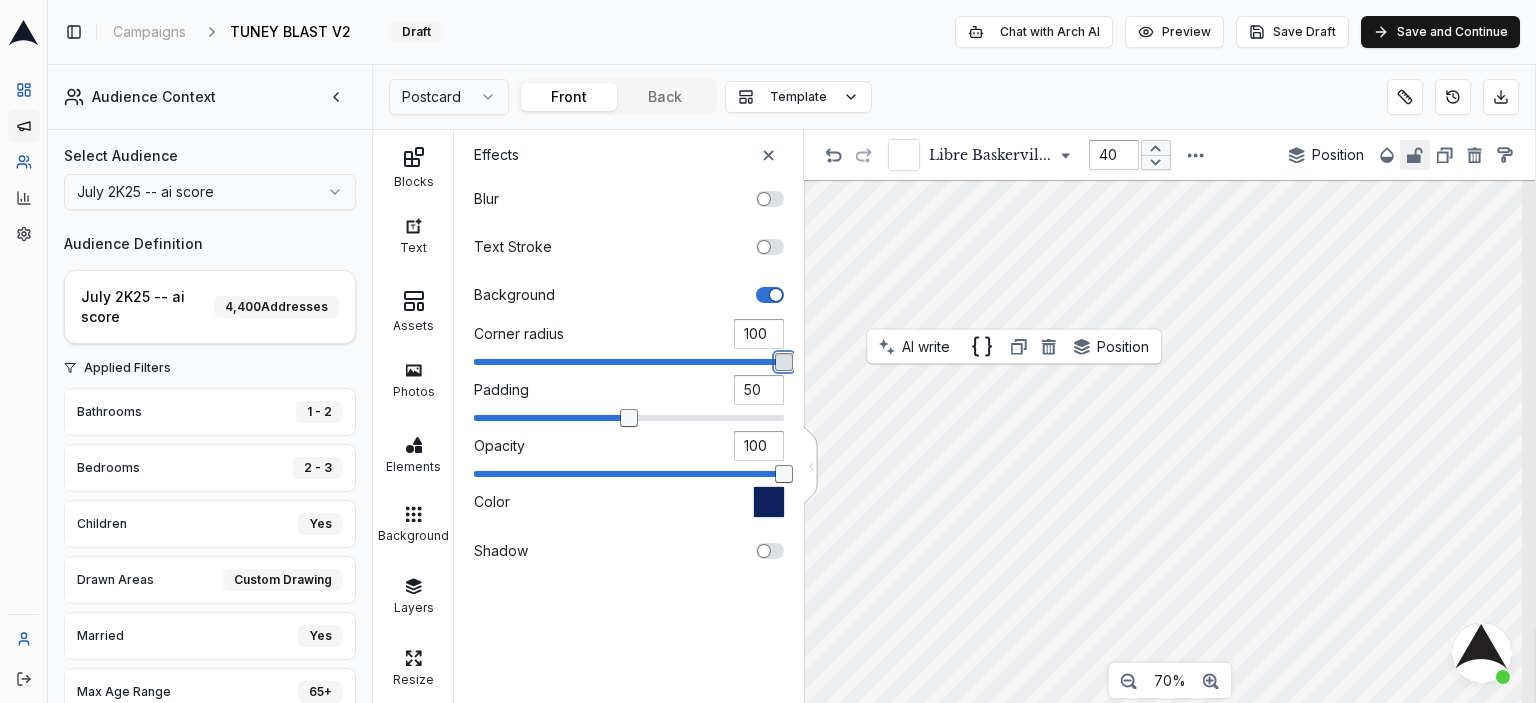 click on "Blocks Text Assets Photos Elements Background Layers Resize Effects Blur Text Stroke Background Corner radius 100 Padding 50 Opacity 100 Color Shadow < Libre Baskervil... 40 Position AI write Position 70%" at bounding box center [954, 416] 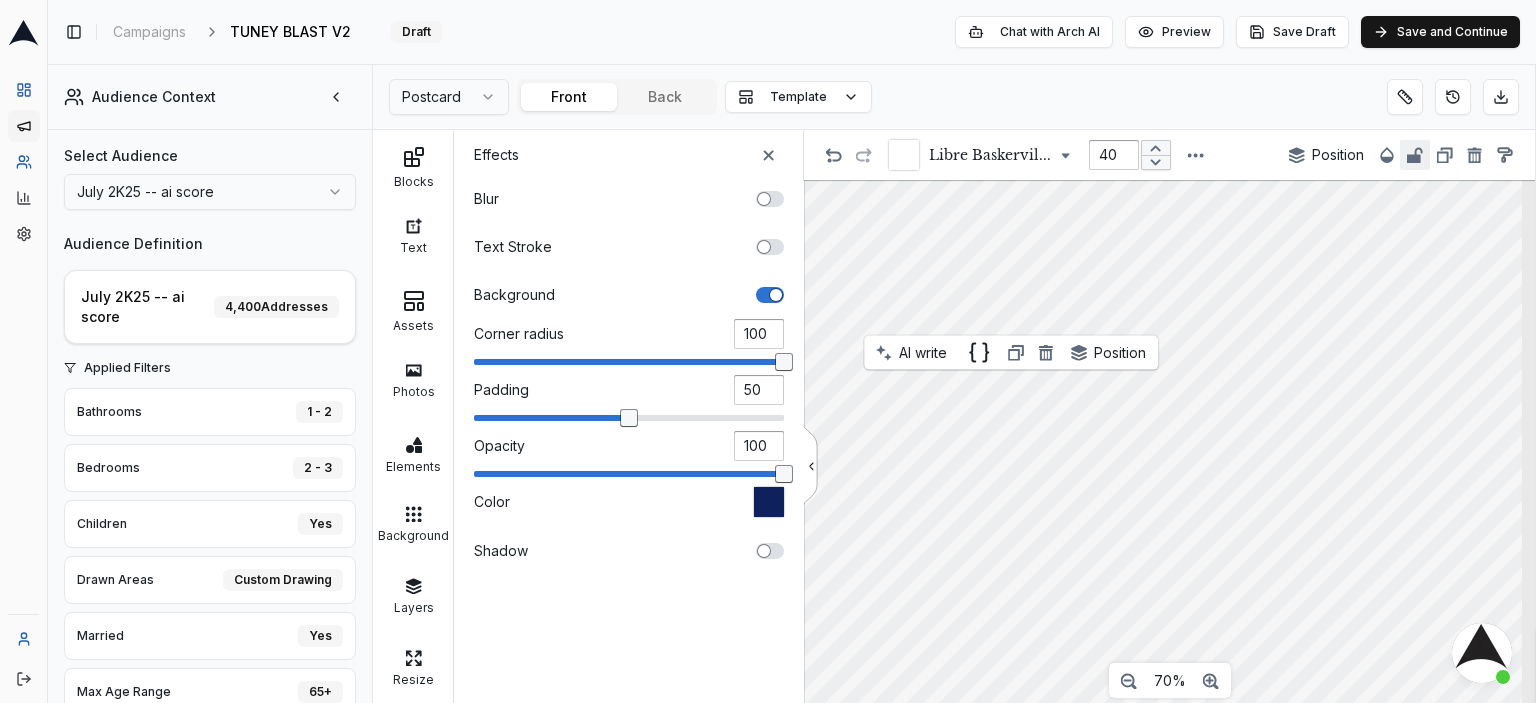click 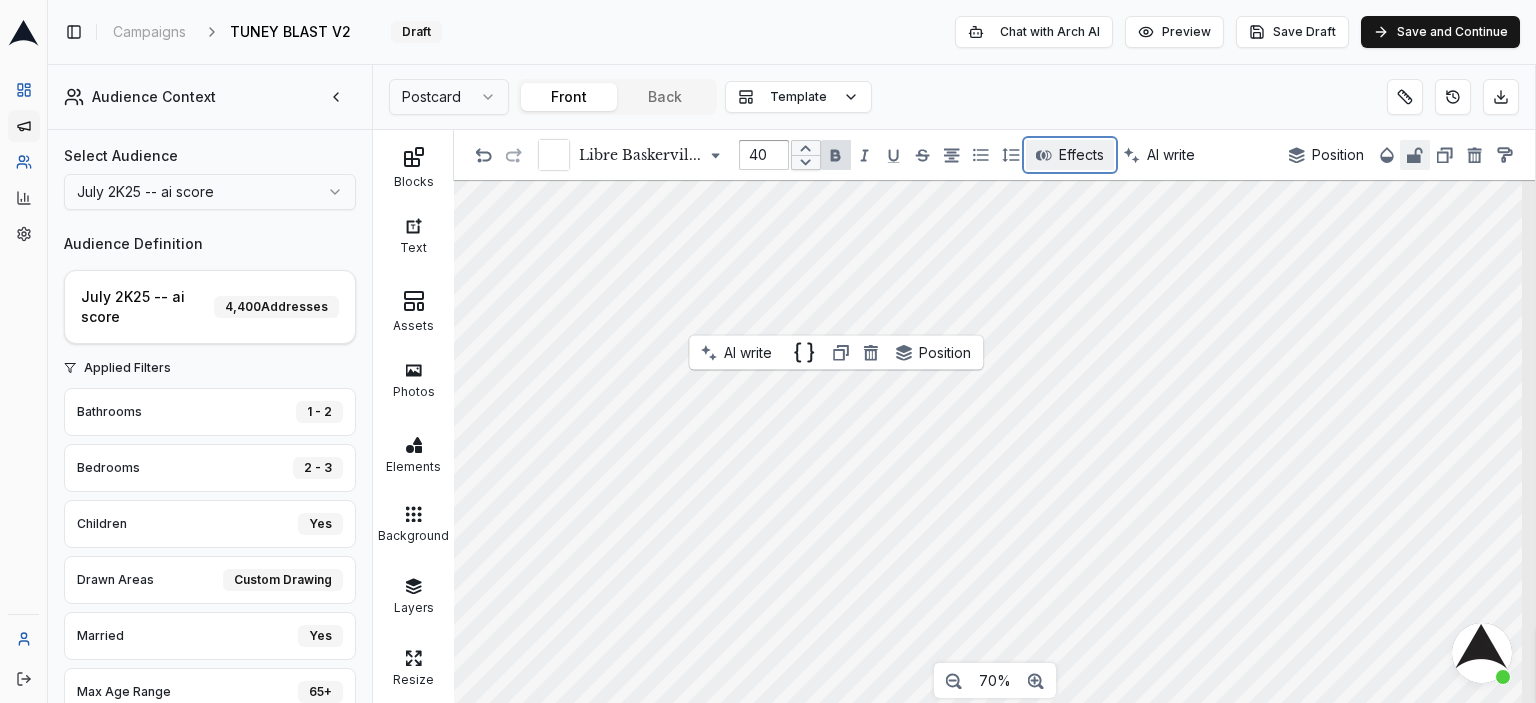 click on "Effects" at bounding box center (1081, 155) 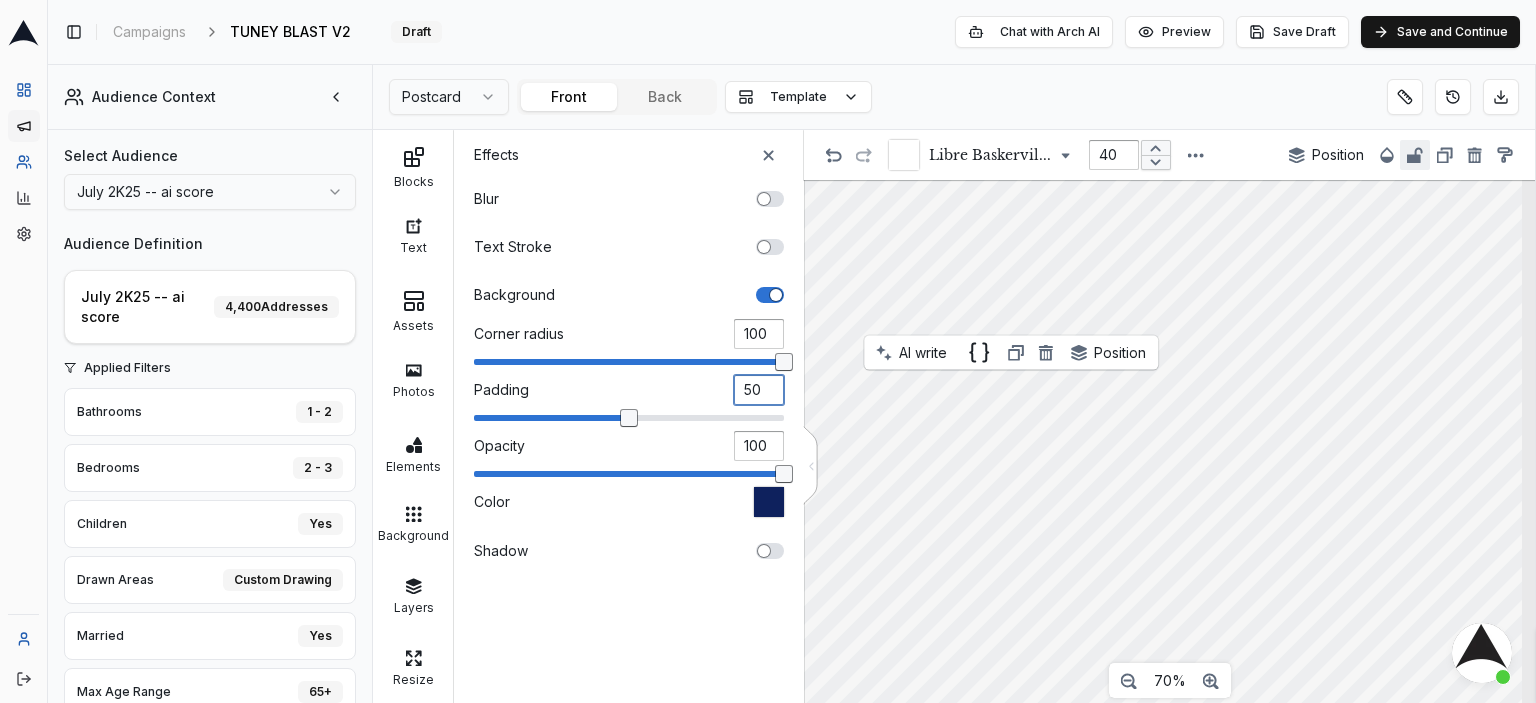 drag, startPoint x: 775, startPoint y: 394, endPoint x: 742, endPoint y: 401, distance: 33.734257 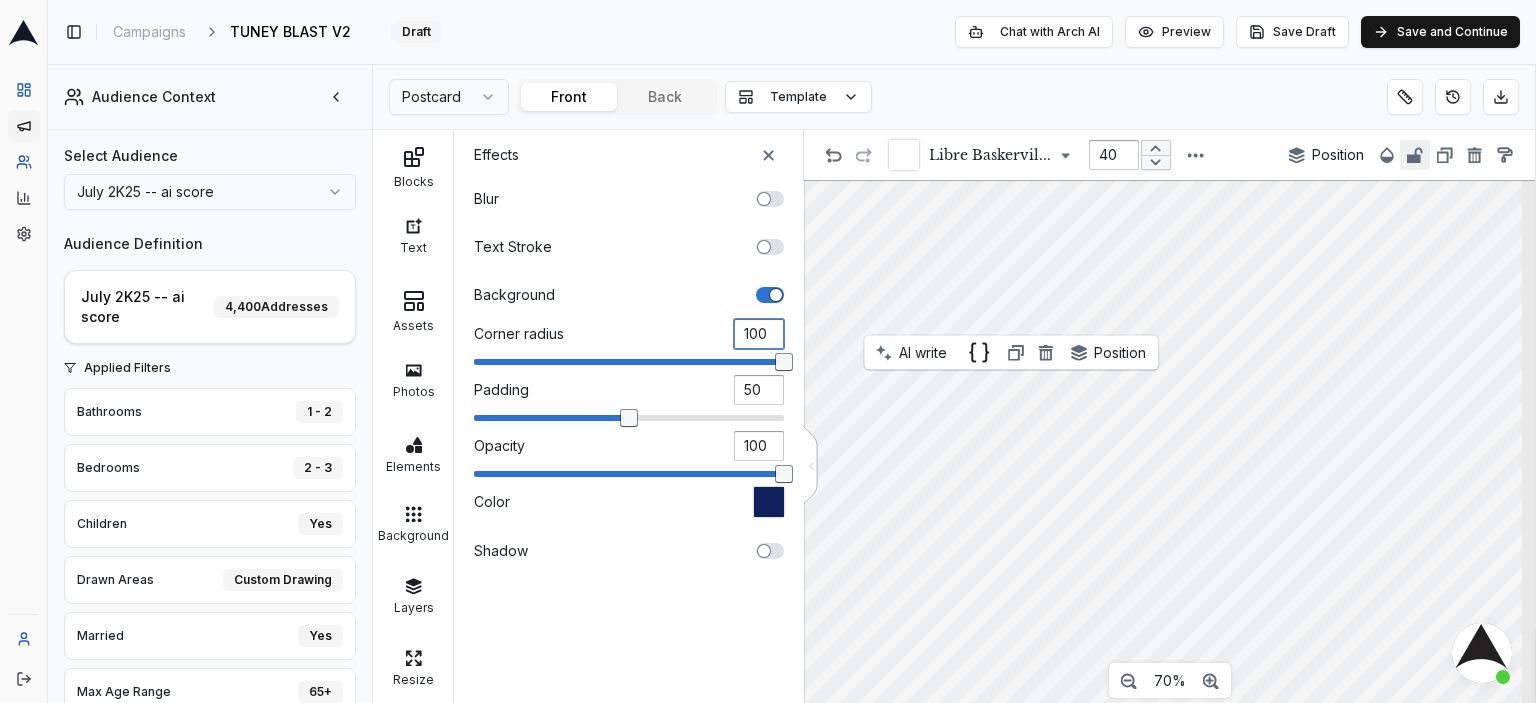 drag, startPoint x: 773, startPoint y: 331, endPoint x: 737, endPoint y: 340, distance: 37.107952 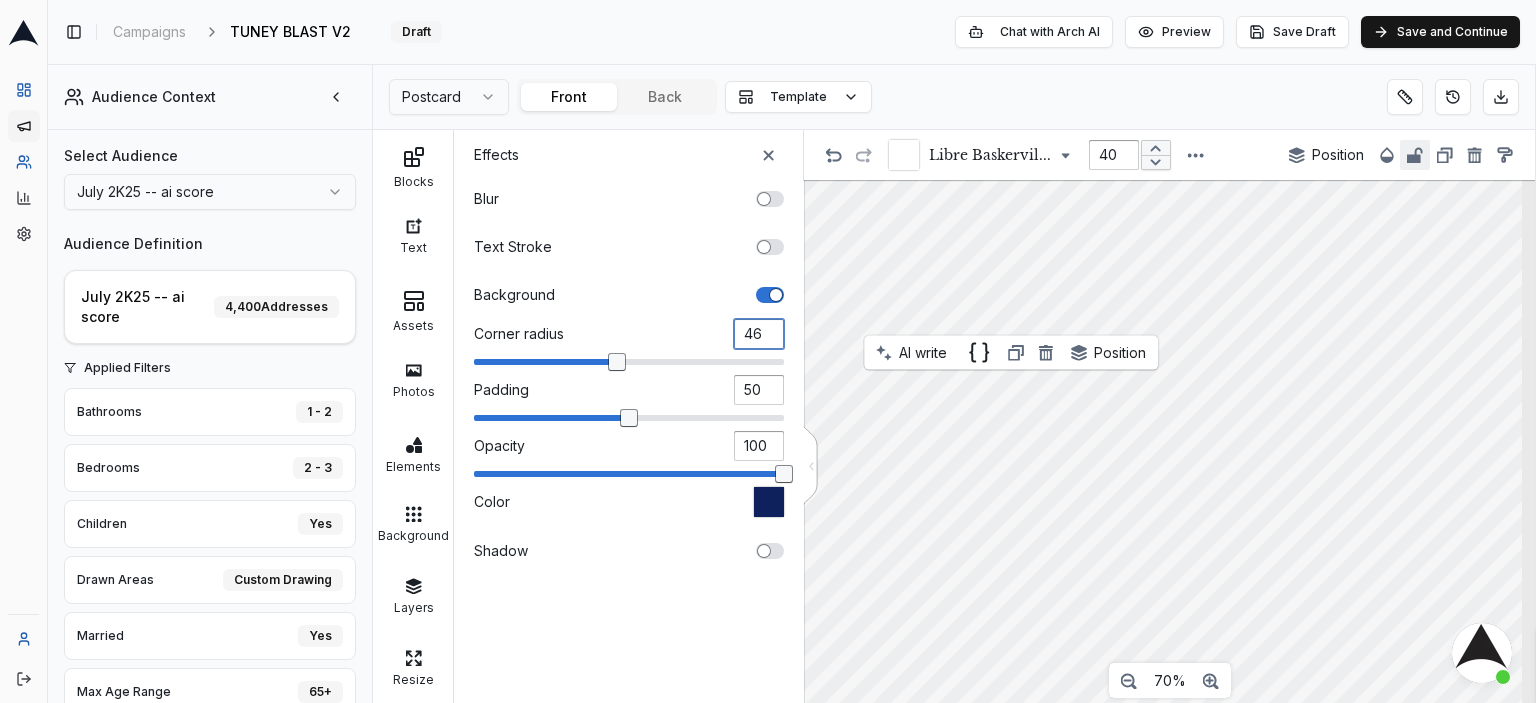type on "46" 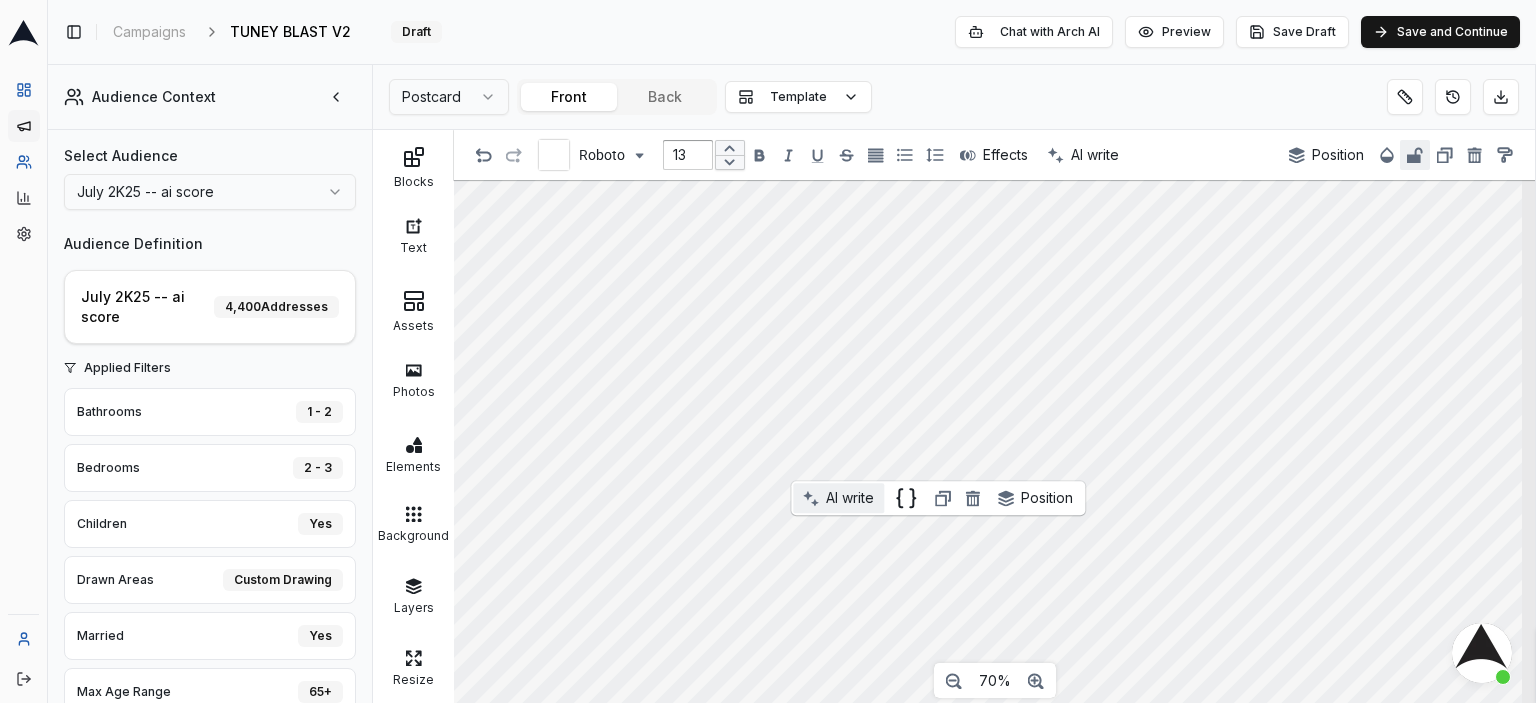 type on "22" 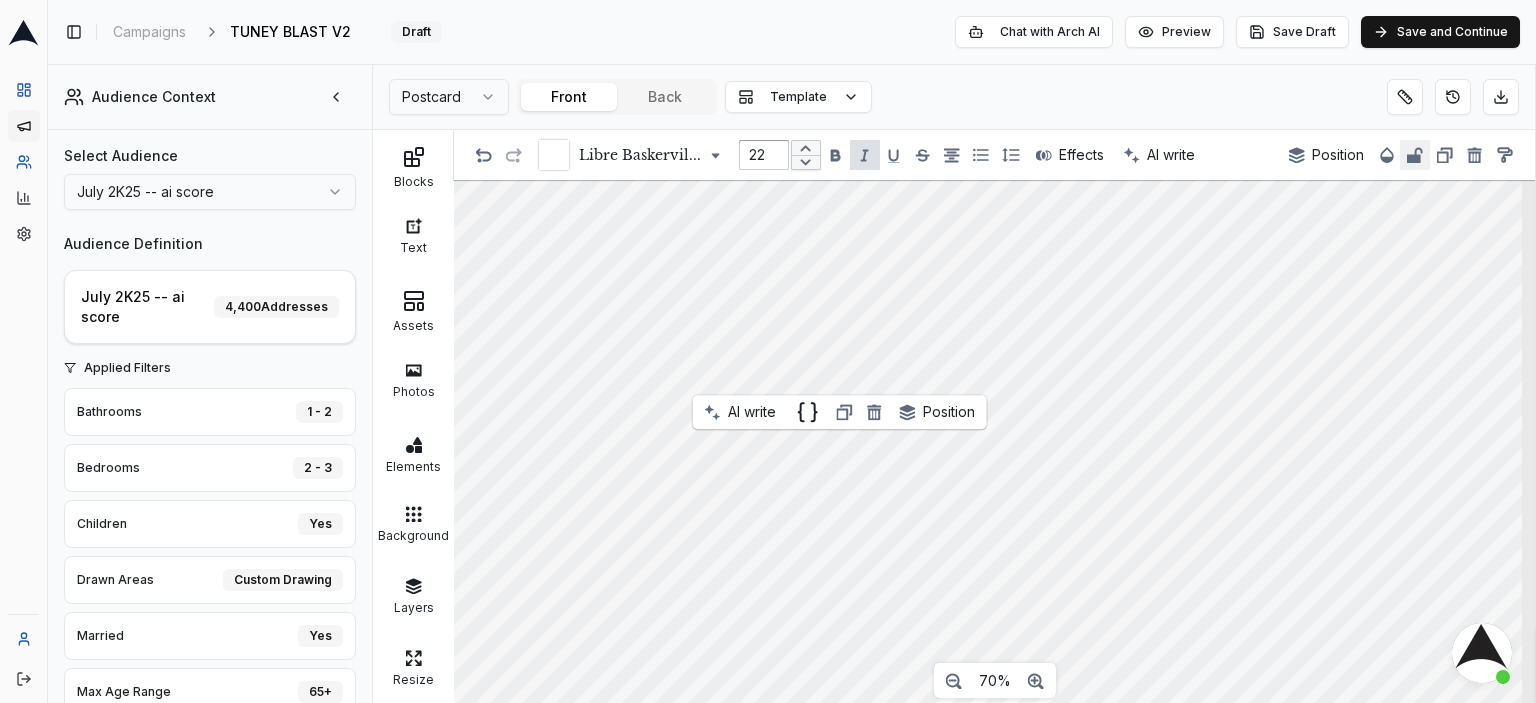 click at bounding box center (554, 155) 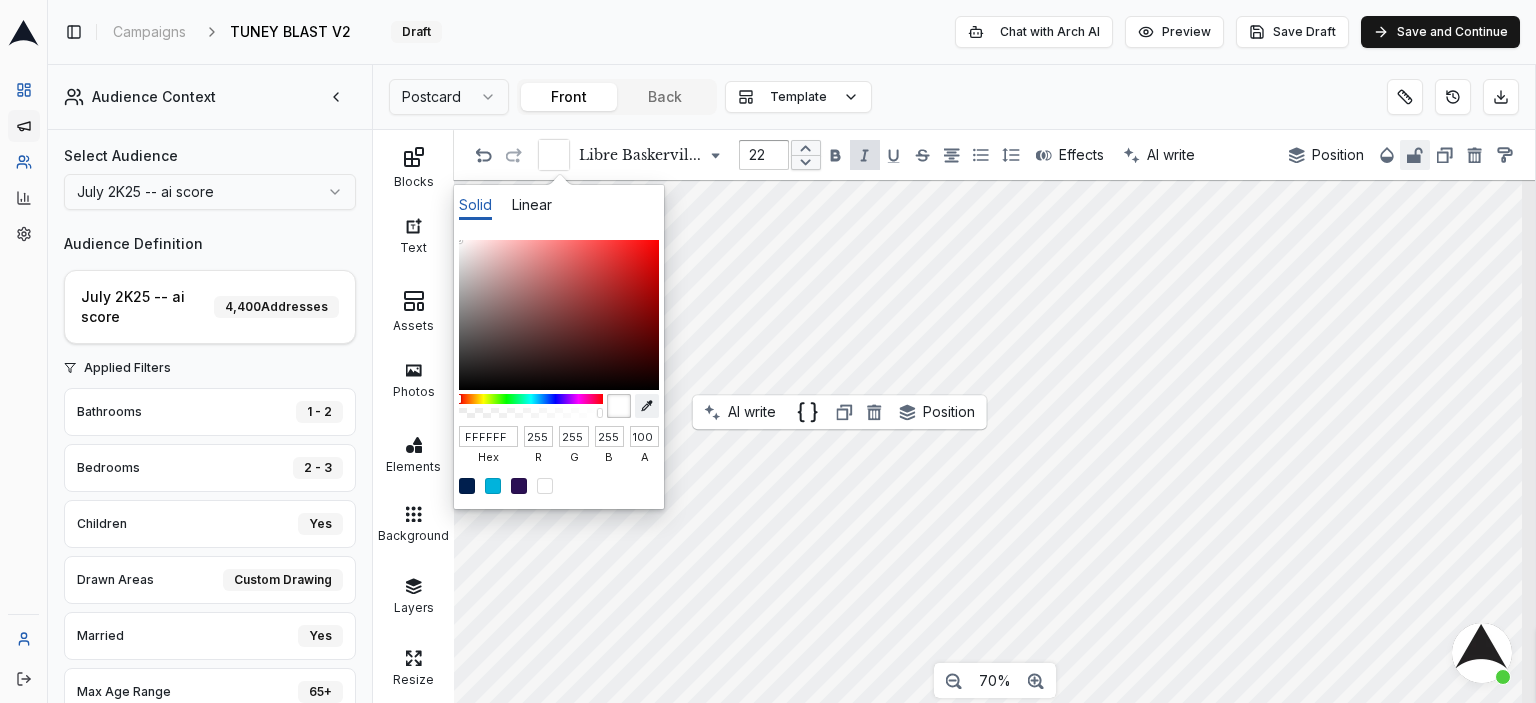 click at bounding box center (647, 406) 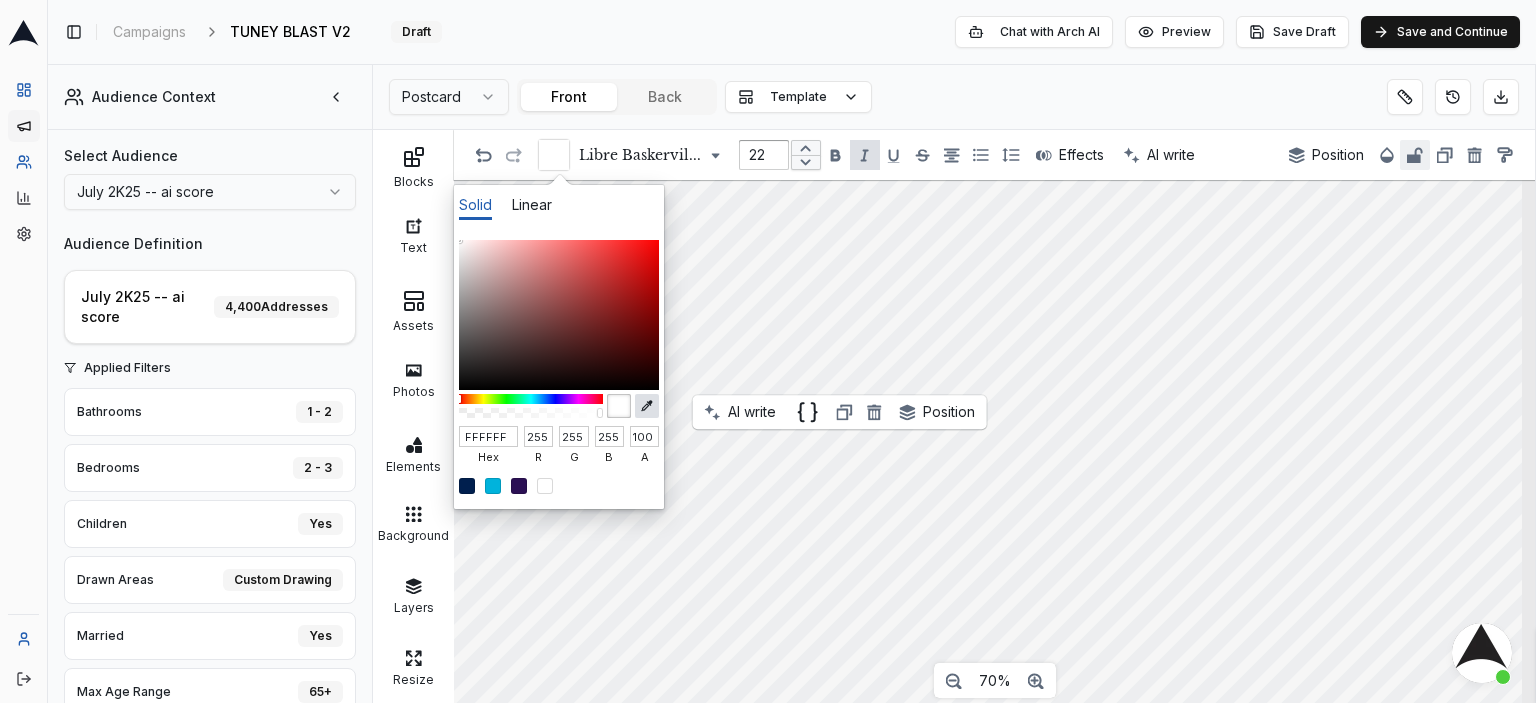 type on "F16422" 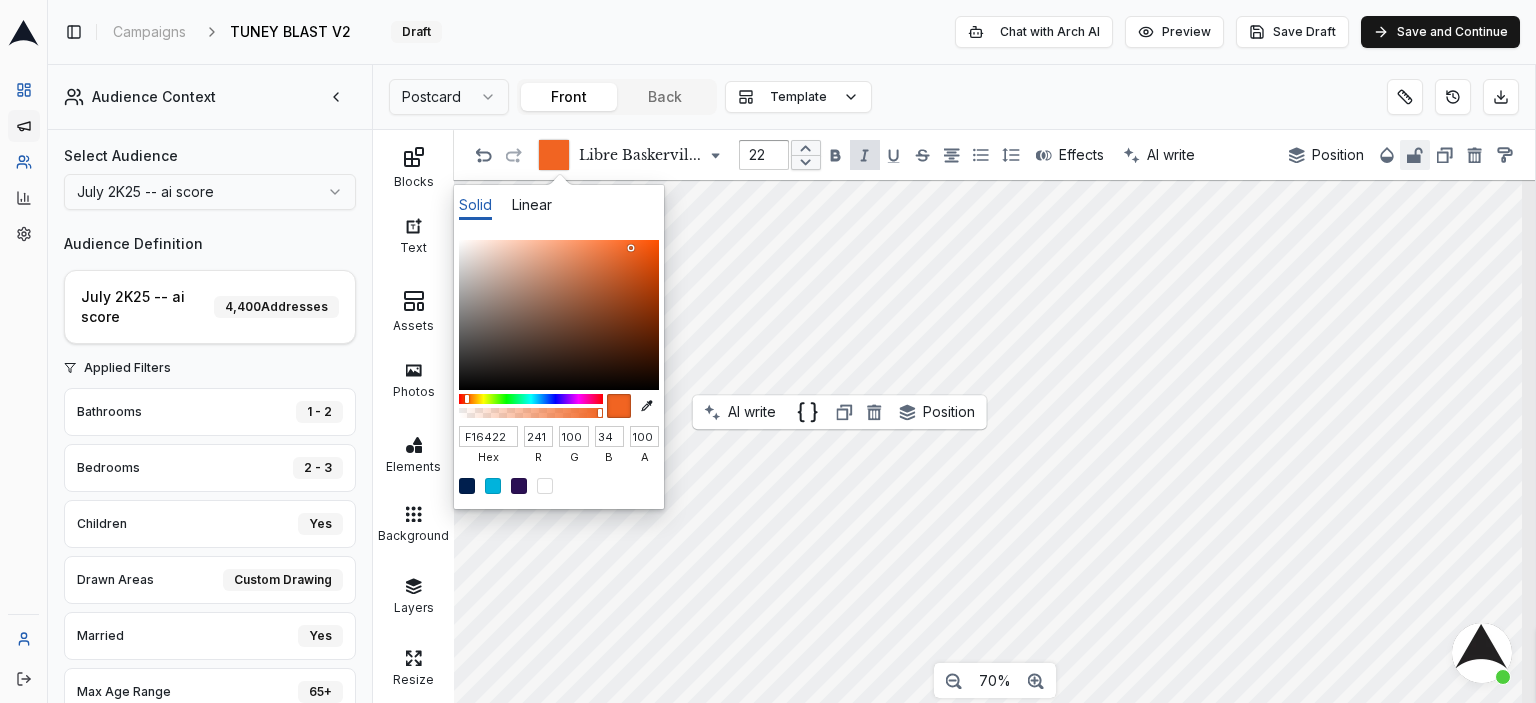 click at bounding box center [768, 351] 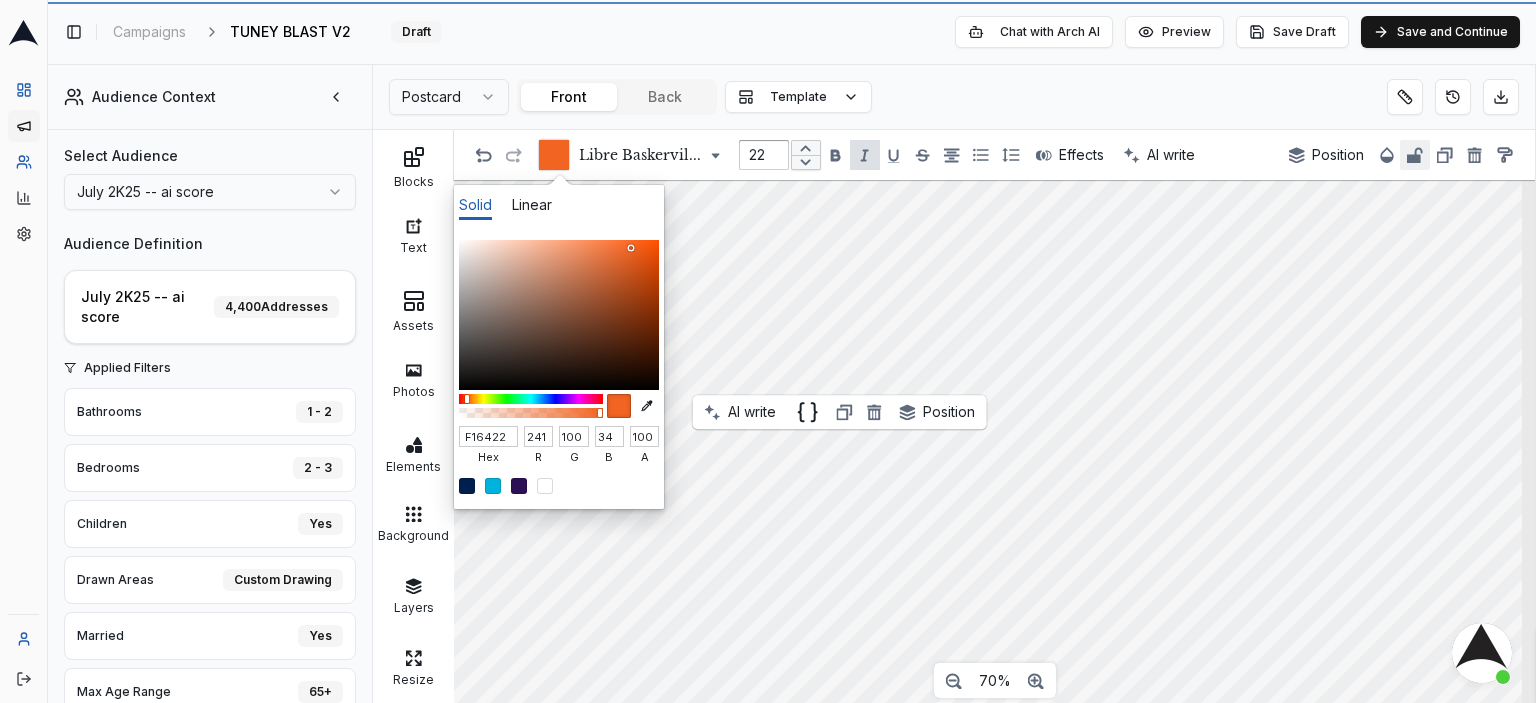 click on "Dashboard Campaigns Audiences Customer Analysis Settings Toggle Sidebar Campaigns TUNEY BLAST V2 Edit Draft Chat with Arch AI Preview Save Draft Save and Continue Audience Context Select Audience July 2K25 -- ai score Audience Definition July 2K25 -- ai score 4,400  Addresses Applied Filters Bathrooms 1 - 2 Bedrooms 2 - 3 Children Yes Drawn Areas Custom Drawing Married Yes Max Age Range 65+ Property Type Single Family Square Footage 824 - 2925 Year Built 1936 - 2001 Property Insights Property Characteristics Avg. Home Age 55 years Last HVAC Install 0 years ago Avg. Home Size 1,500 sq ft Service History Overall Permit Activity (1yr) Overall Permit Activity (5yr) HVAC Permit Holders w/ 1yr Activity HVAC Permit Holders w/ 5yr Activity Non-HVAC Permit Holders w/ 1yr Activity Non-HVAC Permit Holders w/ 5yr Activity Demographics & Property Value Avg. Income Range Avg. Property Value Postcard Front Back Template Blocks Text Assets Photos Elements Background Layers Resize Libre Baskervil... 22 Effects AI write 70% r" at bounding box center (768, 351) 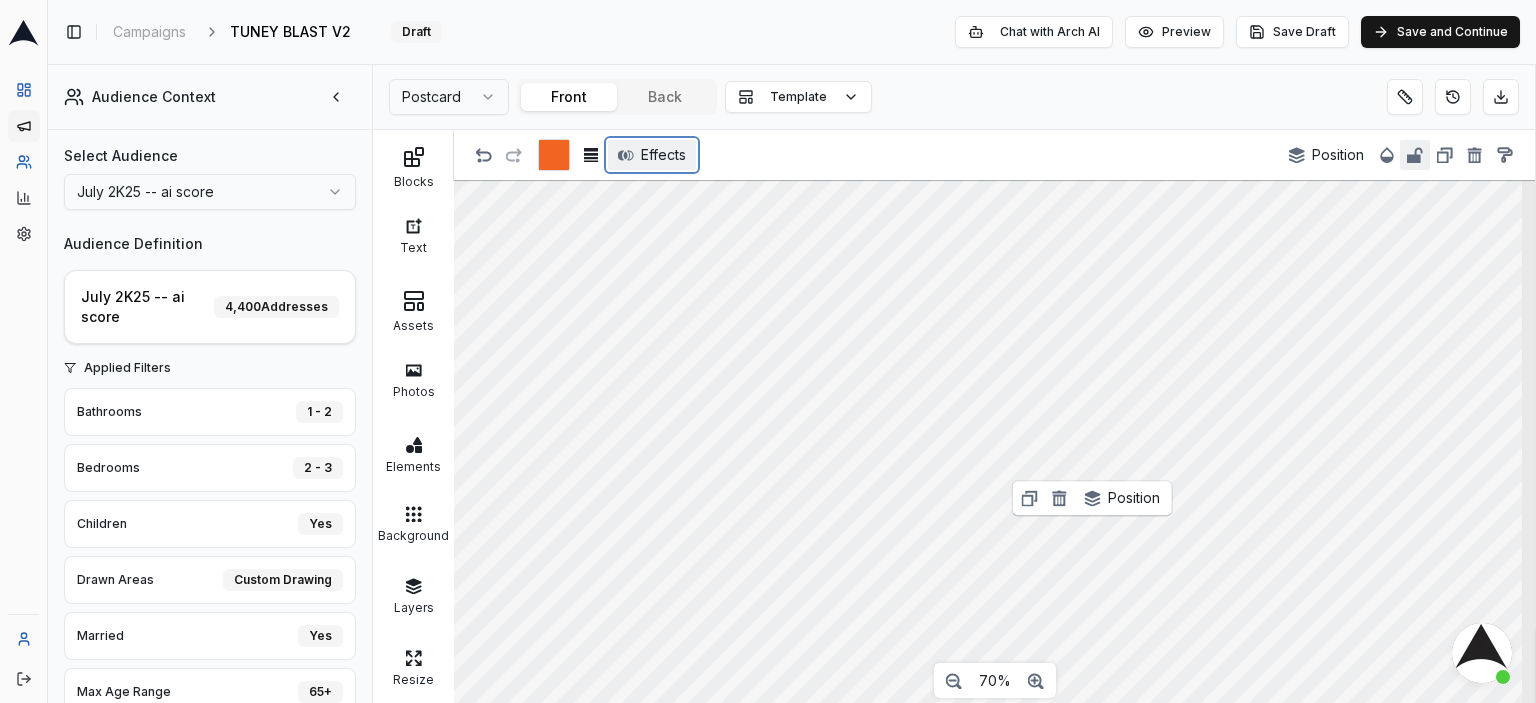 click on "Effects" at bounding box center (663, 155) 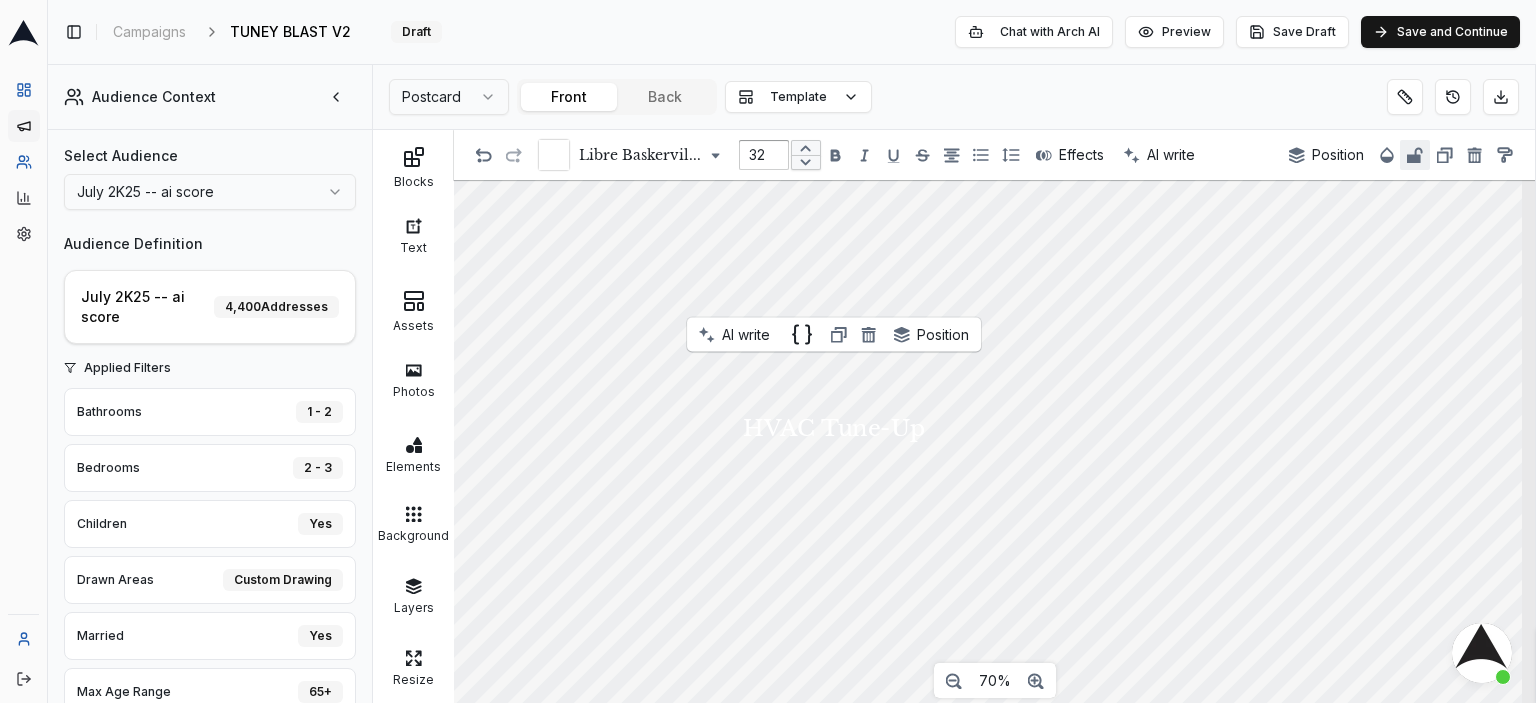 click on "HVAC Tune-Up" at bounding box center [833, 428] 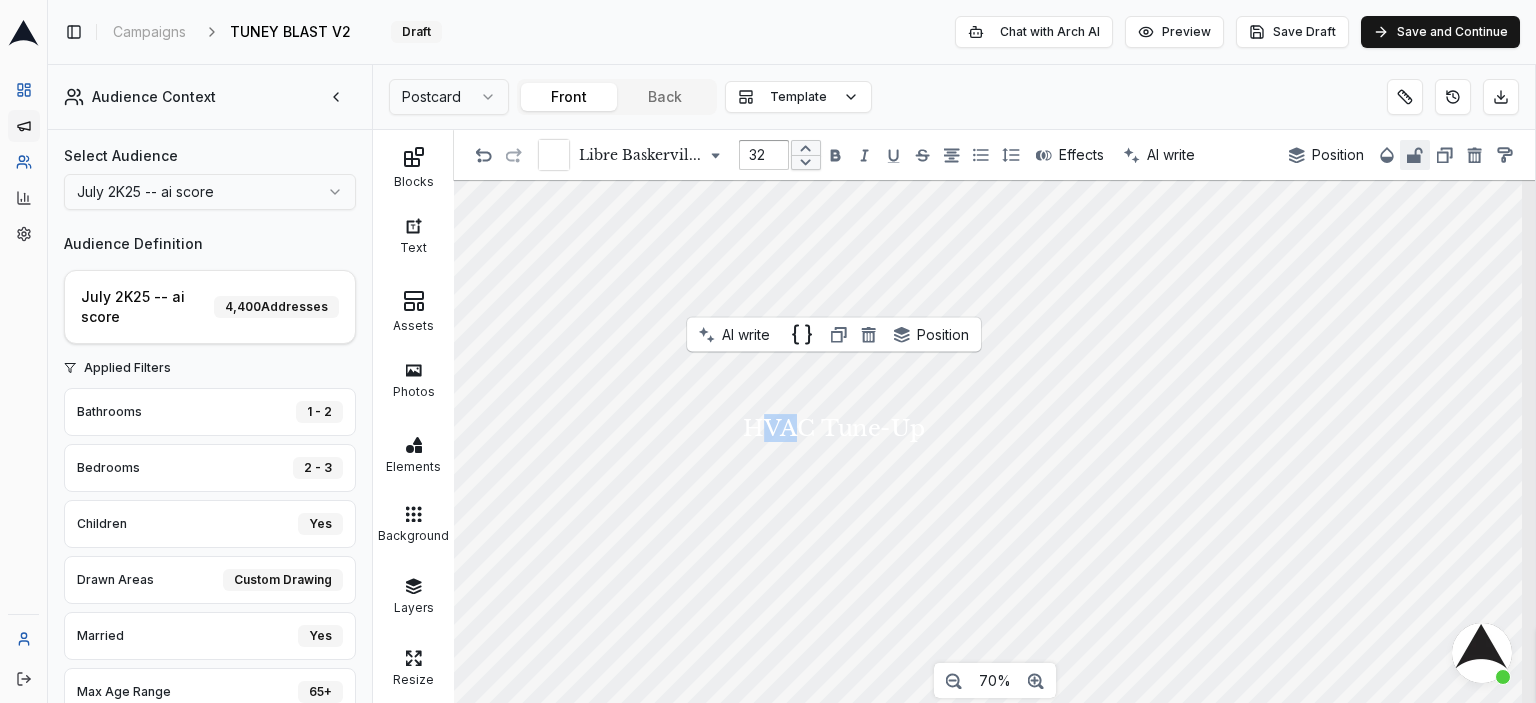 drag, startPoint x: 760, startPoint y: 428, endPoint x: 784, endPoint y: 428, distance: 24 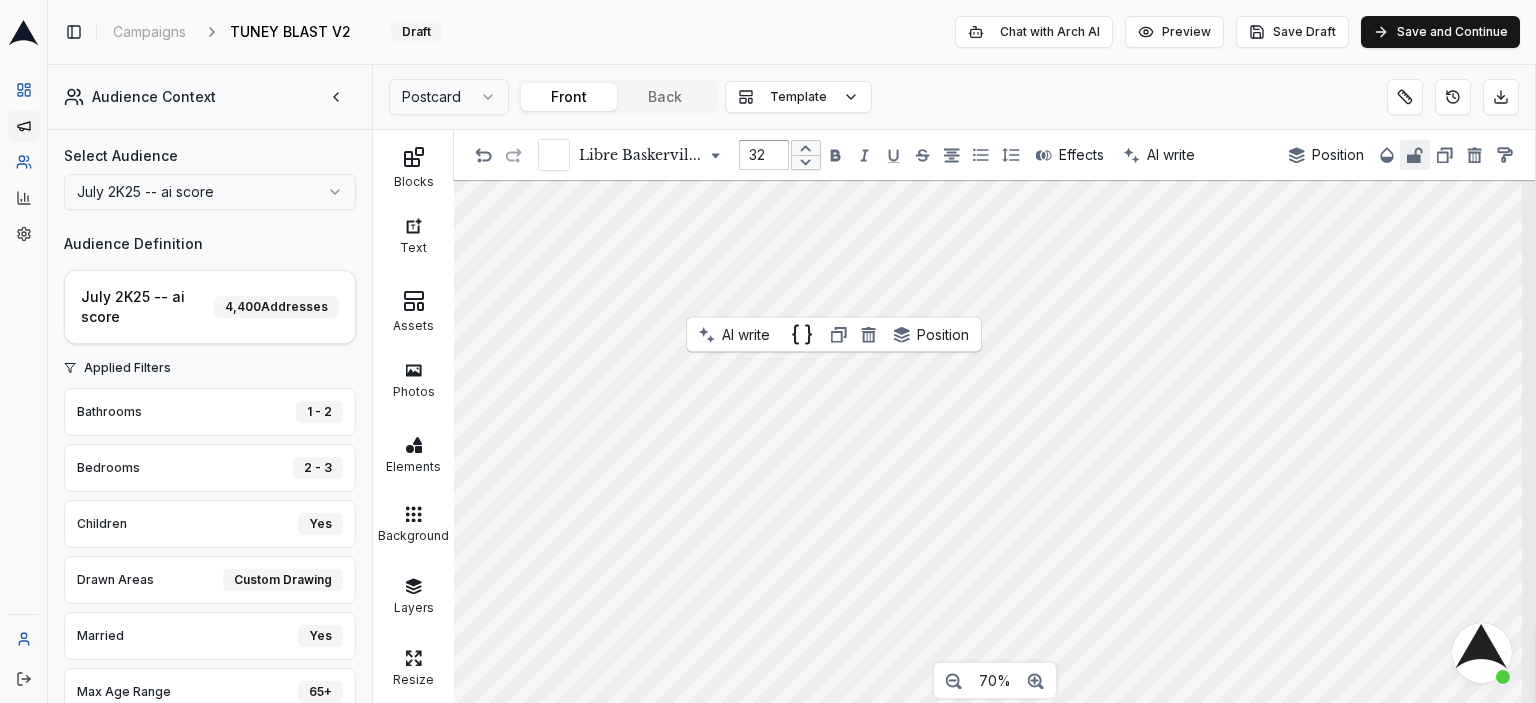 type on "22" 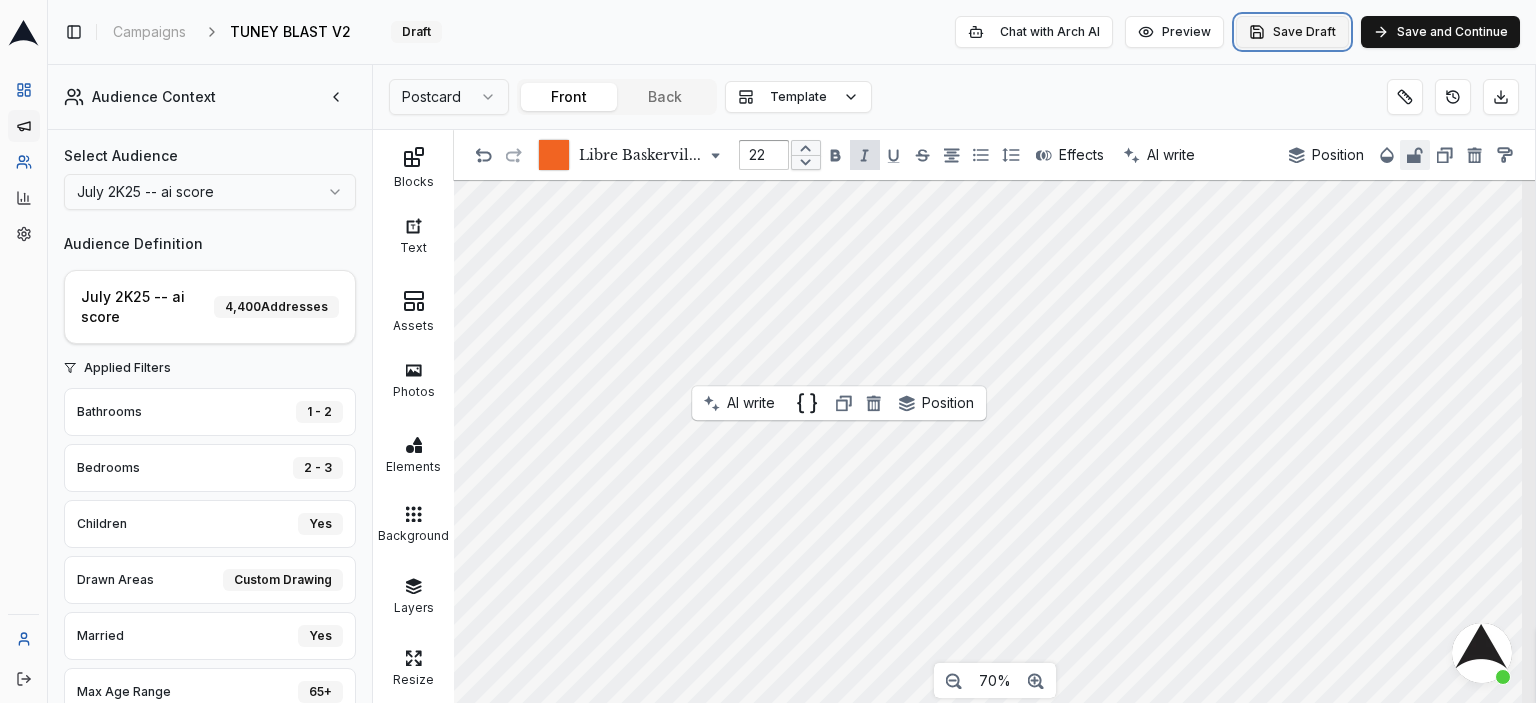 click on "Save Draft" at bounding box center [1292, 32] 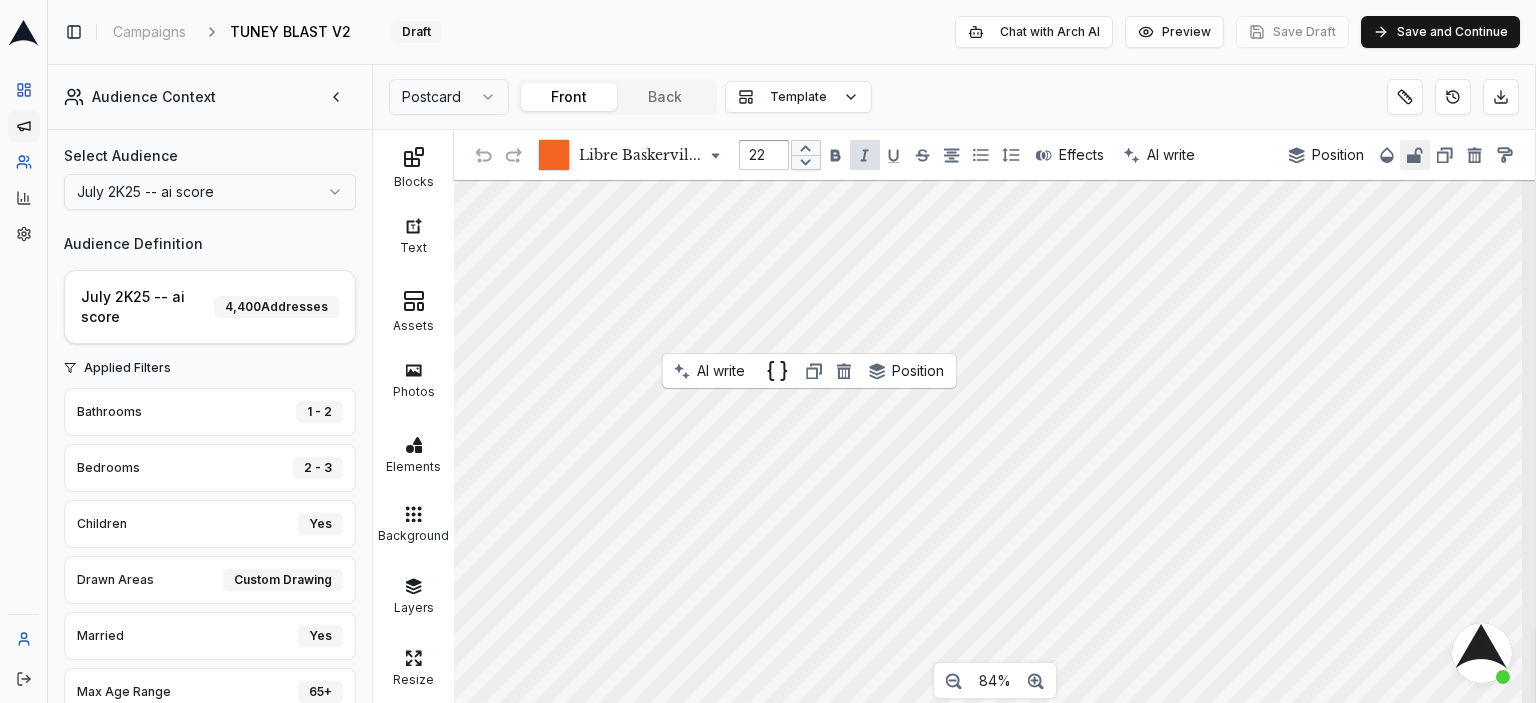 scroll, scrollTop: 89, scrollLeft: 0, axis: vertical 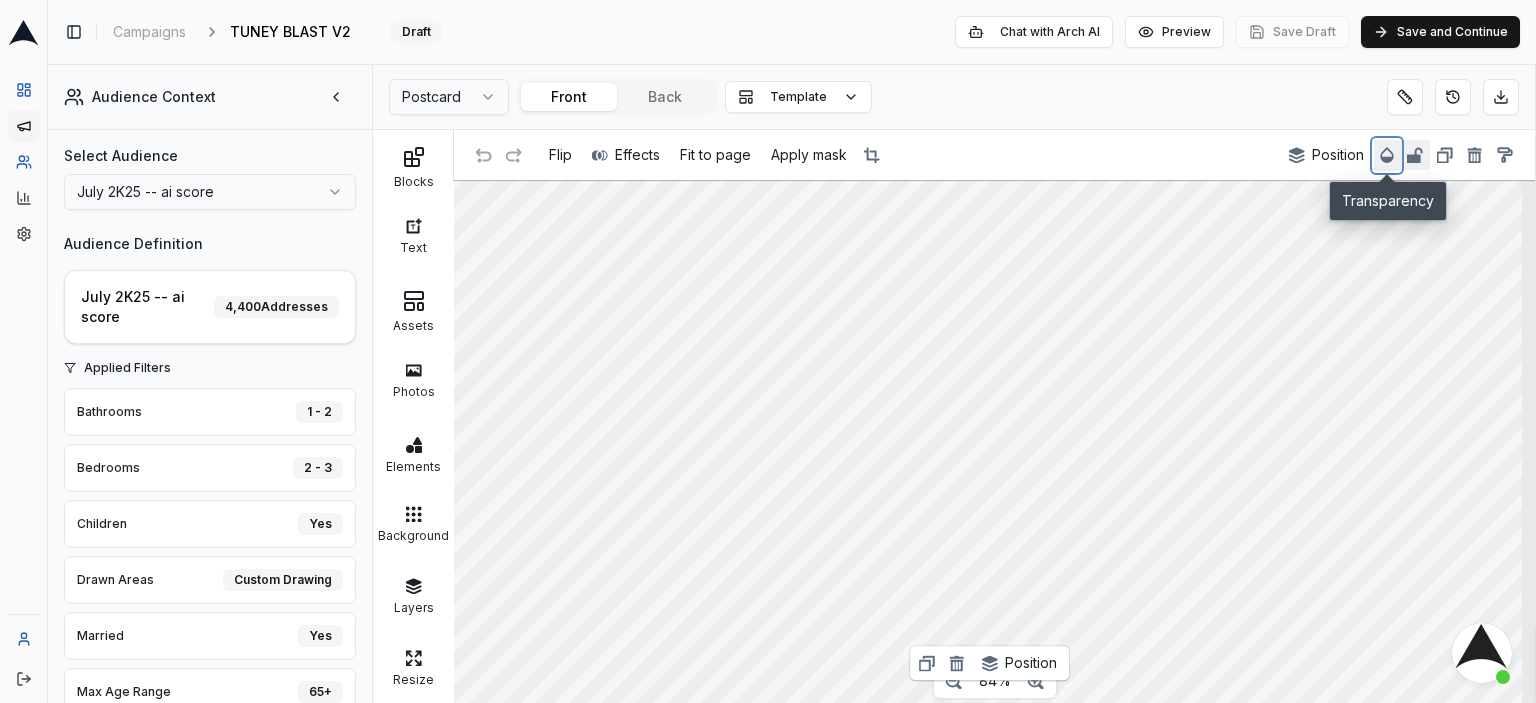 click 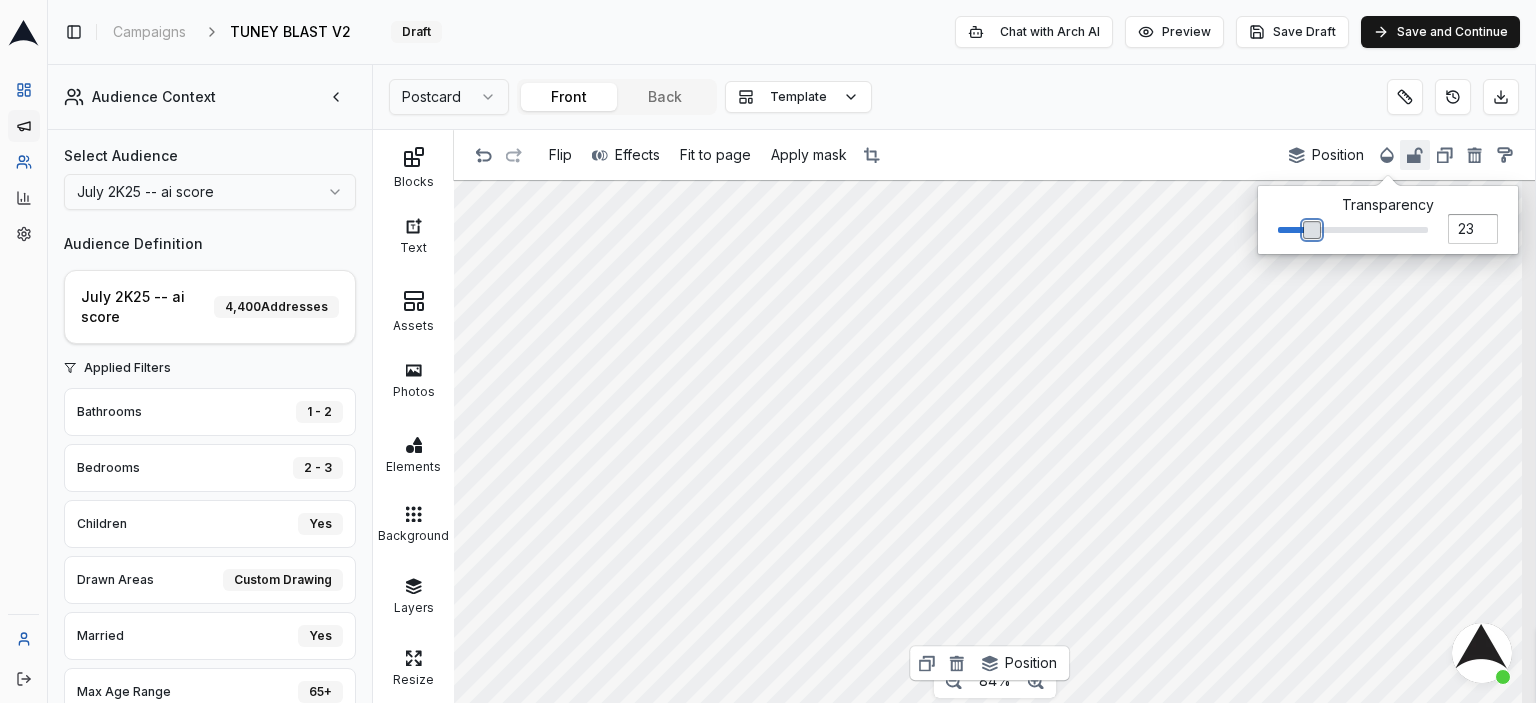 type on "24" 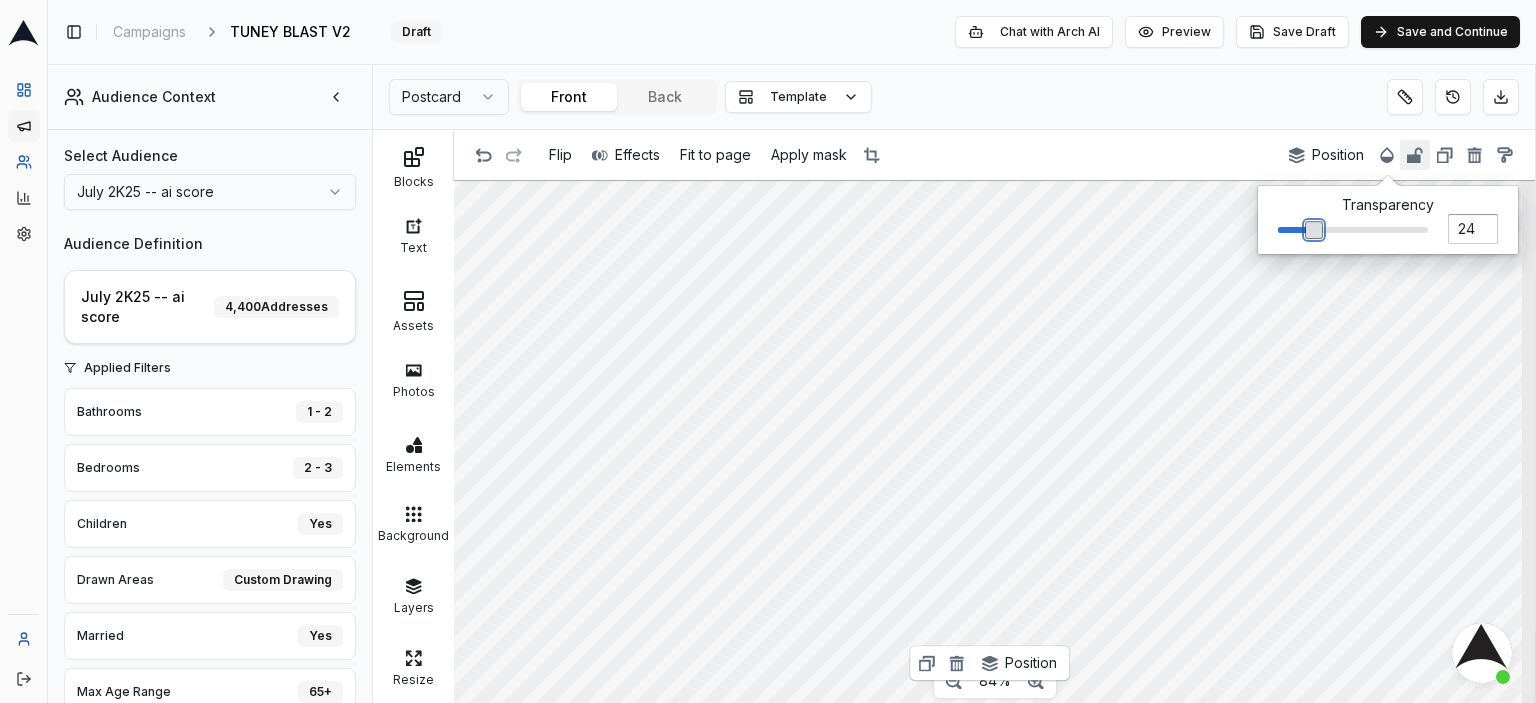 drag, startPoint x: 1341, startPoint y: 227, endPoint x: 1313, endPoint y: 231, distance: 28.284271 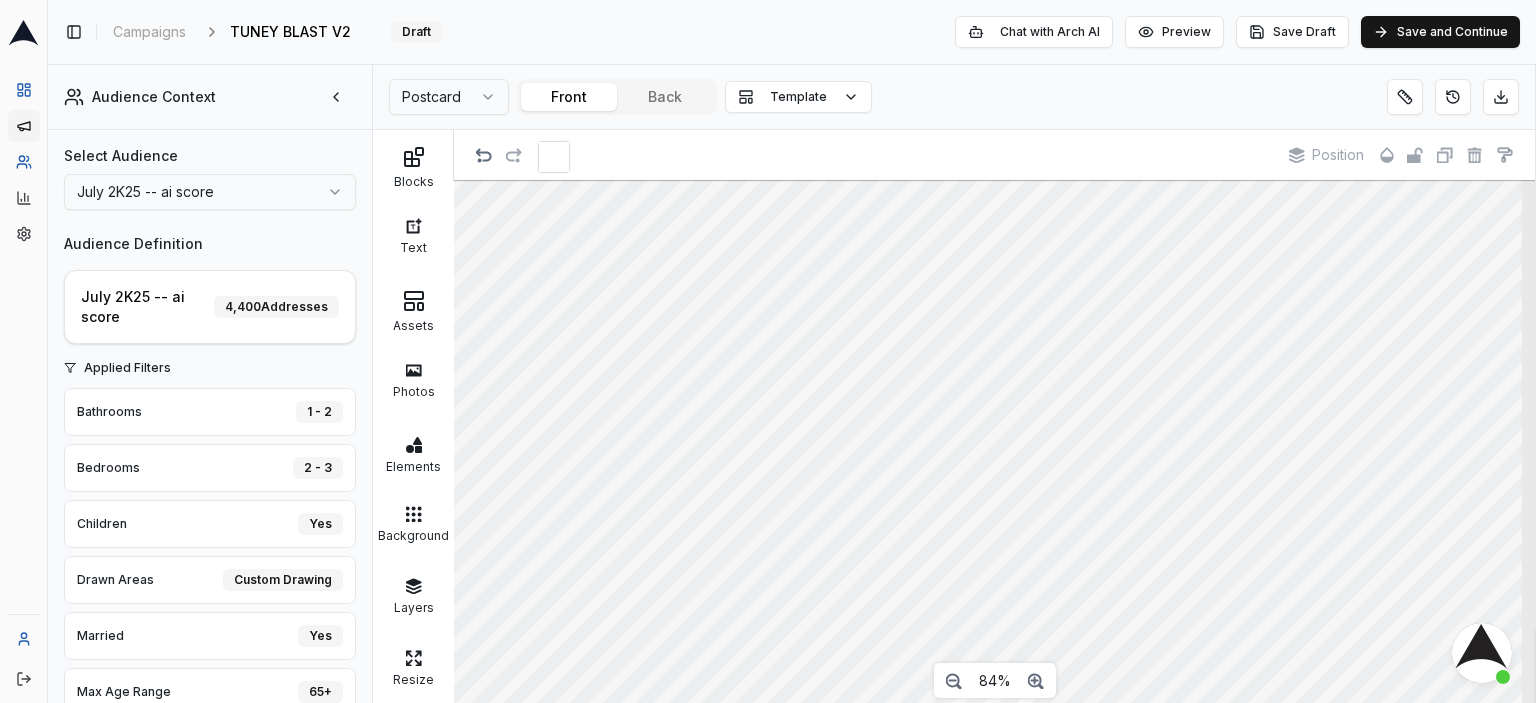 scroll, scrollTop: 89, scrollLeft: 0, axis: vertical 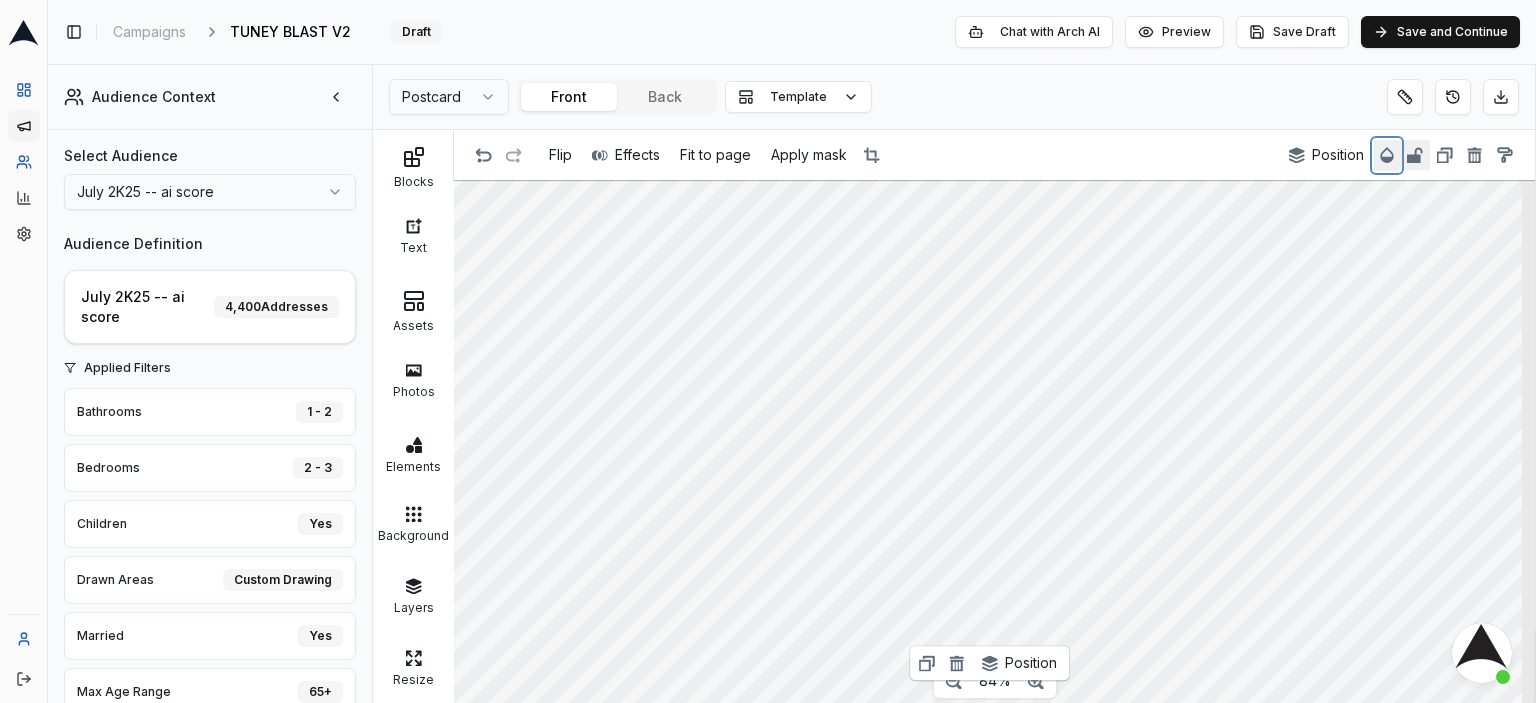click 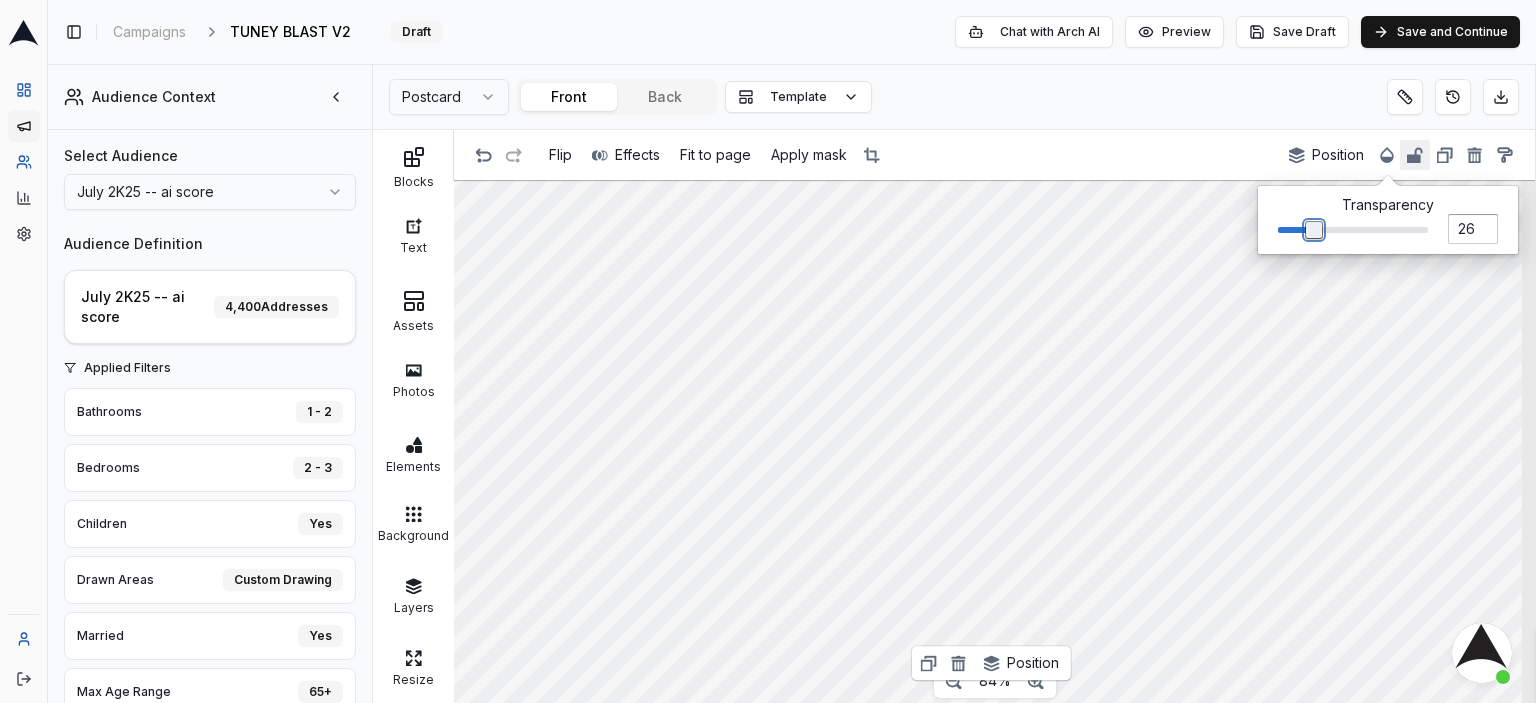 click at bounding box center [1314, 230] 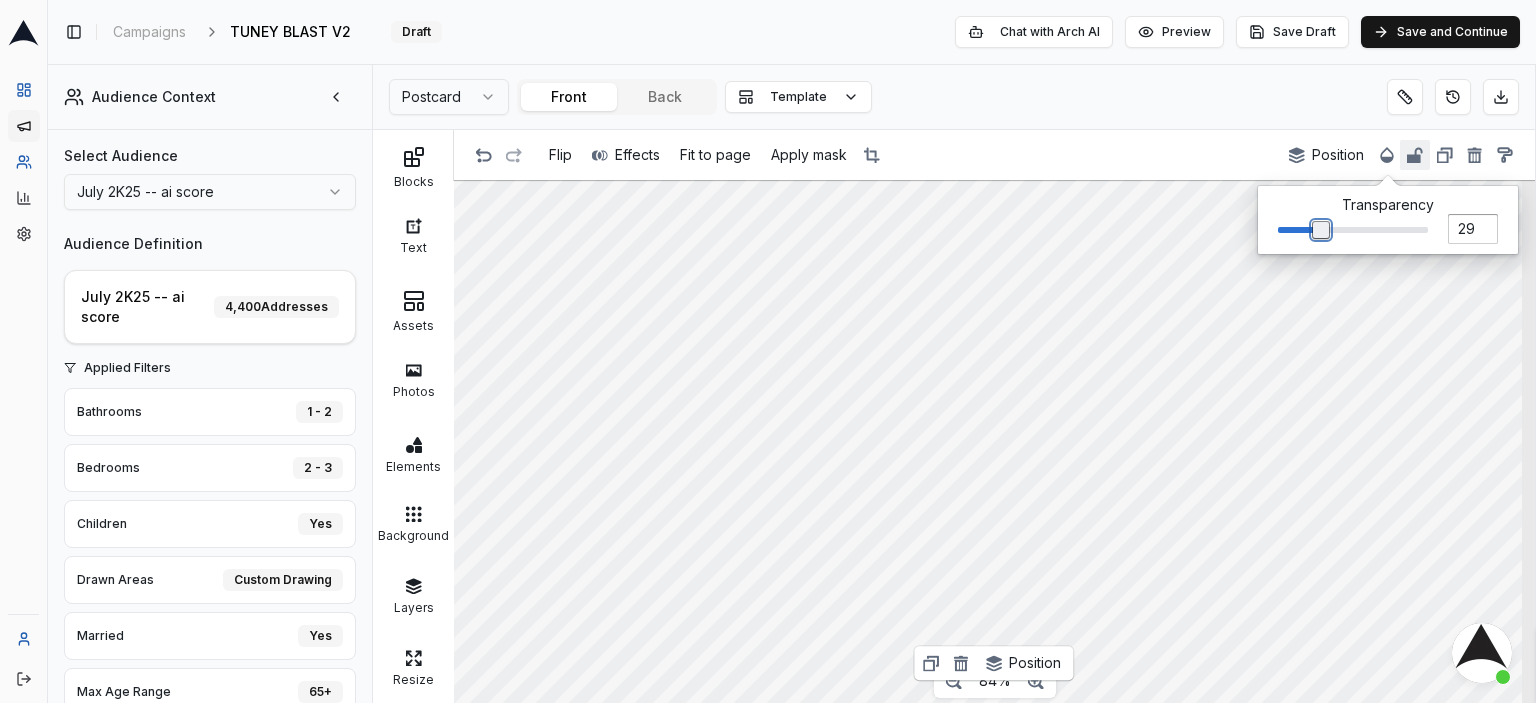 type on "30" 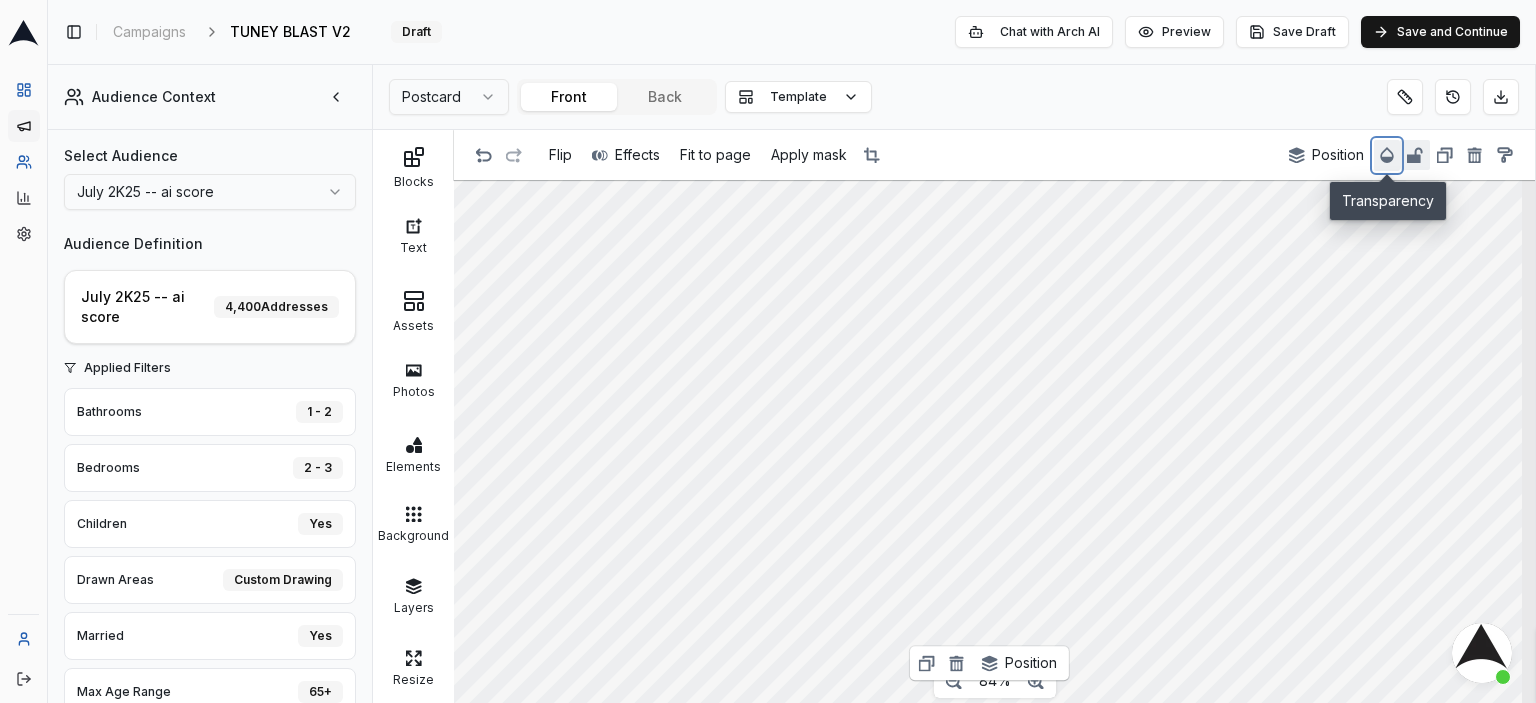 click 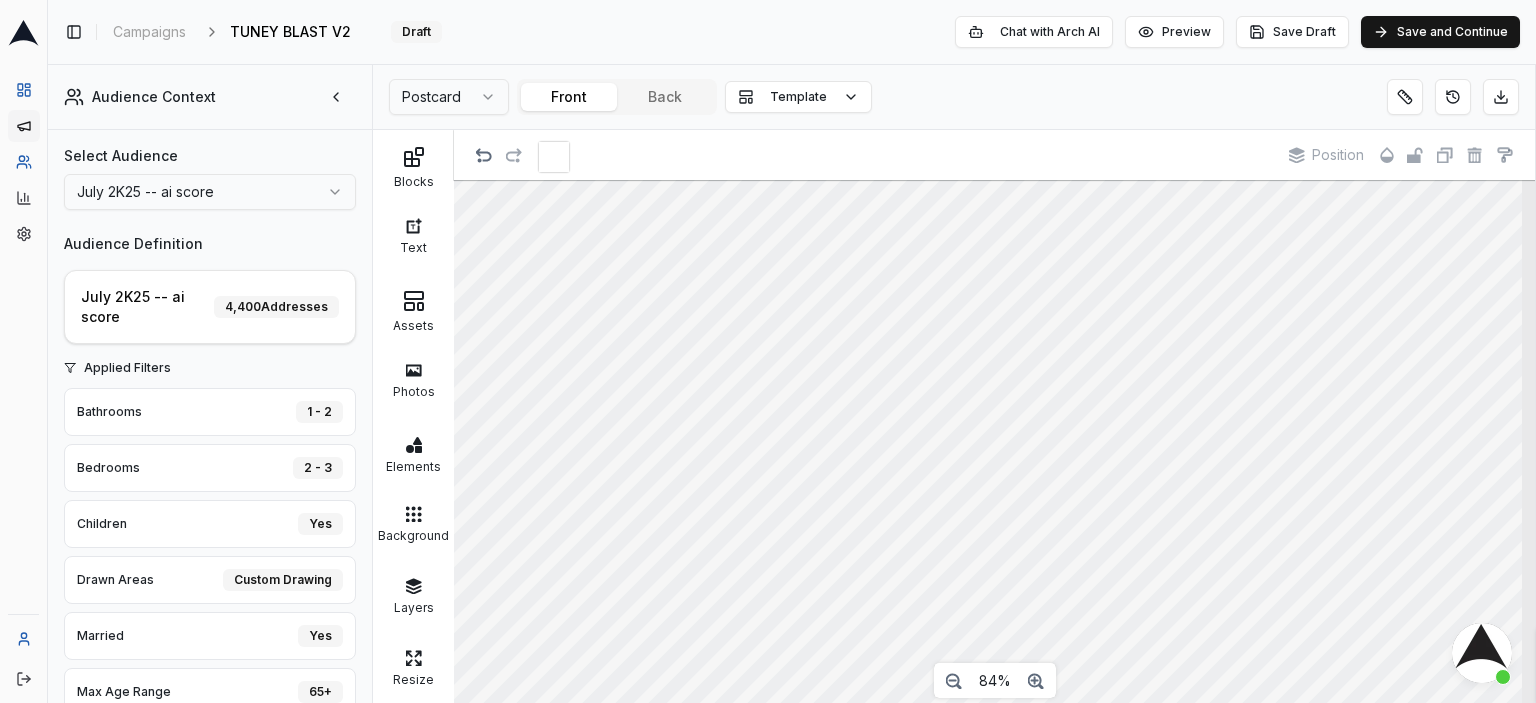 scroll, scrollTop: 0, scrollLeft: 0, axis: both 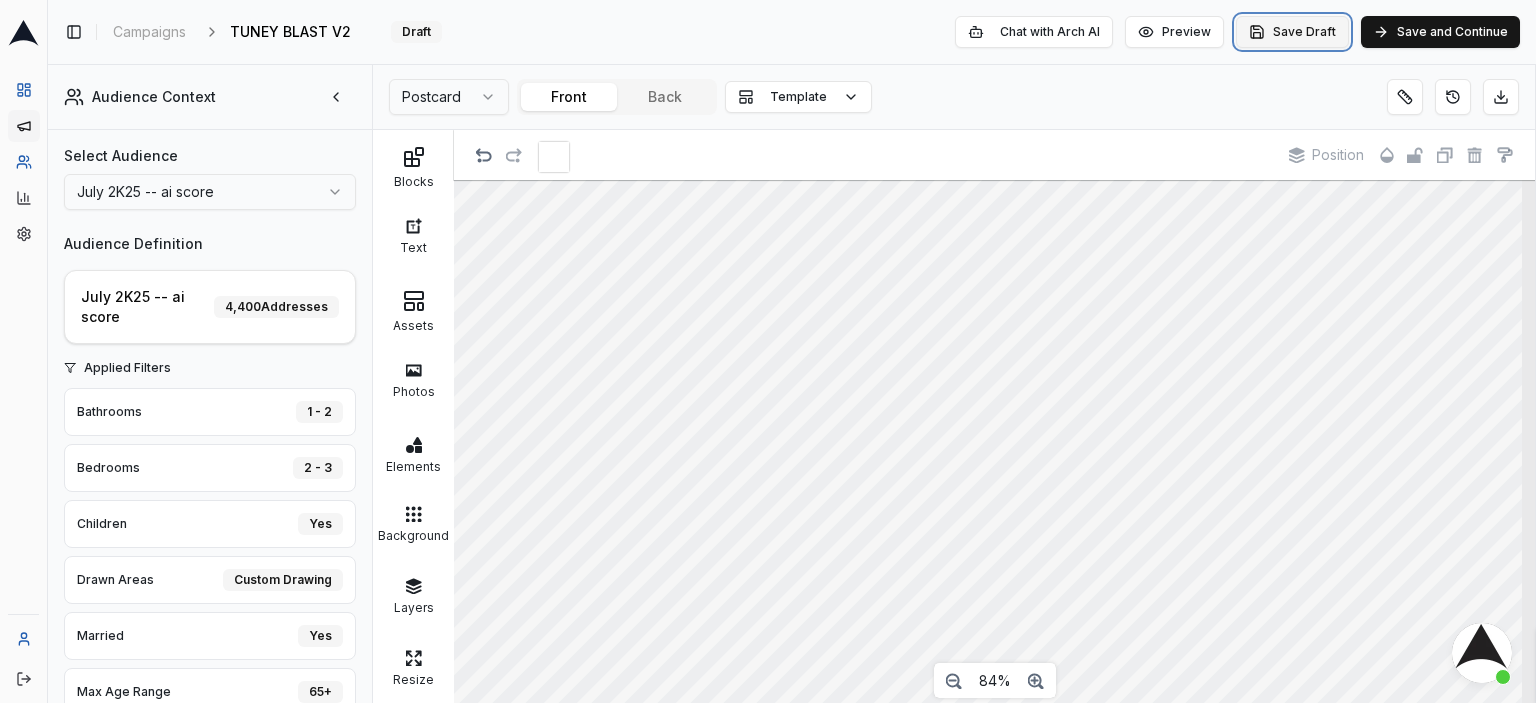 click on "Save Draft" at bounding box center (1292, 32) 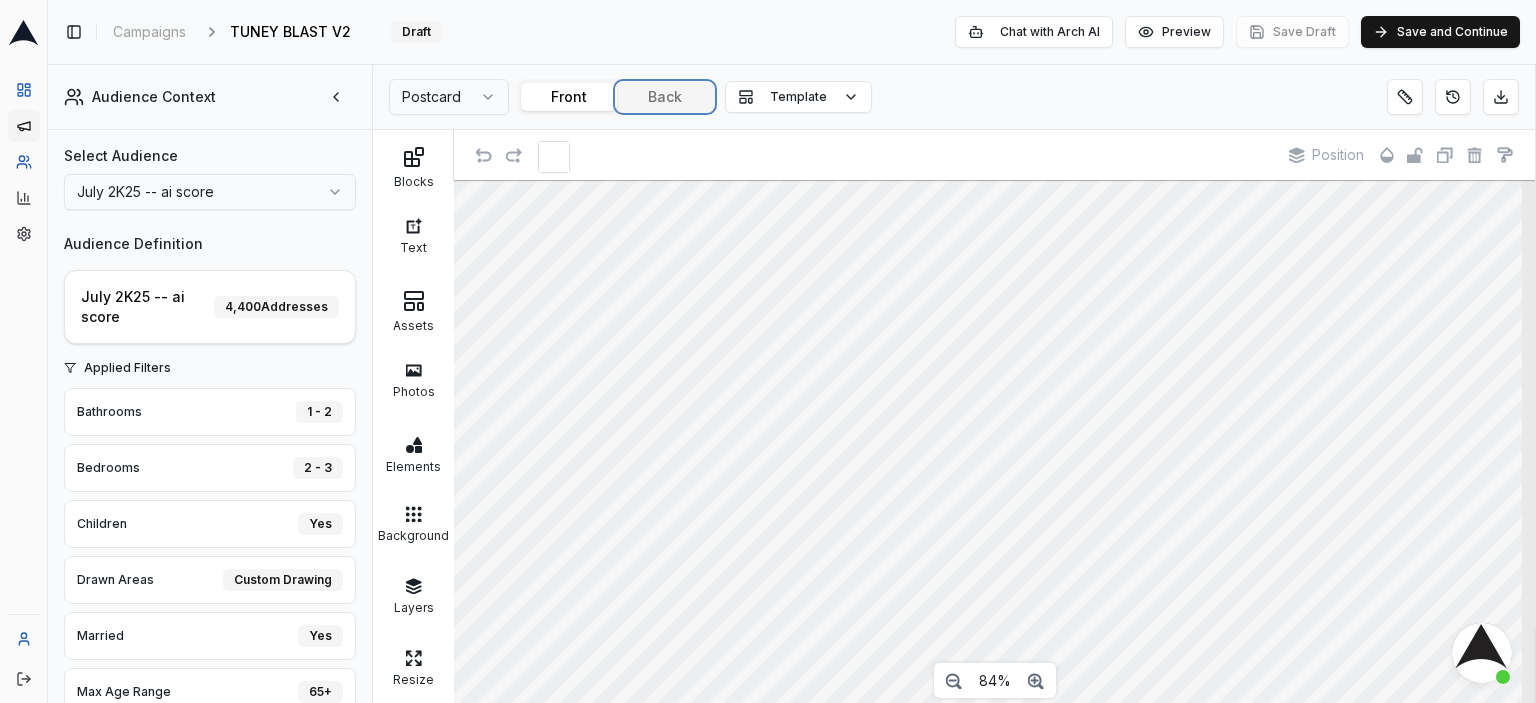 click on "Back" at bounding box center [665, 97] 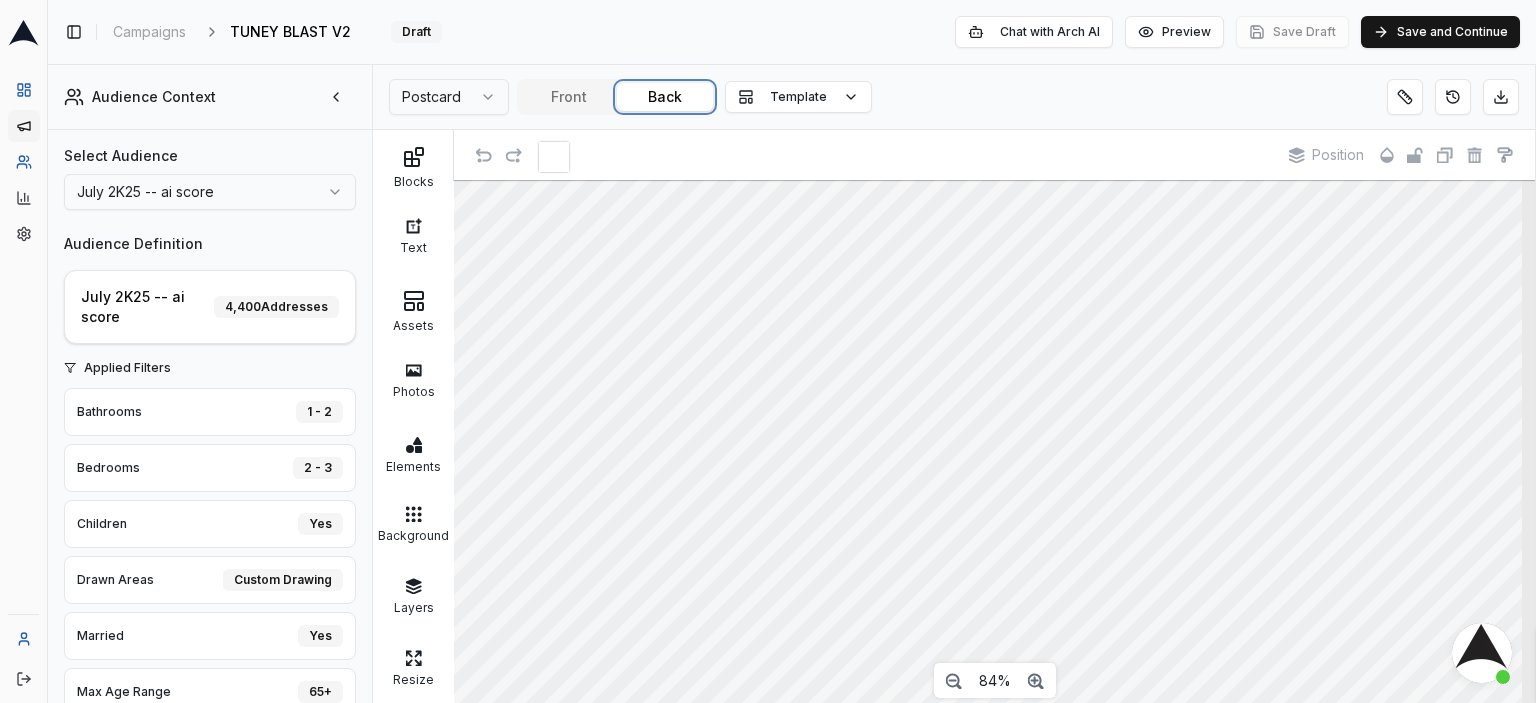 scroll, scrollTop: 0, scrollLeft: 0, axis: both 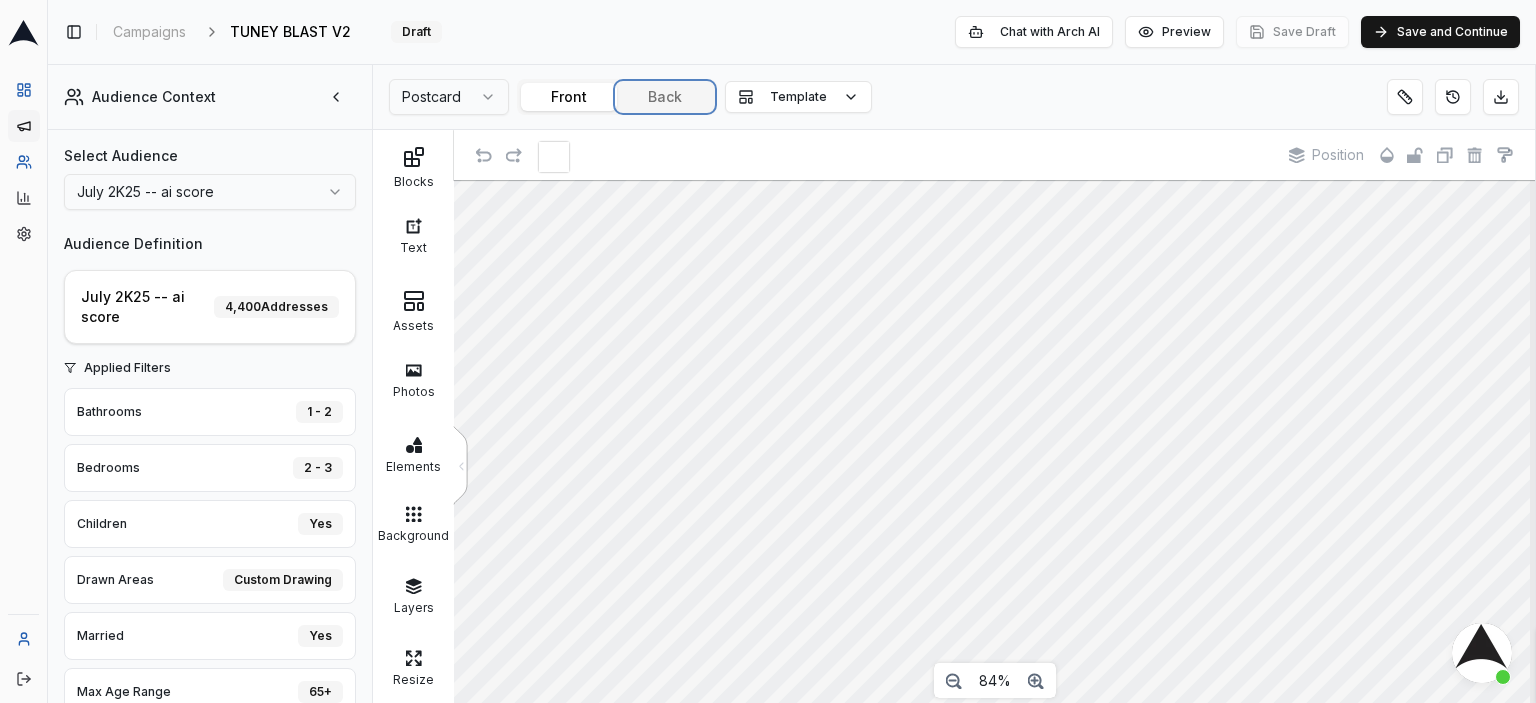 click on "Back" at bounding box center [665, 97] 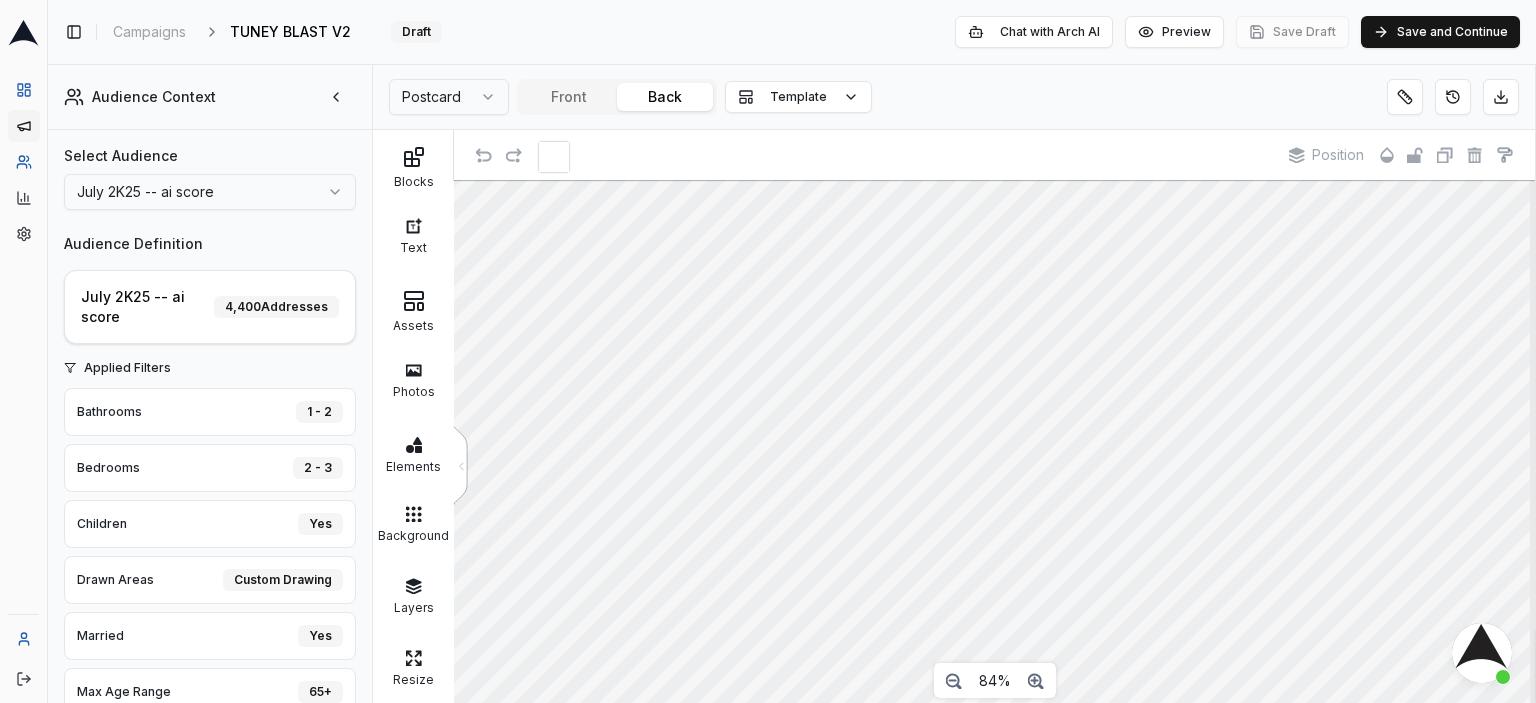 click on "Dashboard Campaigns Audiences Customer Analysis Settings" at bounding box center (23, 162) 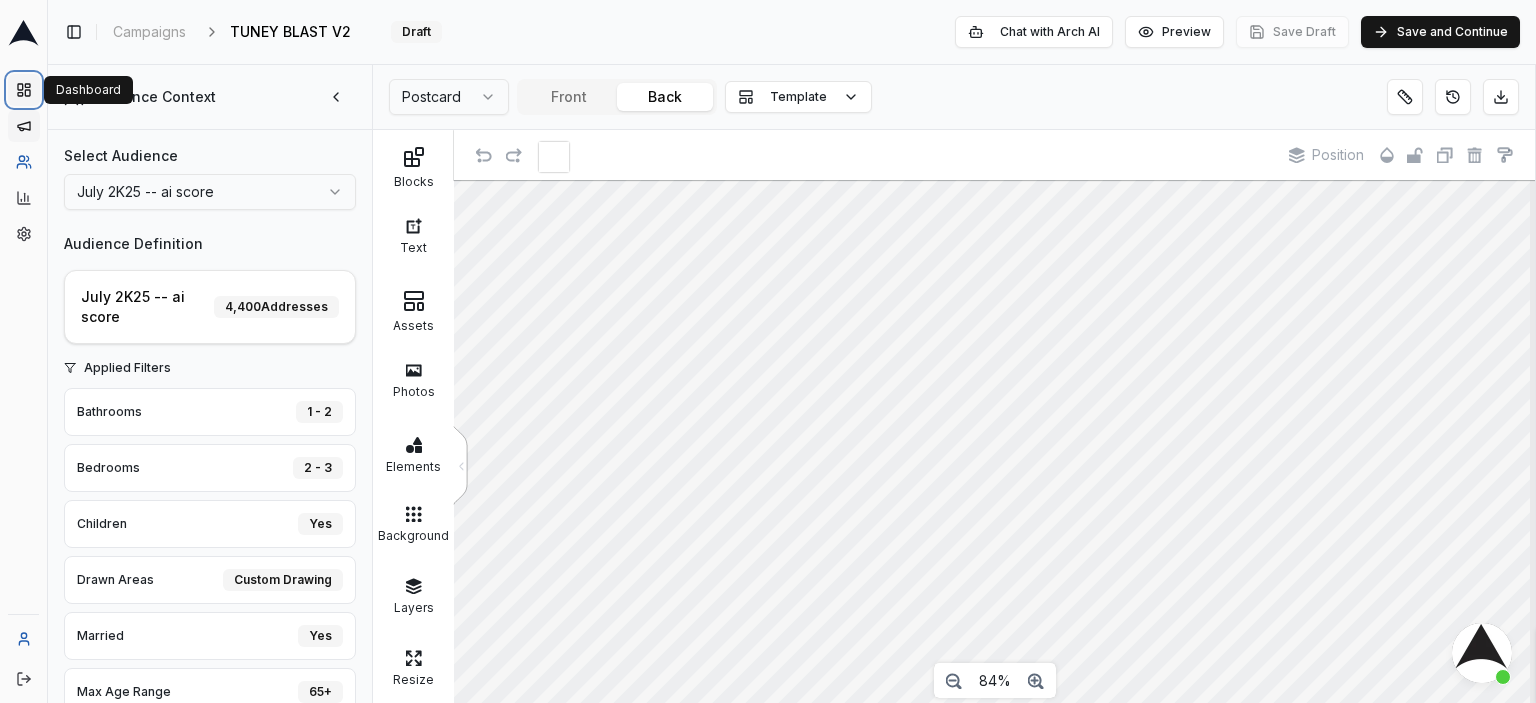 click 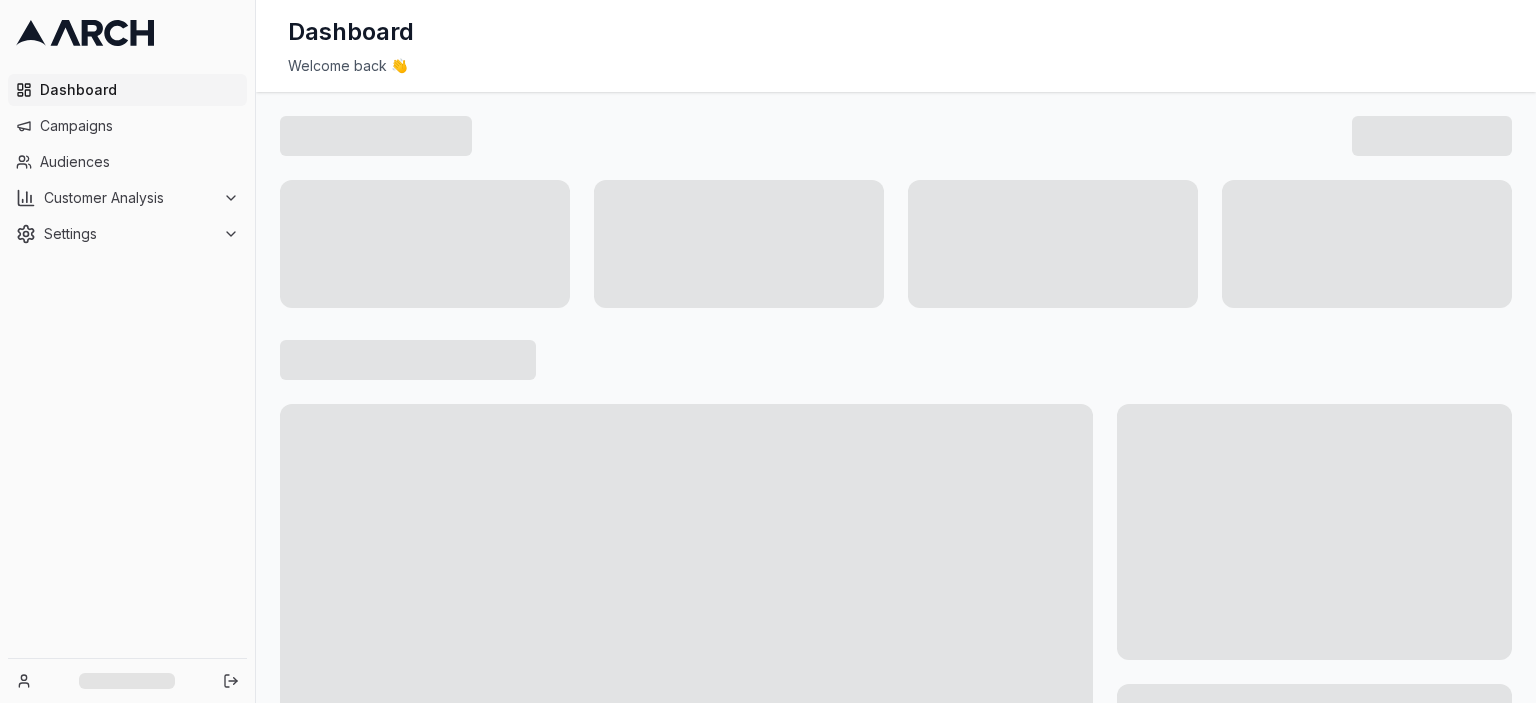 scroll, scrollTop: 0, scrollLeft: 0, axis: both 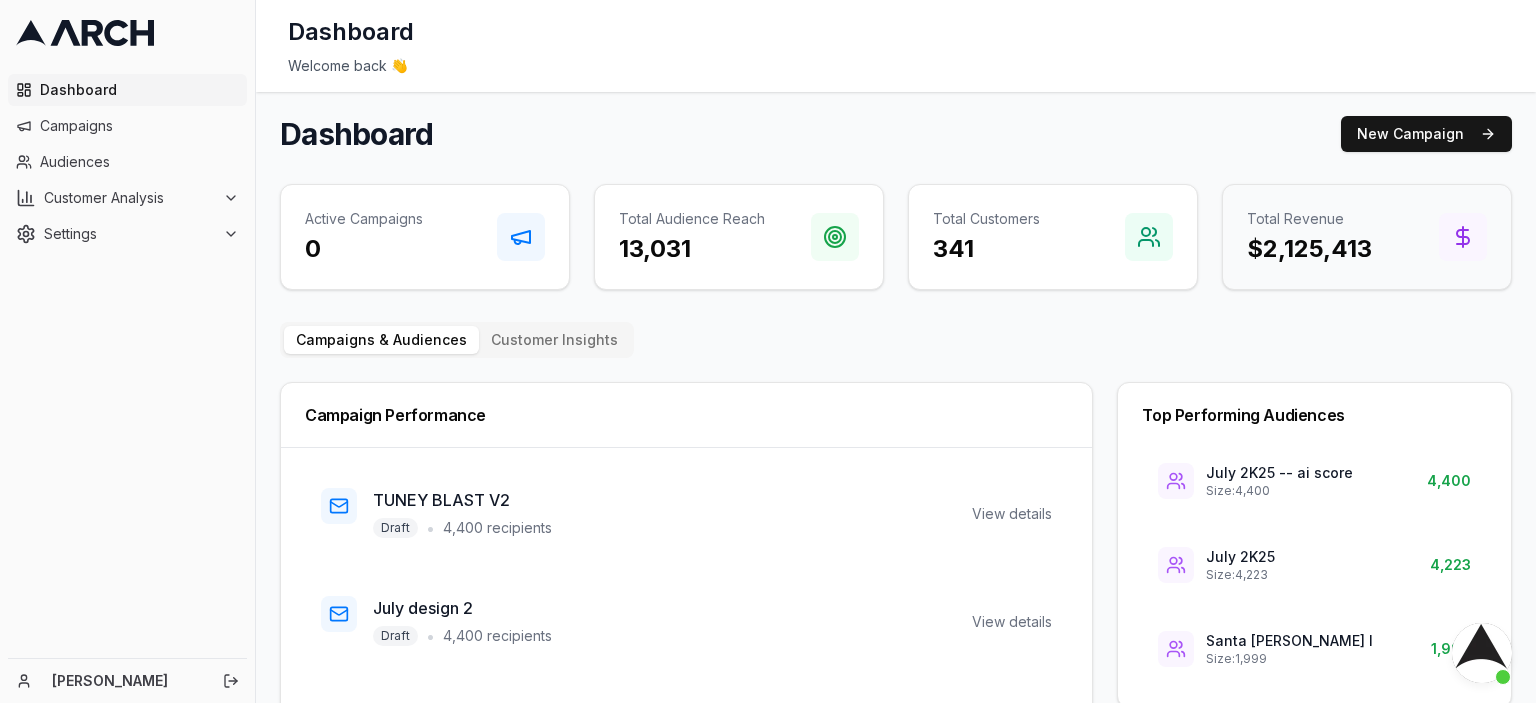 click on "$2,125,413" at bounding box center [1309, 249] 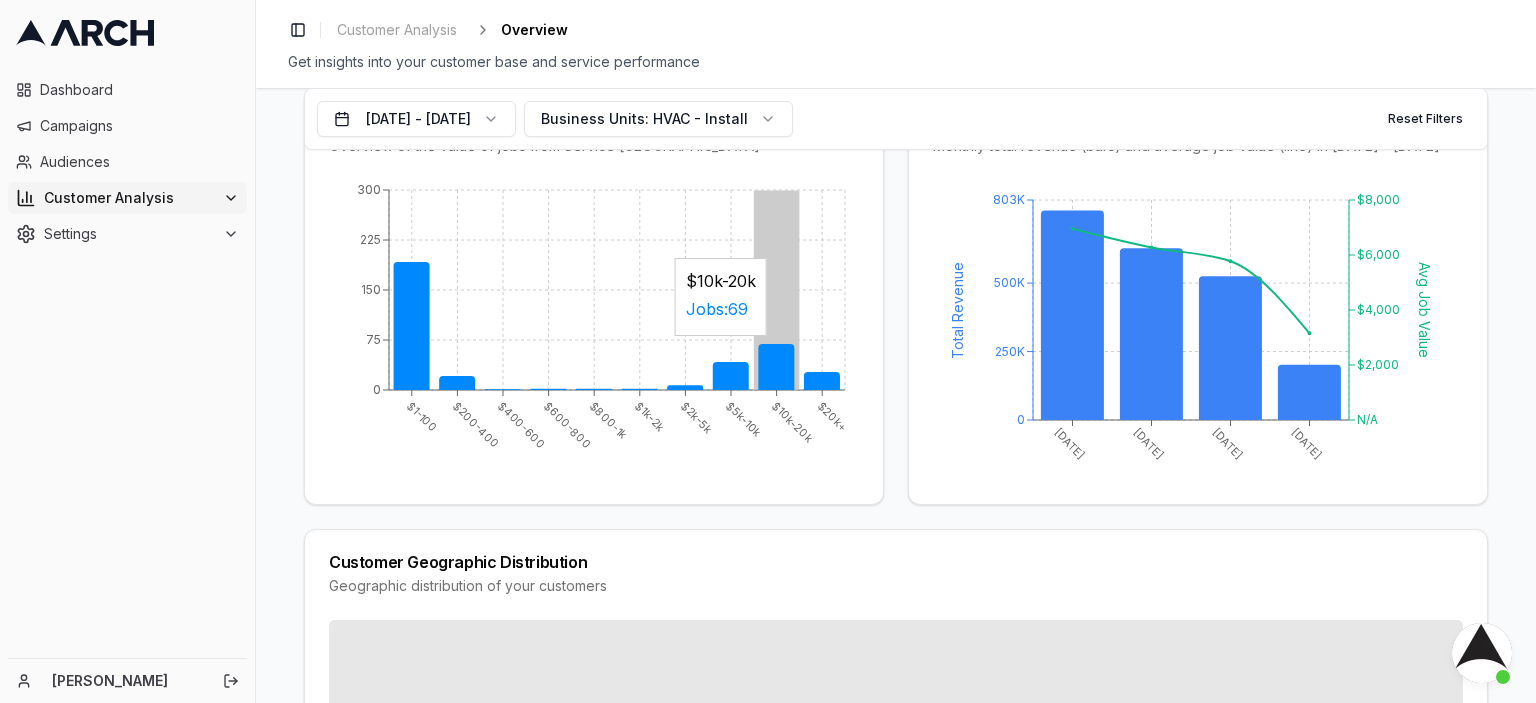 scroll, scrollTop: 0, scrollLeft: 0, axis: both 